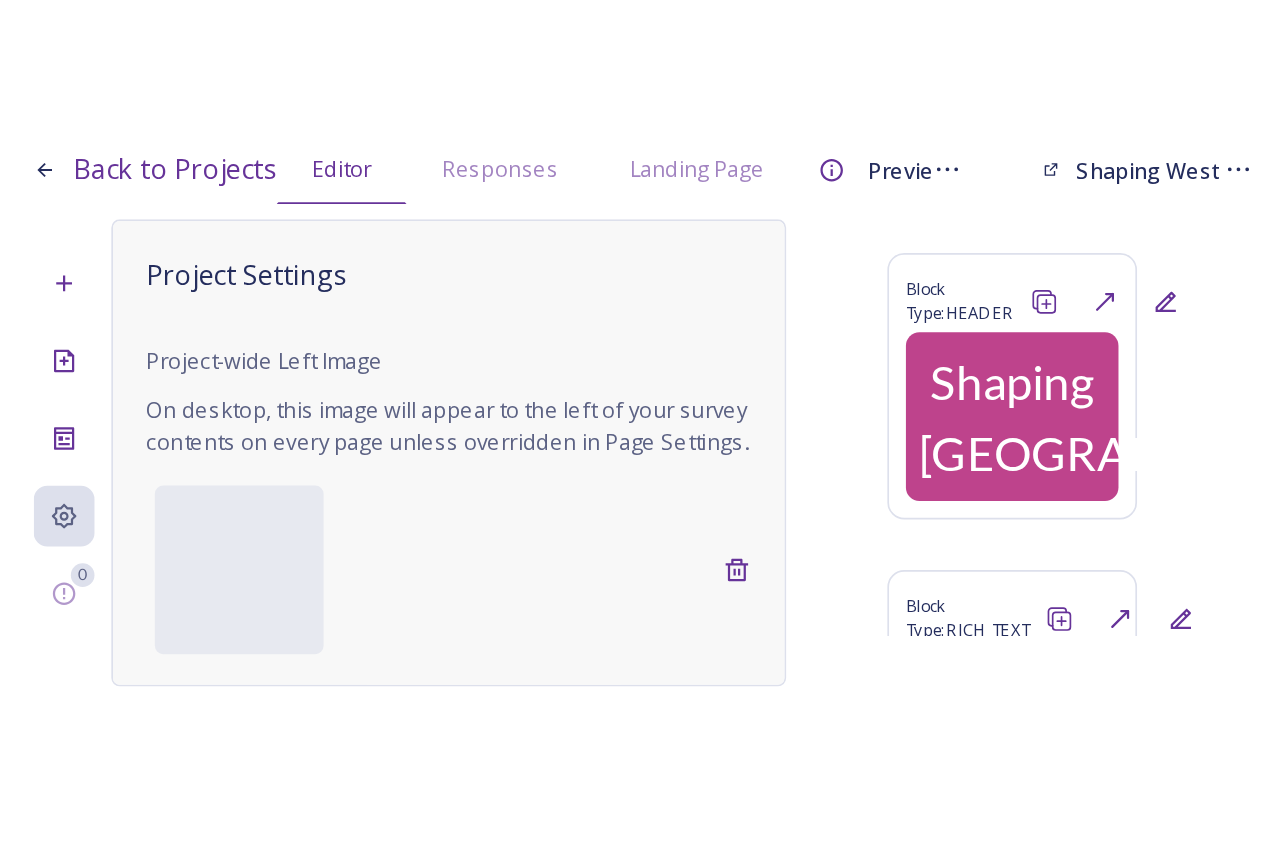 scroll, scrollTop: 0, scrollLeft: 0, axis: both 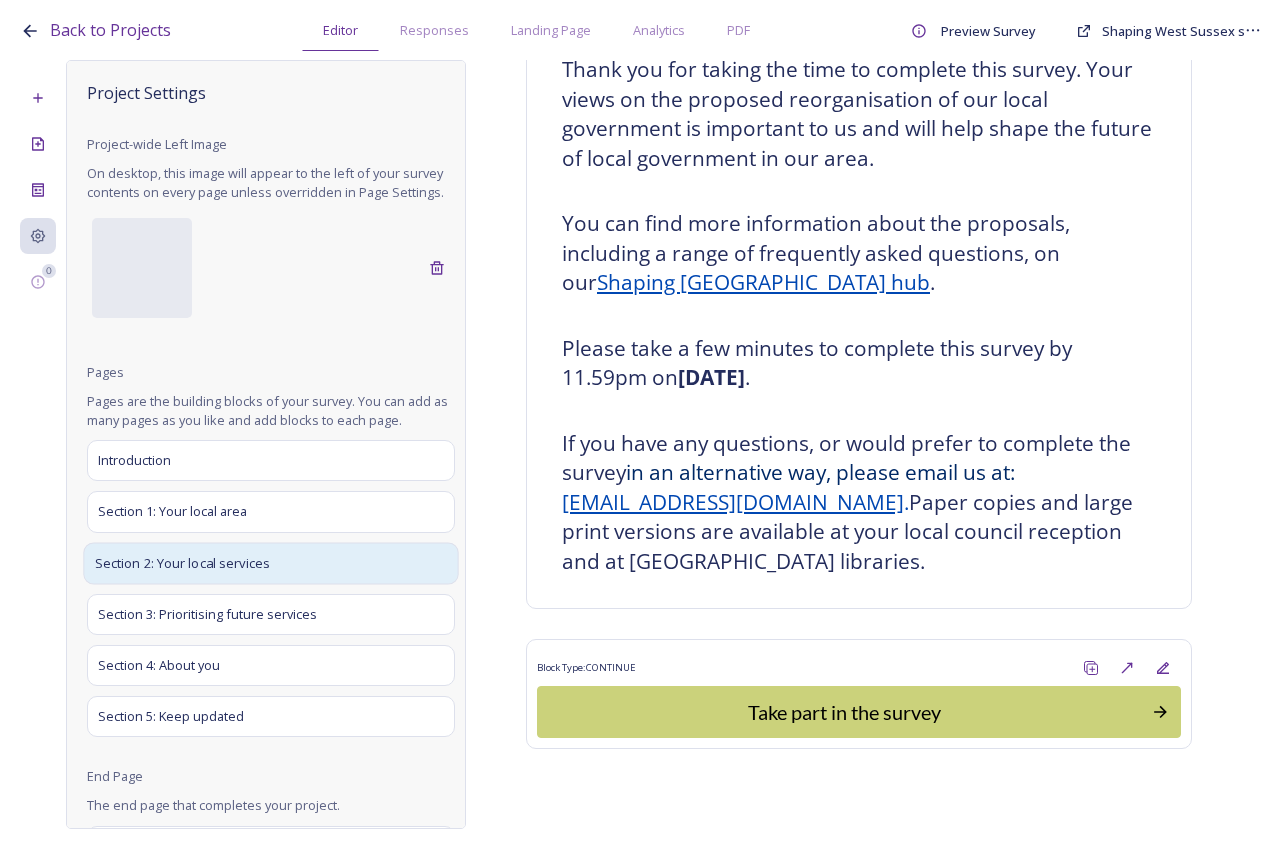 click on "Section 2: Your local services" at bounding box center (182, 563) 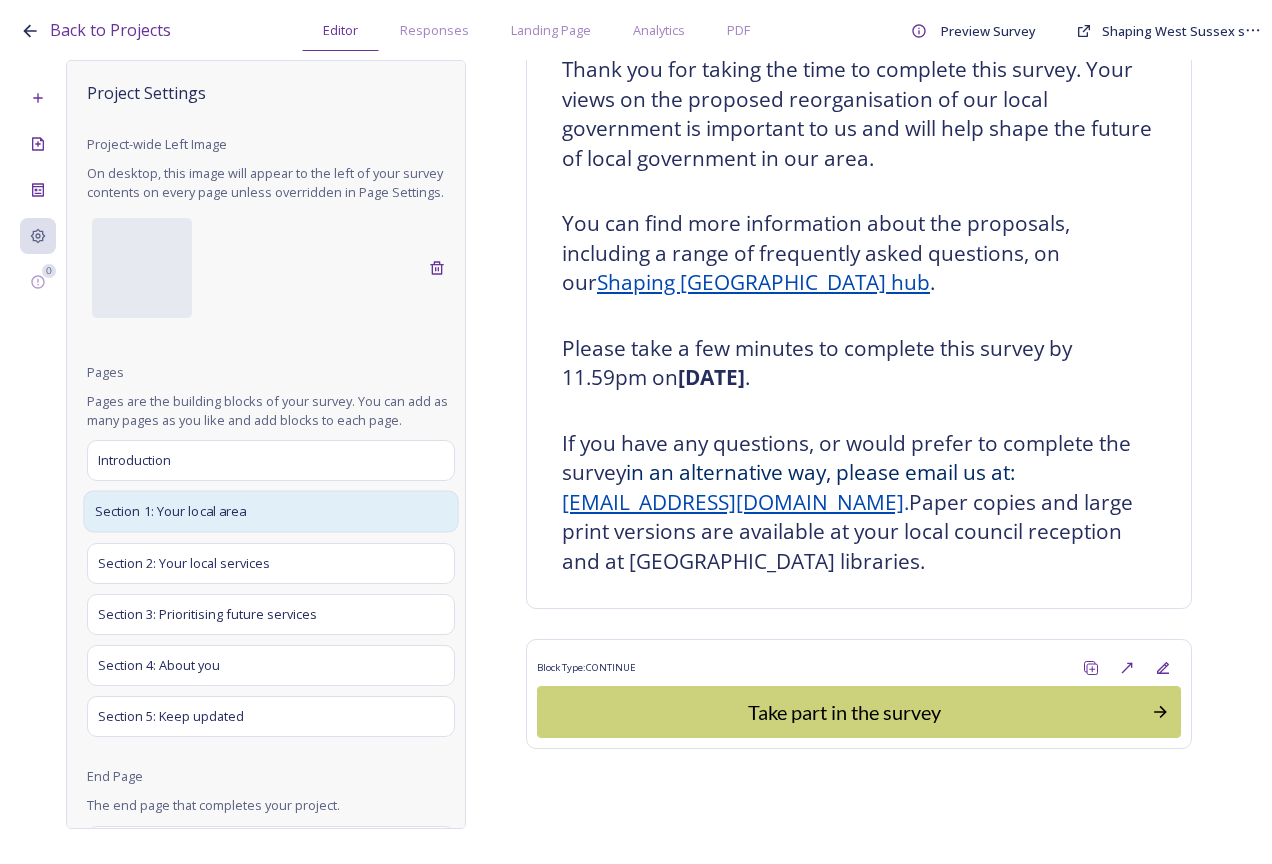 scroll, scrollTop: 238, scrollLeft: 0, axis: vertical 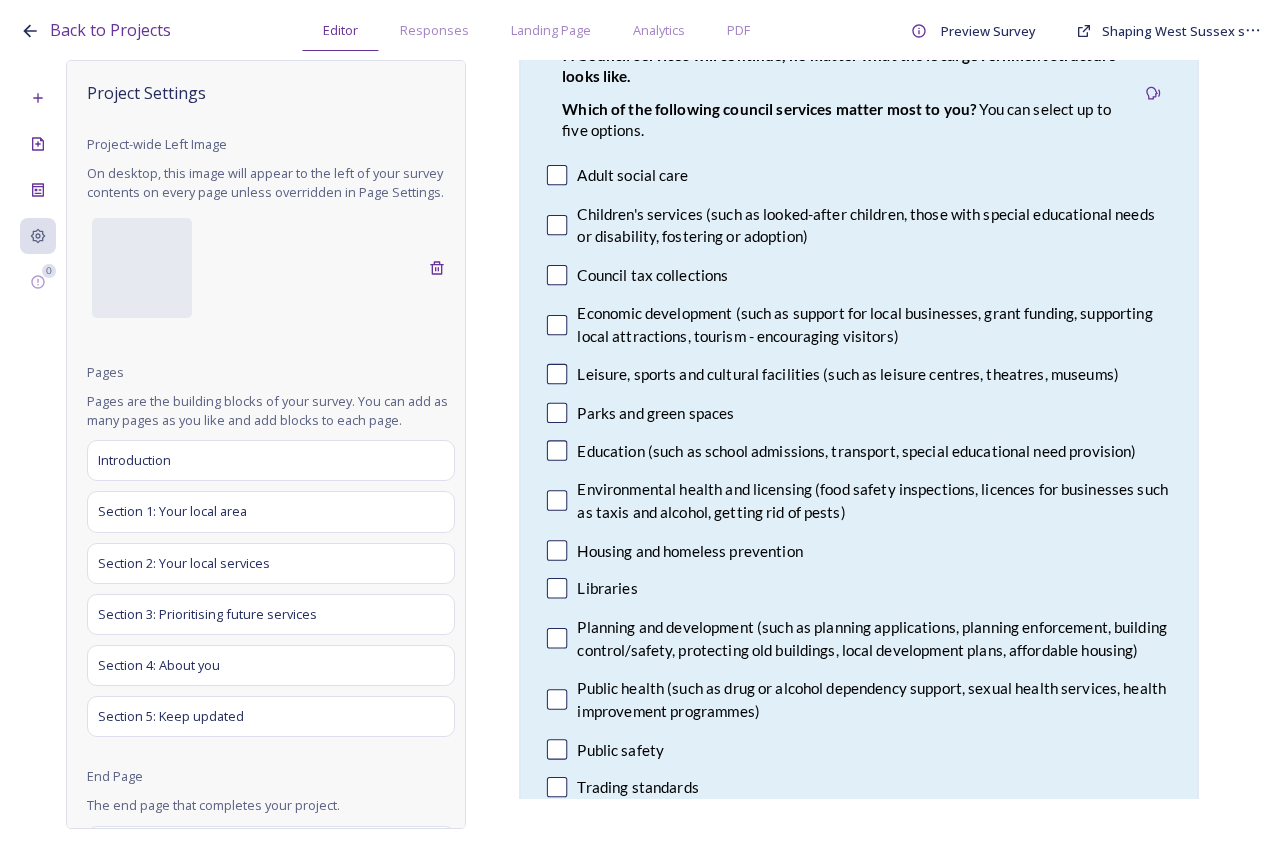 click on "Leisure, sports and cultural facilities (such as leisure centres, theatres, museums)" at bounding box center [848, 374] 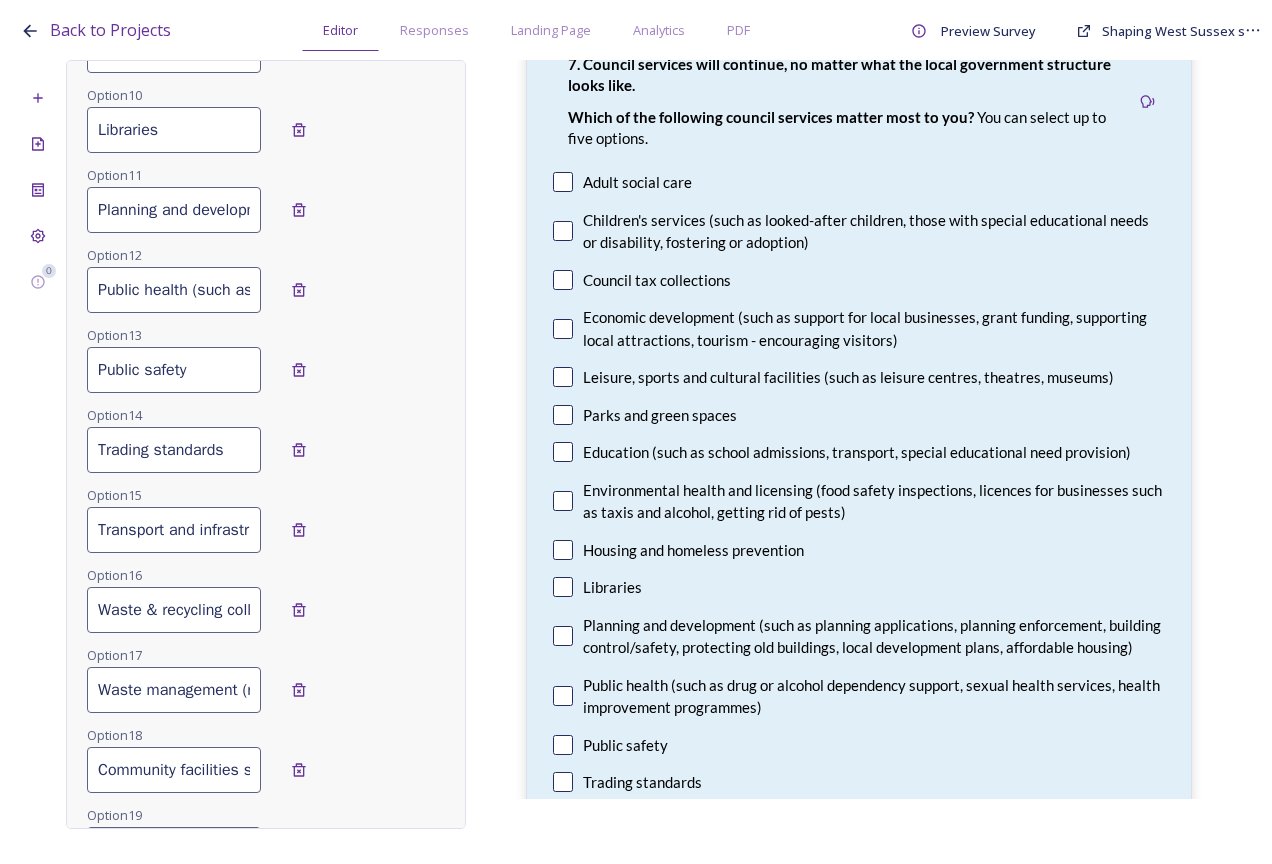 scroll, scrollTop: 1200, scrollLeft: 0, axis: vertical 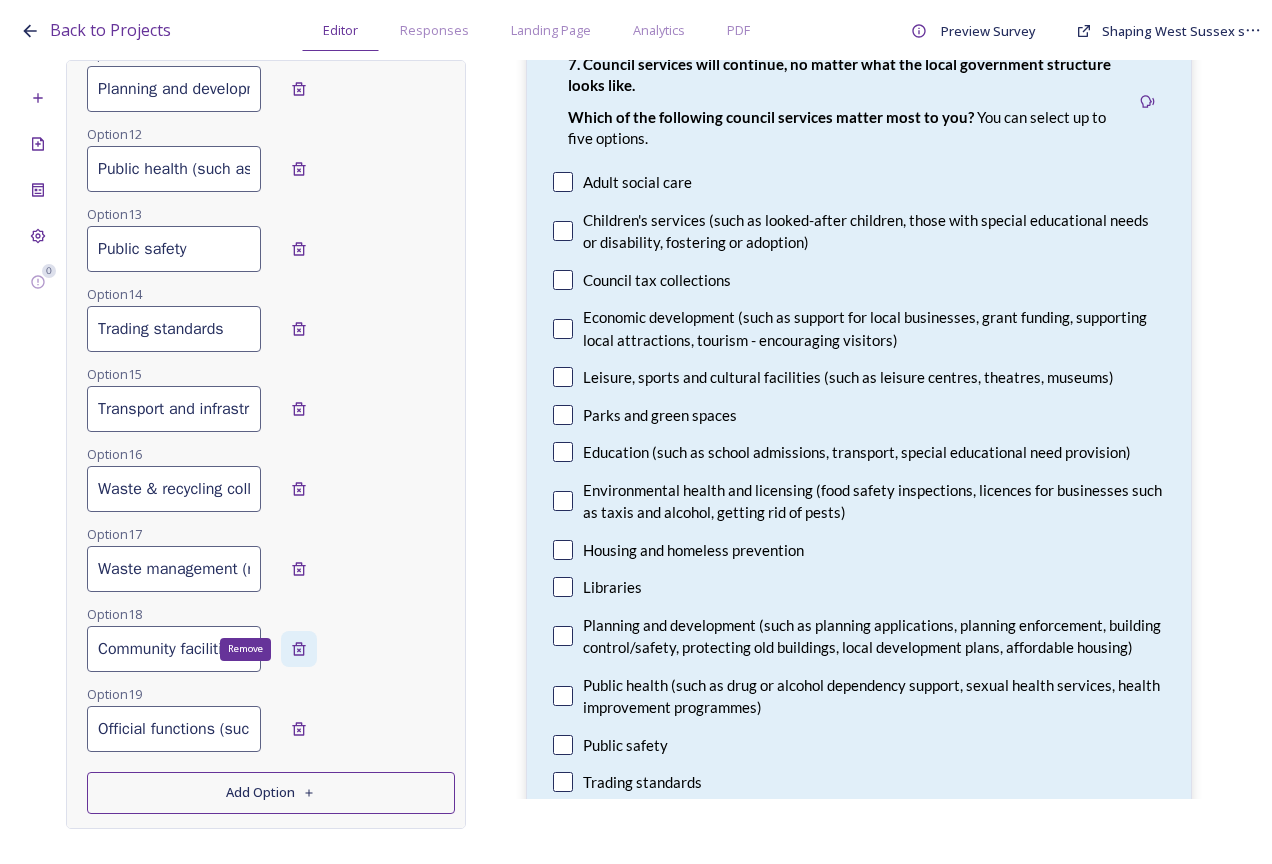 click 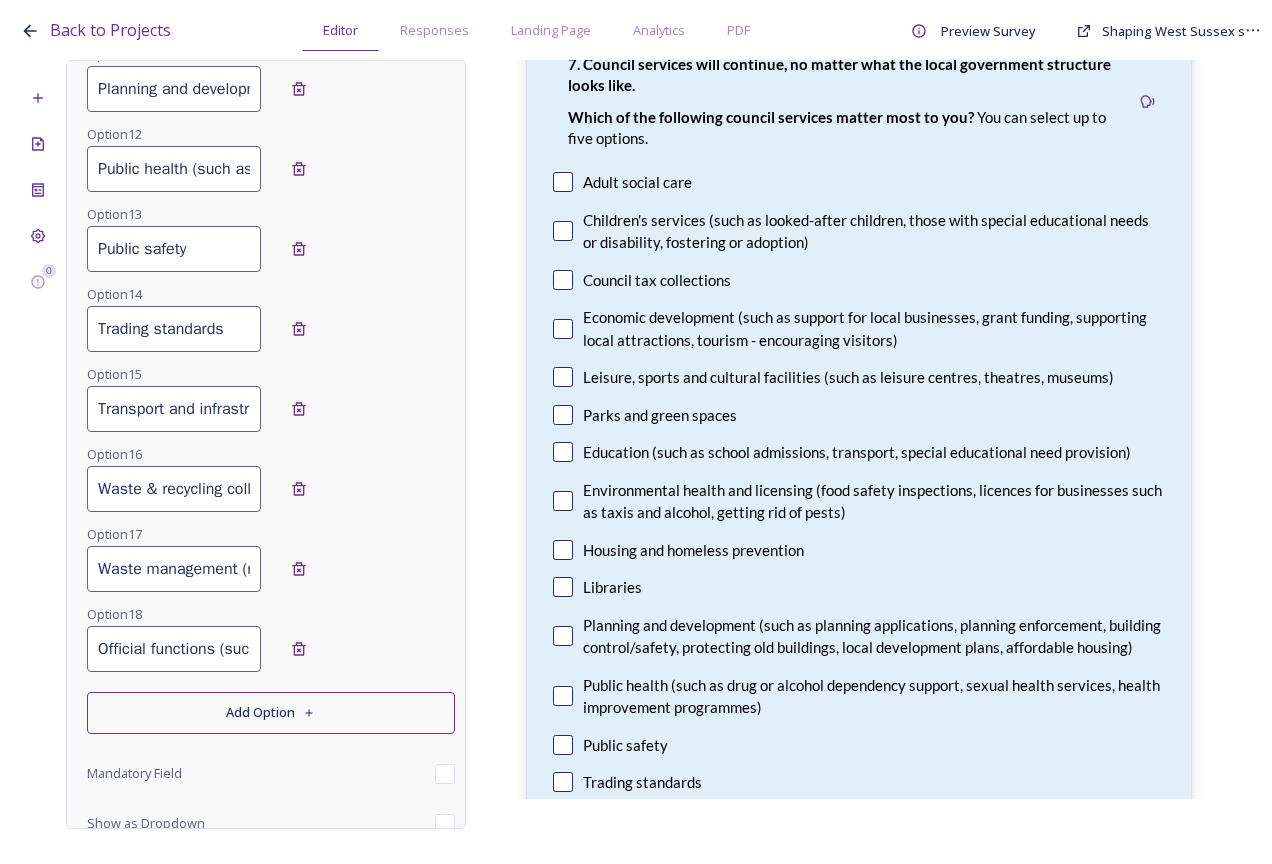 click 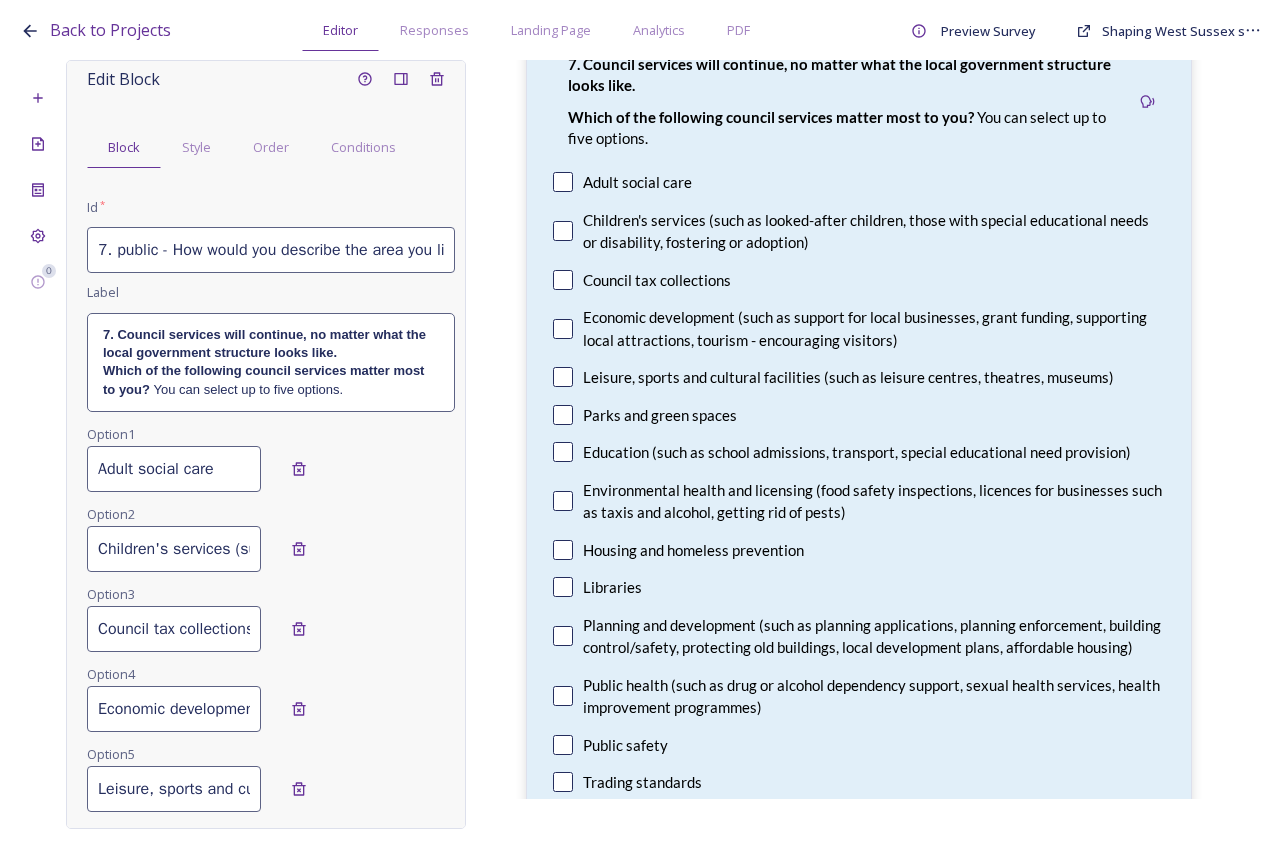 scroll, scrollTop: 0, scrollLeft: 0, axis: both 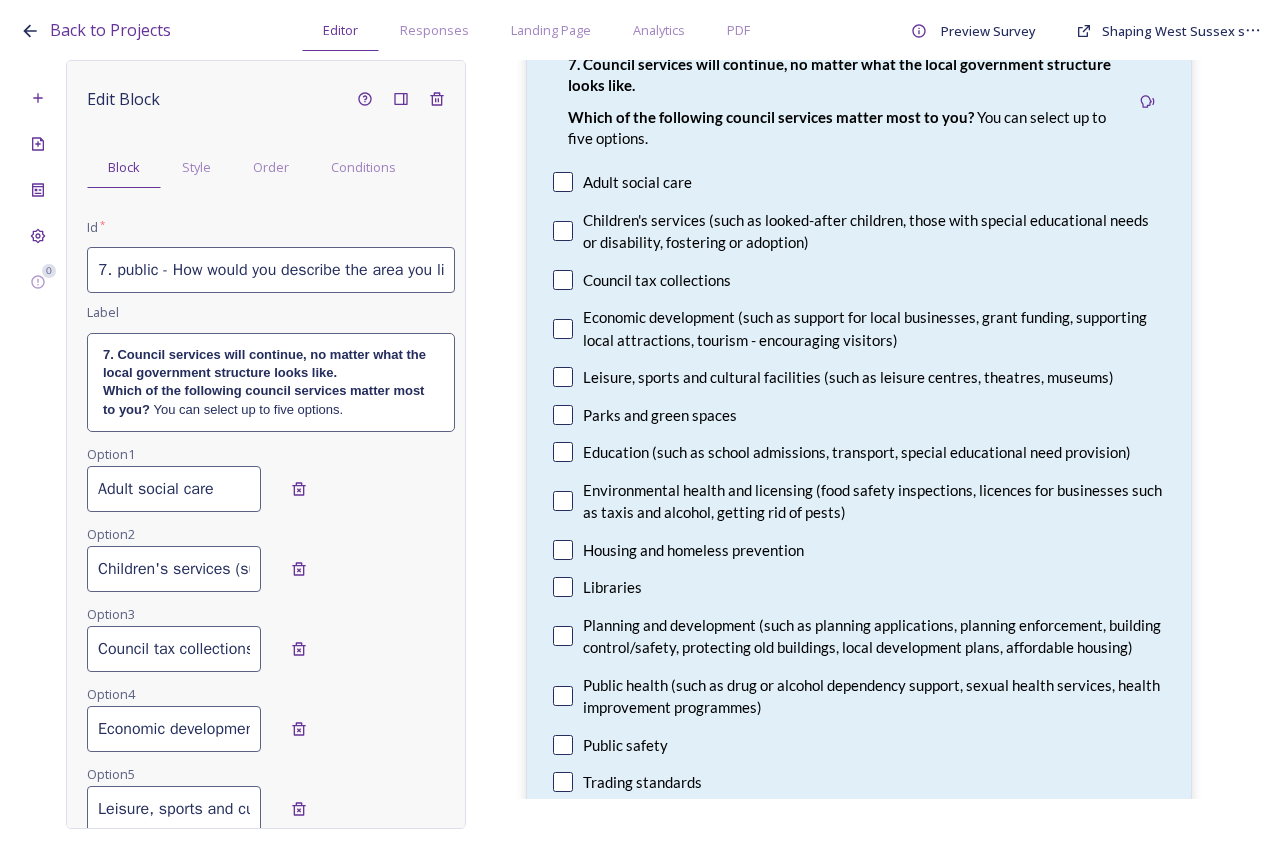 click on "Economic development (such as support for local businesses, grant funding, supporting local attractions, tourism - encouraging visitors)" at bounding box center (174, 729) 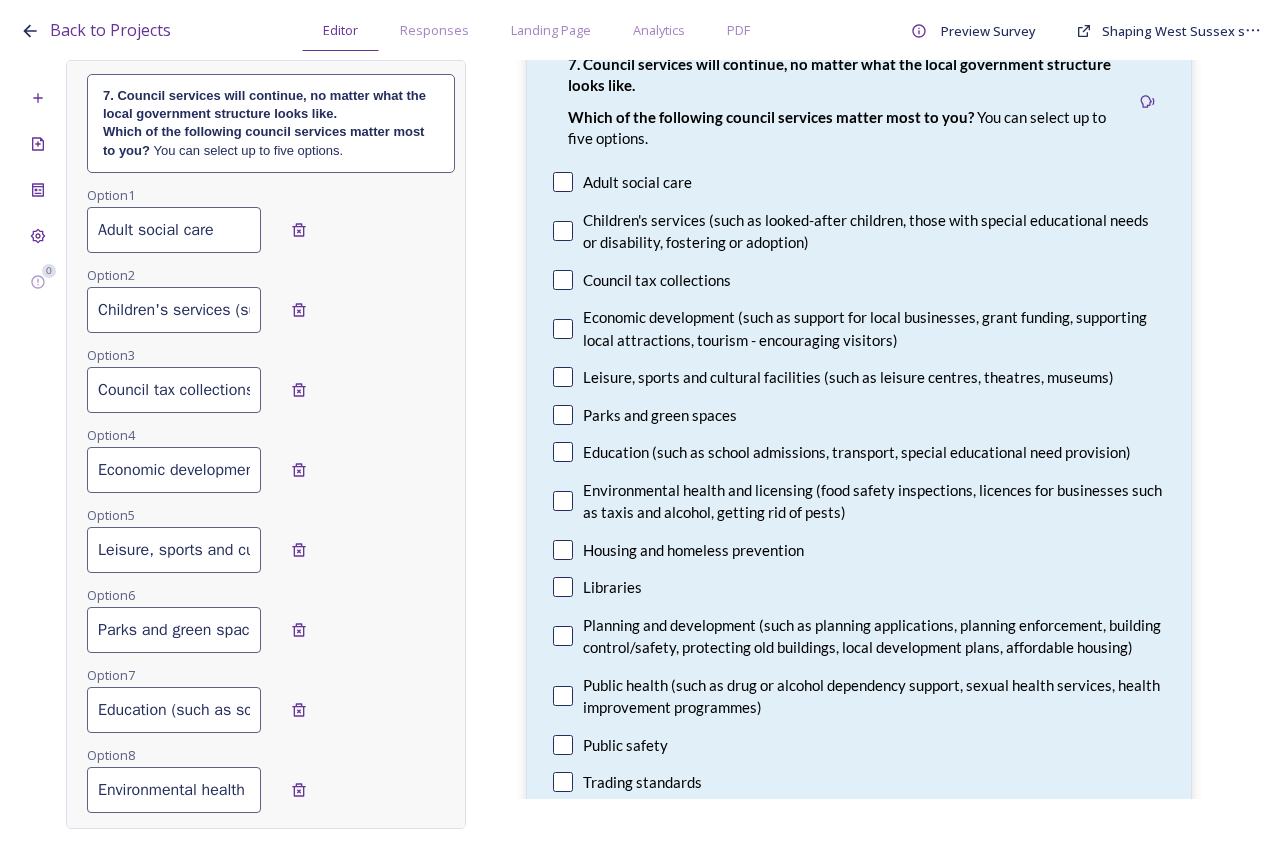 scroll, scrollTop: 300, scrollLeft: 0, axis: vertical 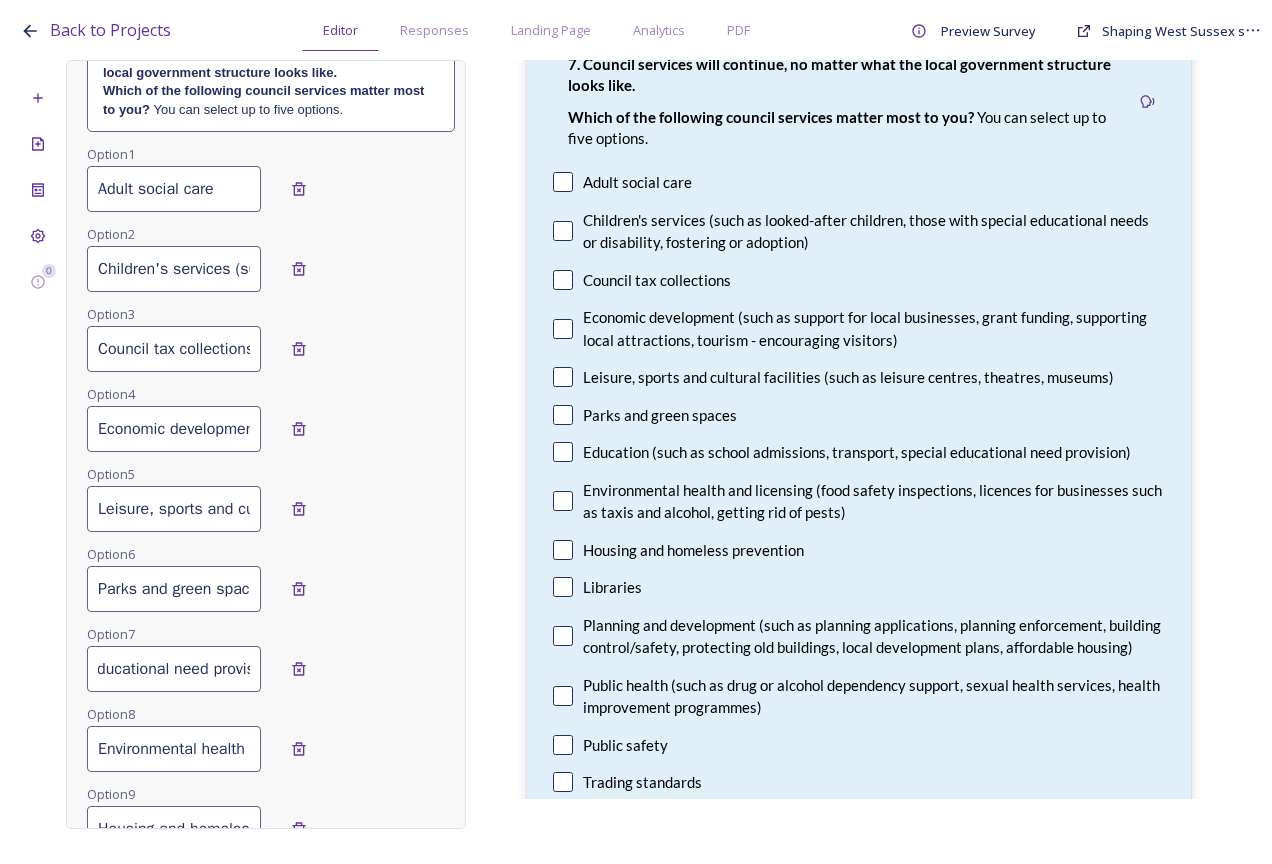 drag, startPoint x: 101, startPoint y: 669, endPoint x: 471, endPoint y: 685, distance: 370.3458 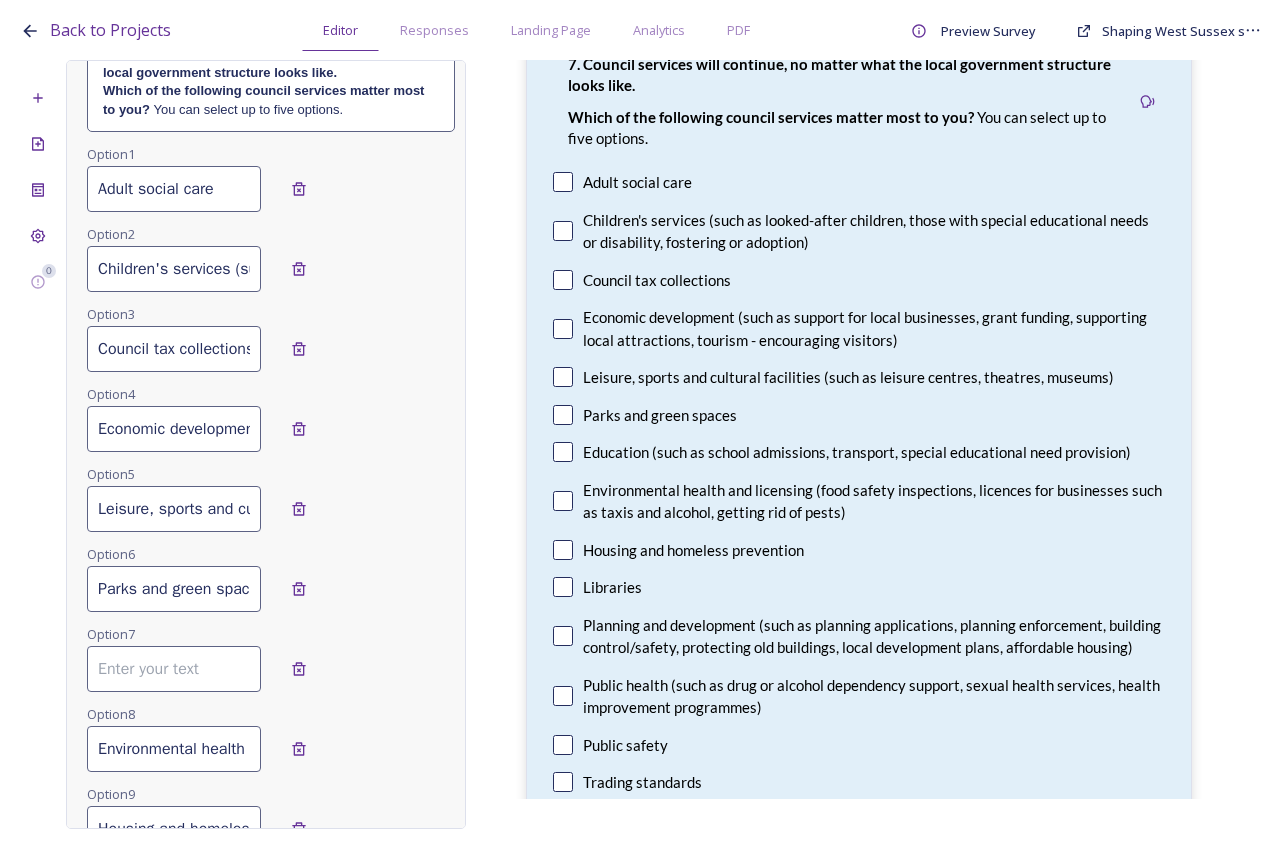 scroll, scrollTop: 0, scrollLeft: 0, axis: both 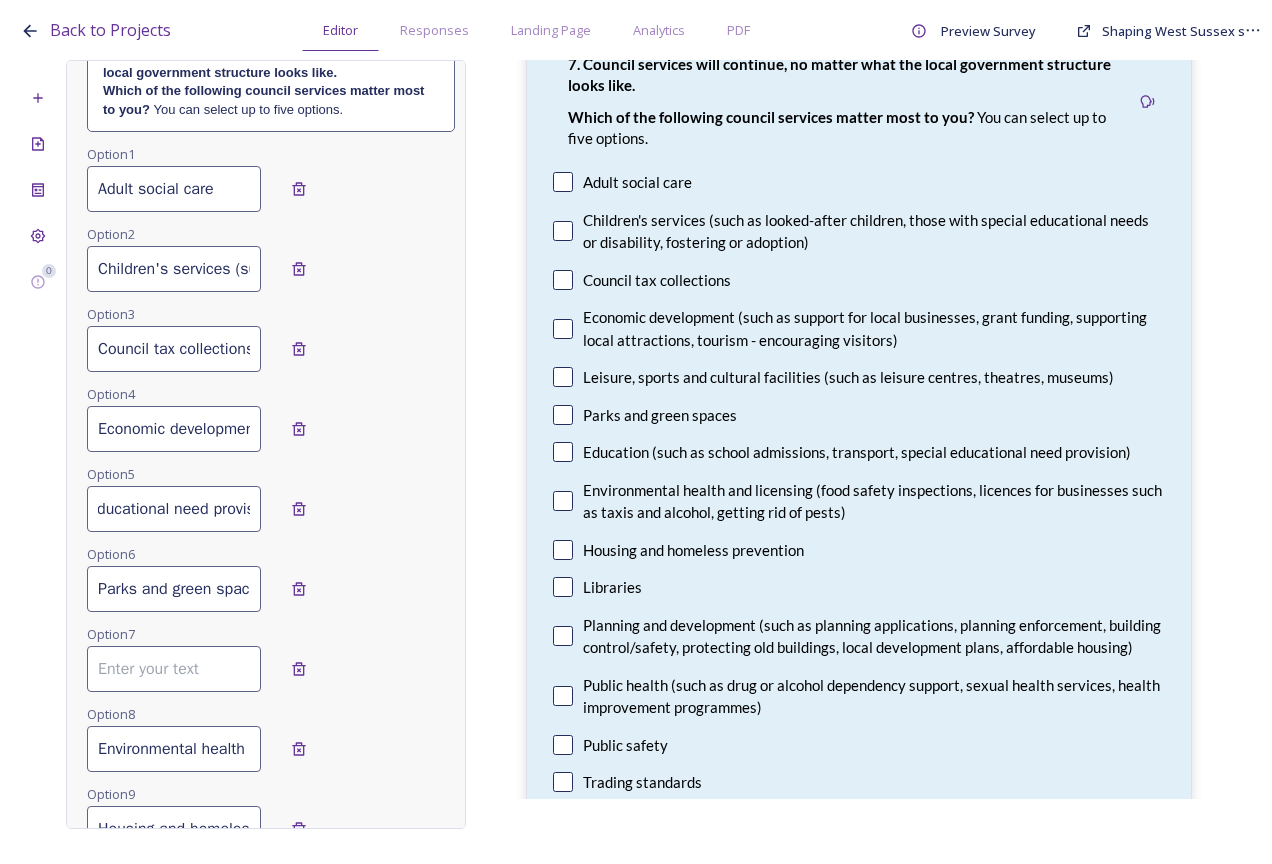 type on "Education (such as school admissions, transport, special educational need provision)" 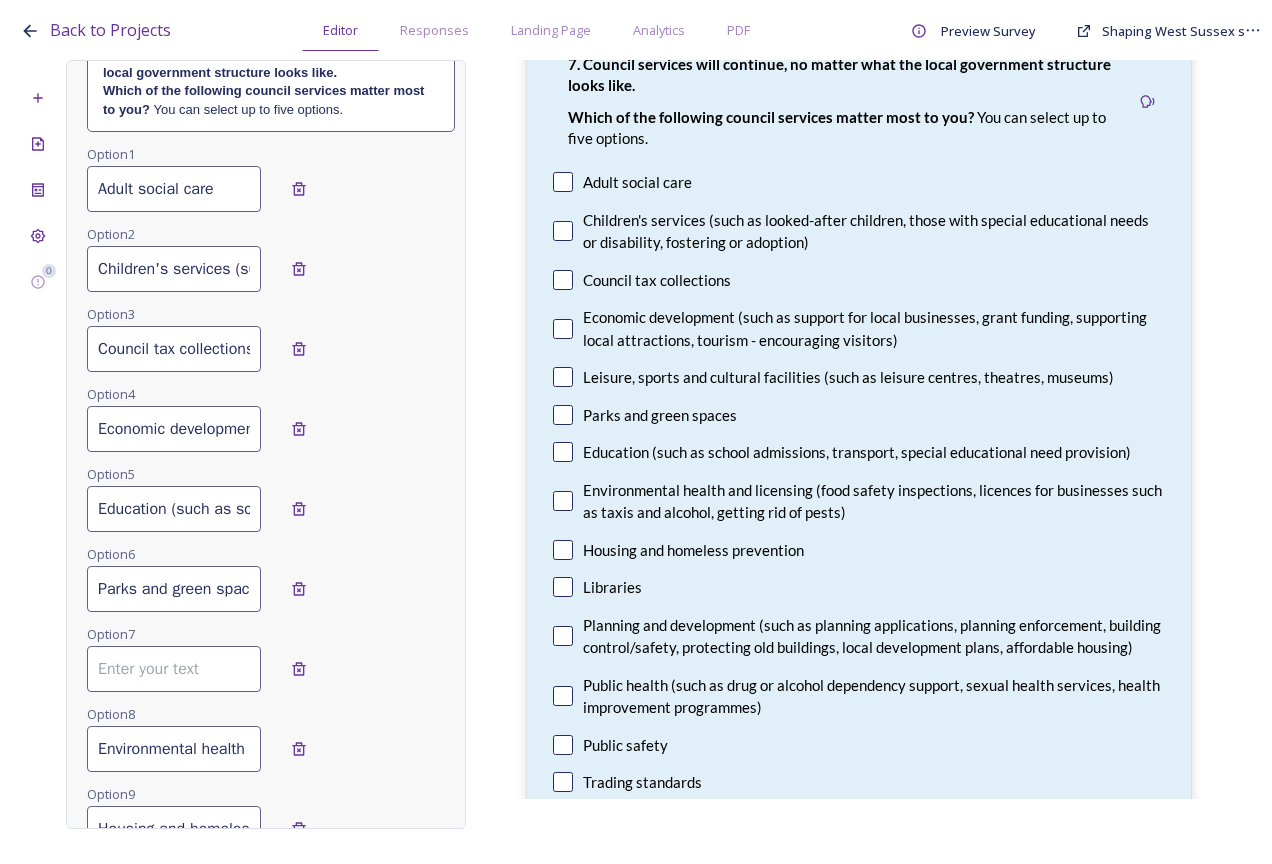 click at bounding box center (174, 669) 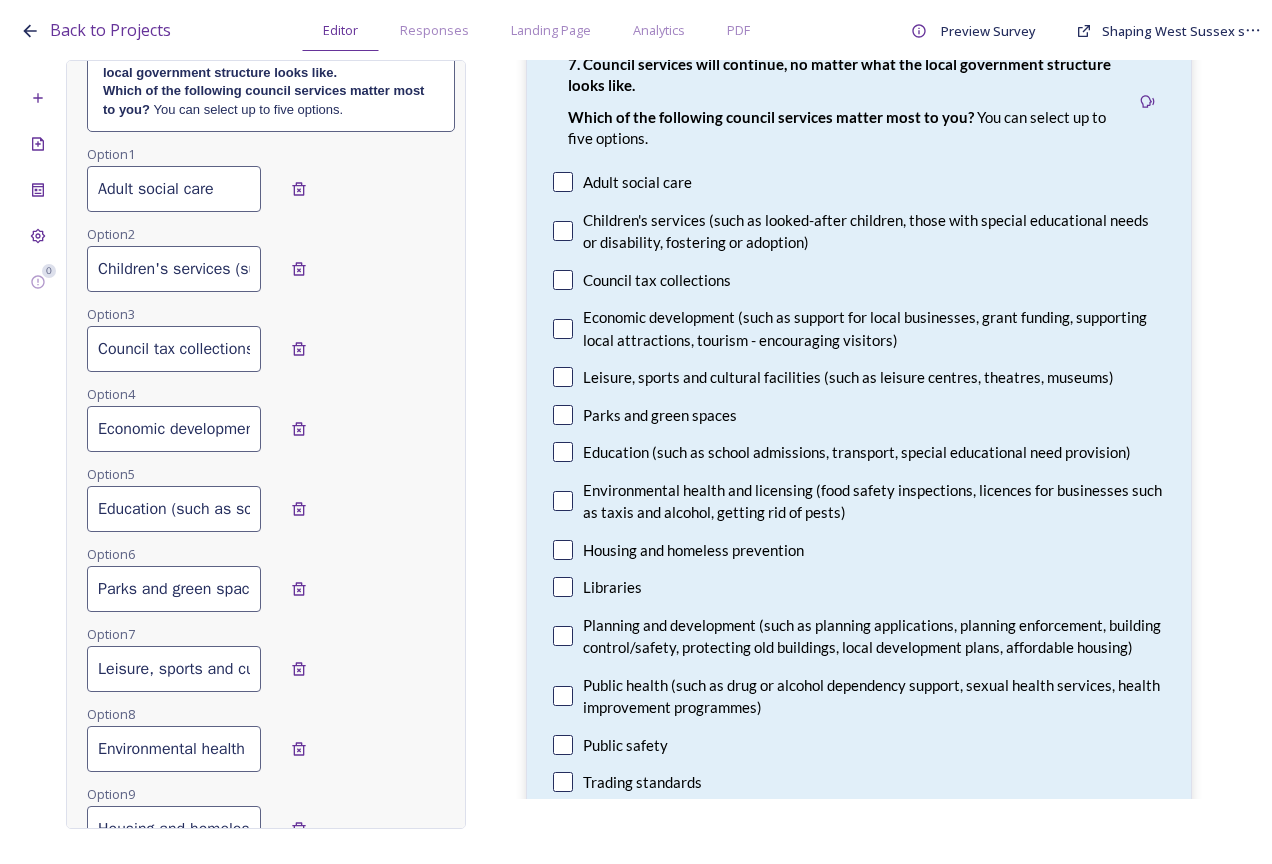 scroll, scrollTop: 0, scrollLeft: 380, axis: horizontal 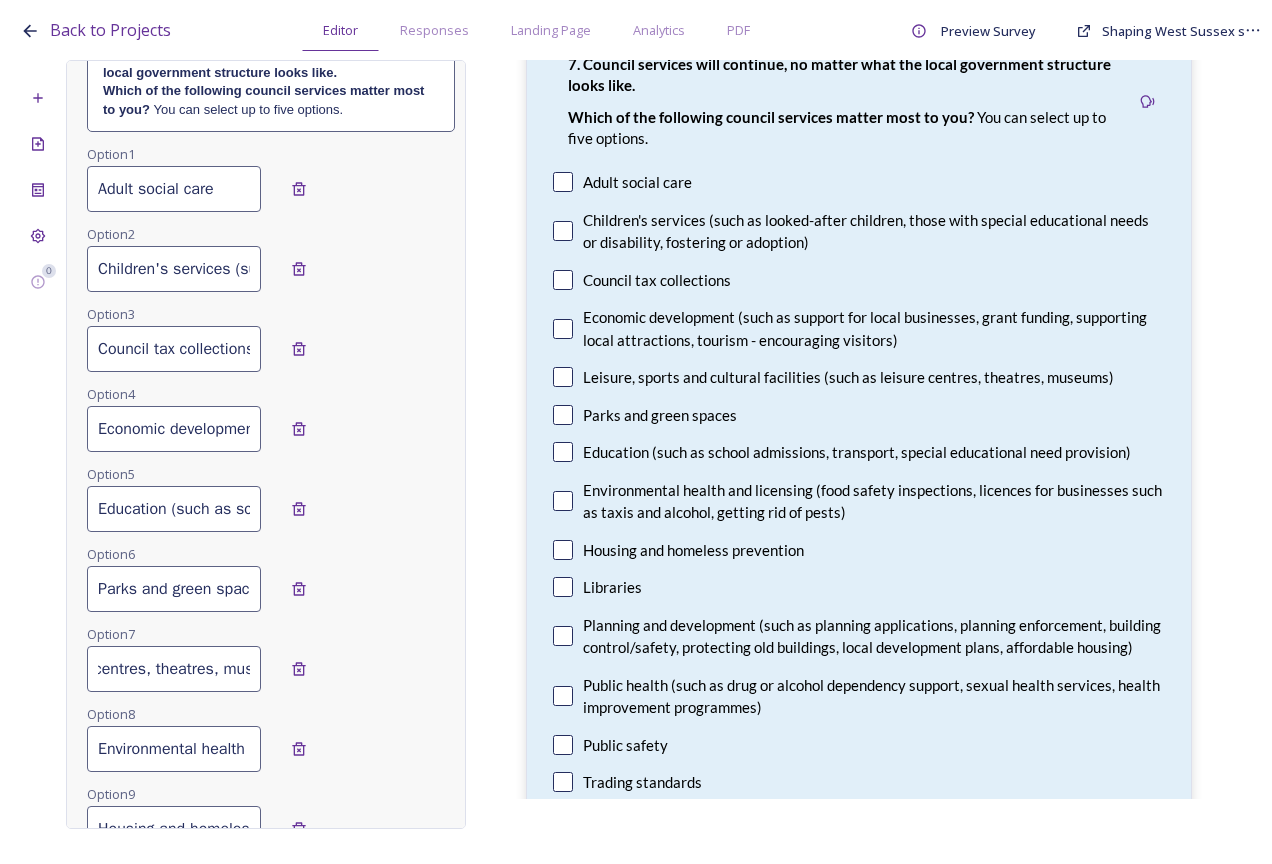 type on "Leisure, sports and cultural facilities (such as leisure centres, theatres, museums)" 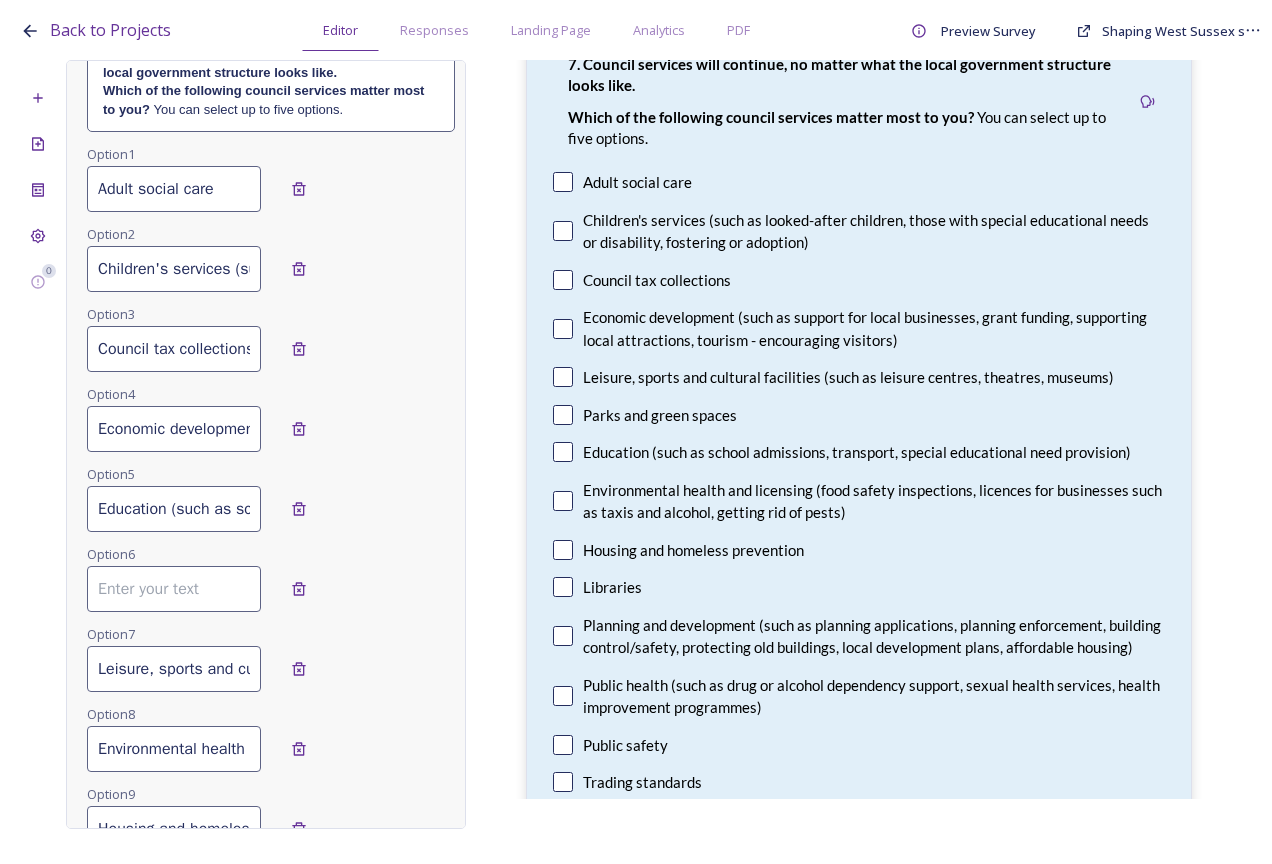 type 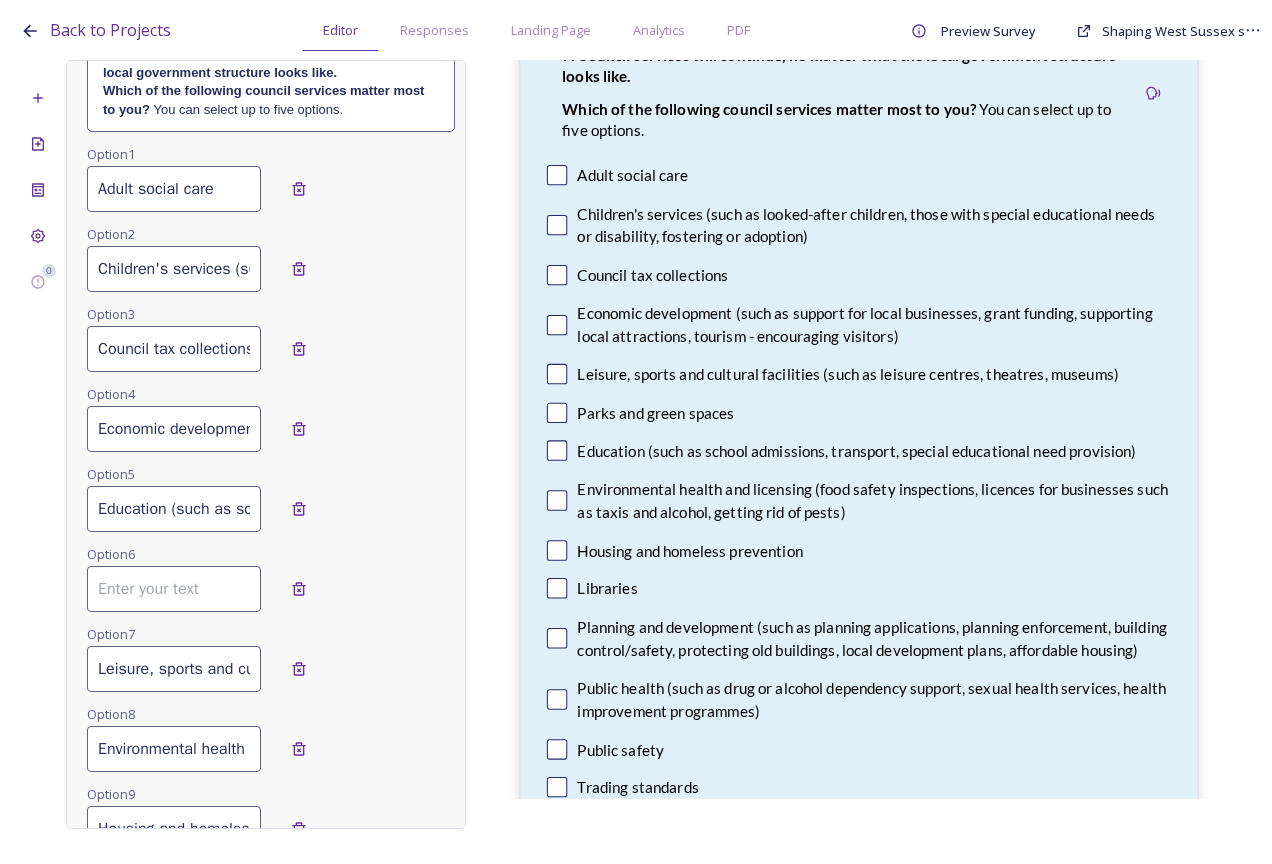 scroll, scrollTop: 0, scrollLeft: 730, axis: horizontal 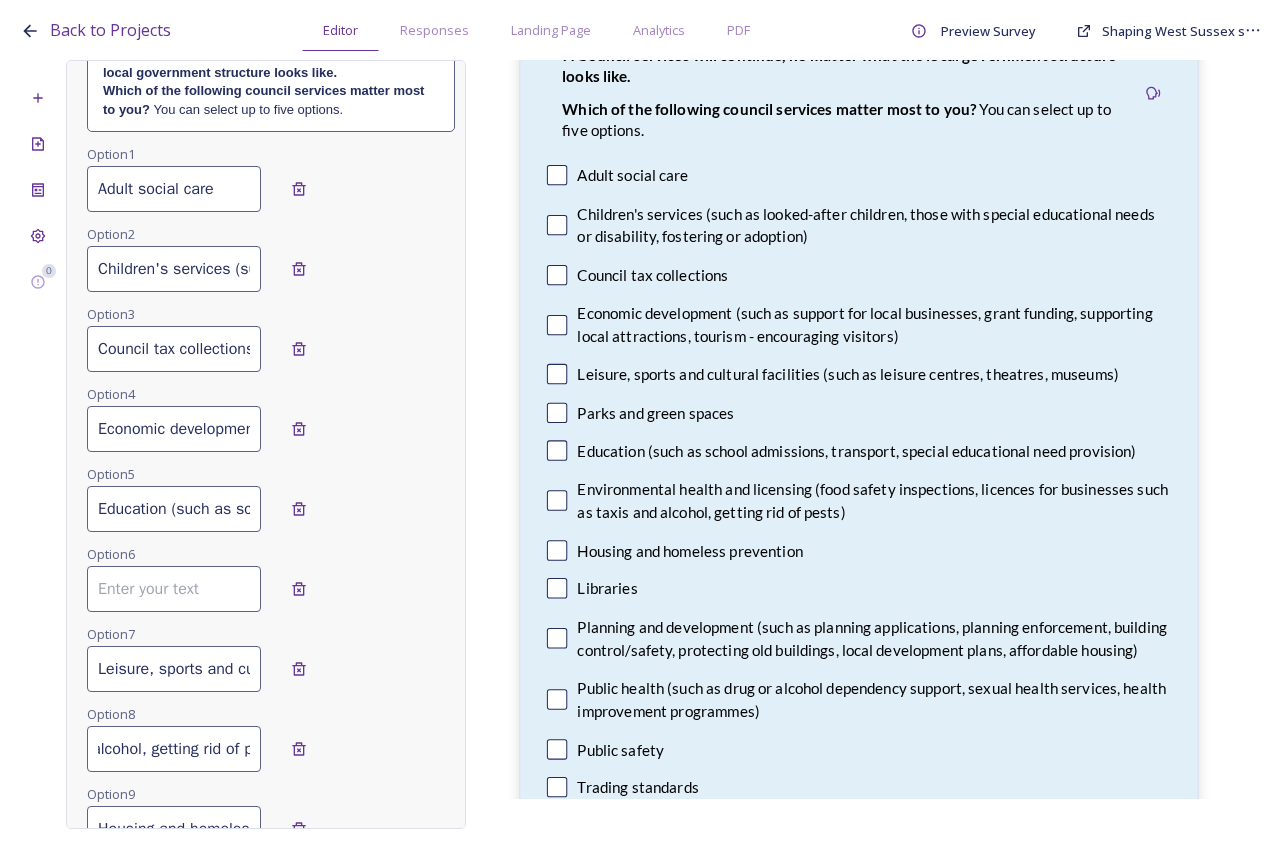 drag, startPoint x: 98, startPoint y: 755, endPoint x: 345, endPoint y: 734, distance: 247.8911 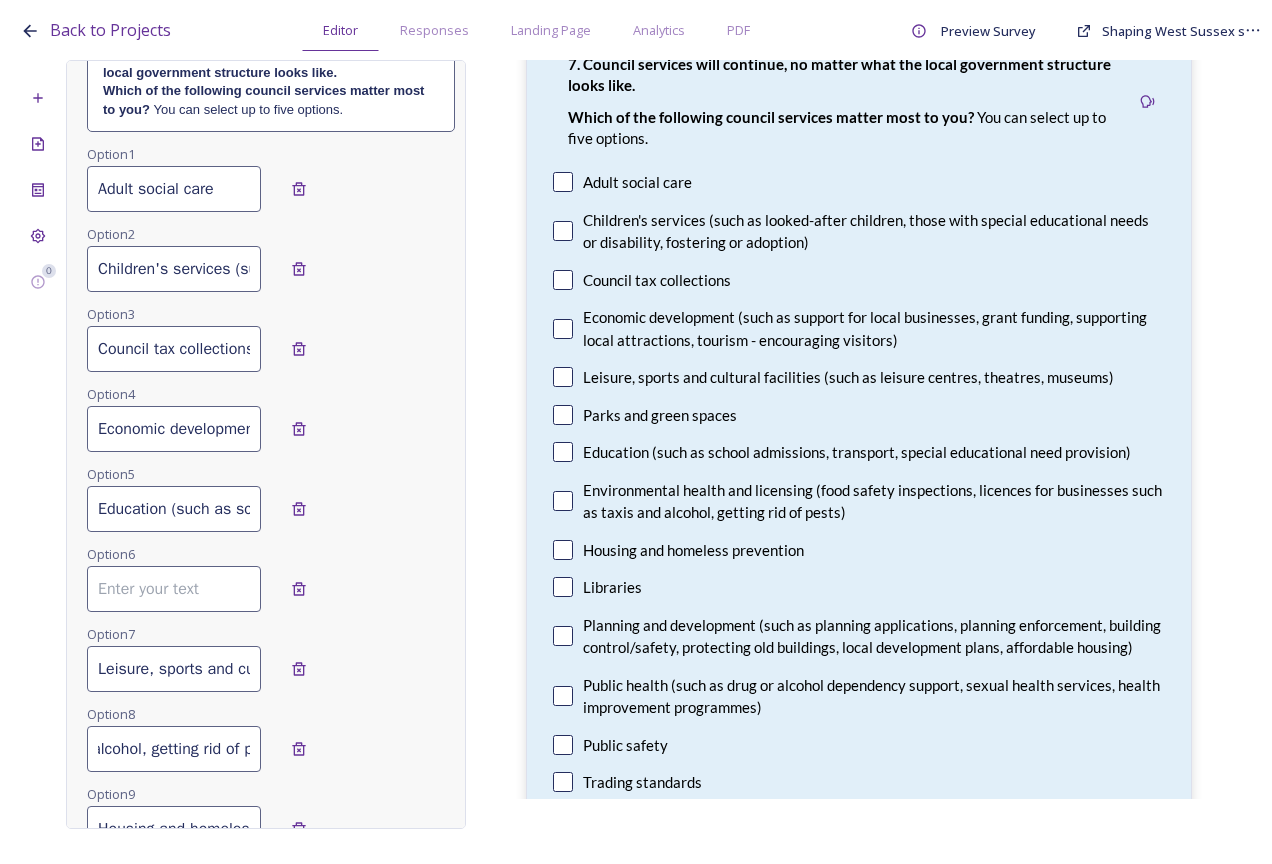 click on "0 Edit Block Block Style Order Conditions Id * 7. public - How would you describe the area you live or work in? Label 7. Council services will continue, no matter what the local government structure looks like.  ﻿﻿Which of the following council services matter most to you?  You can select up to five options. Option  1 Adult social care Option  2 Children's services (such as looked-after children, those with special educational needs or disability, fostering or adoption) Option  3 Council tax collections Option  4 Economic development (such as support for local businesses, grant funding, supporting local attractions, tourism - encouraging visitors) Option  5 Education (such as school admissions, transport, special educational need provision) Option  6 Option  7 Leisure, sports and cultural facilities (such as leisure centres, theatres, museums) Option  8 Environmental health and licensing (food safety inspections, licences for businesses such as taxis and alcohol, getting rid of pests) Option  9 Option  5" at bounding box center (636, 444) 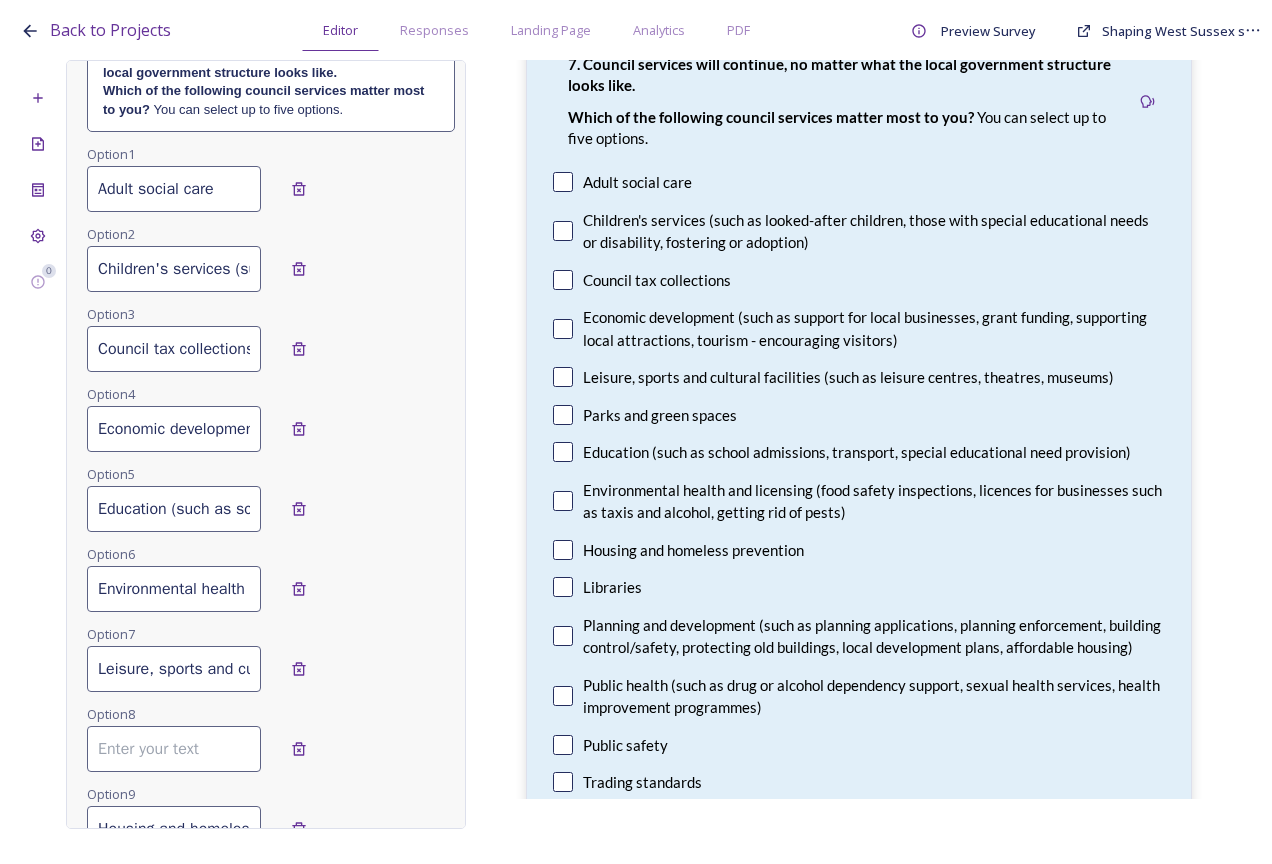 scroll, scrollTop: 0, scrollLeft: 0, axis: both 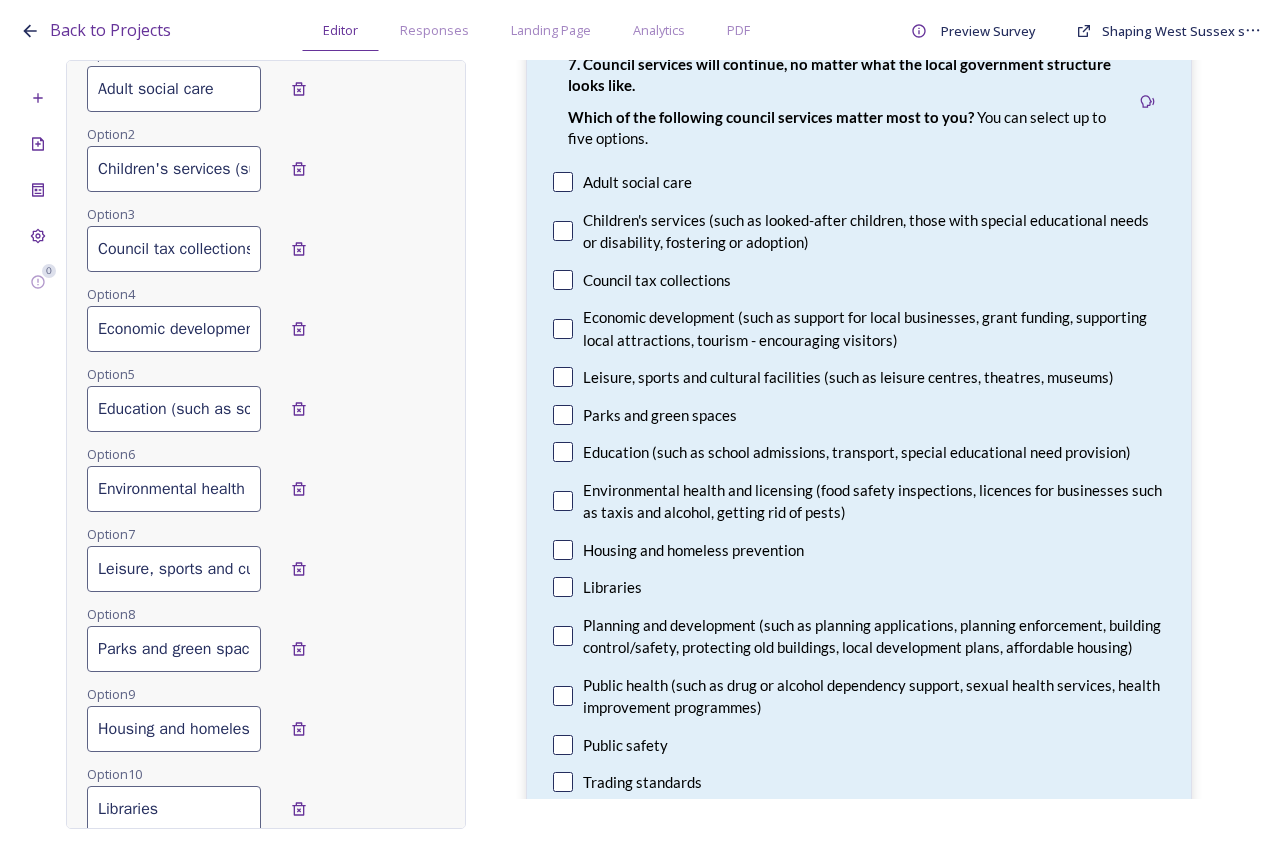 type on "Parks and green spaces" 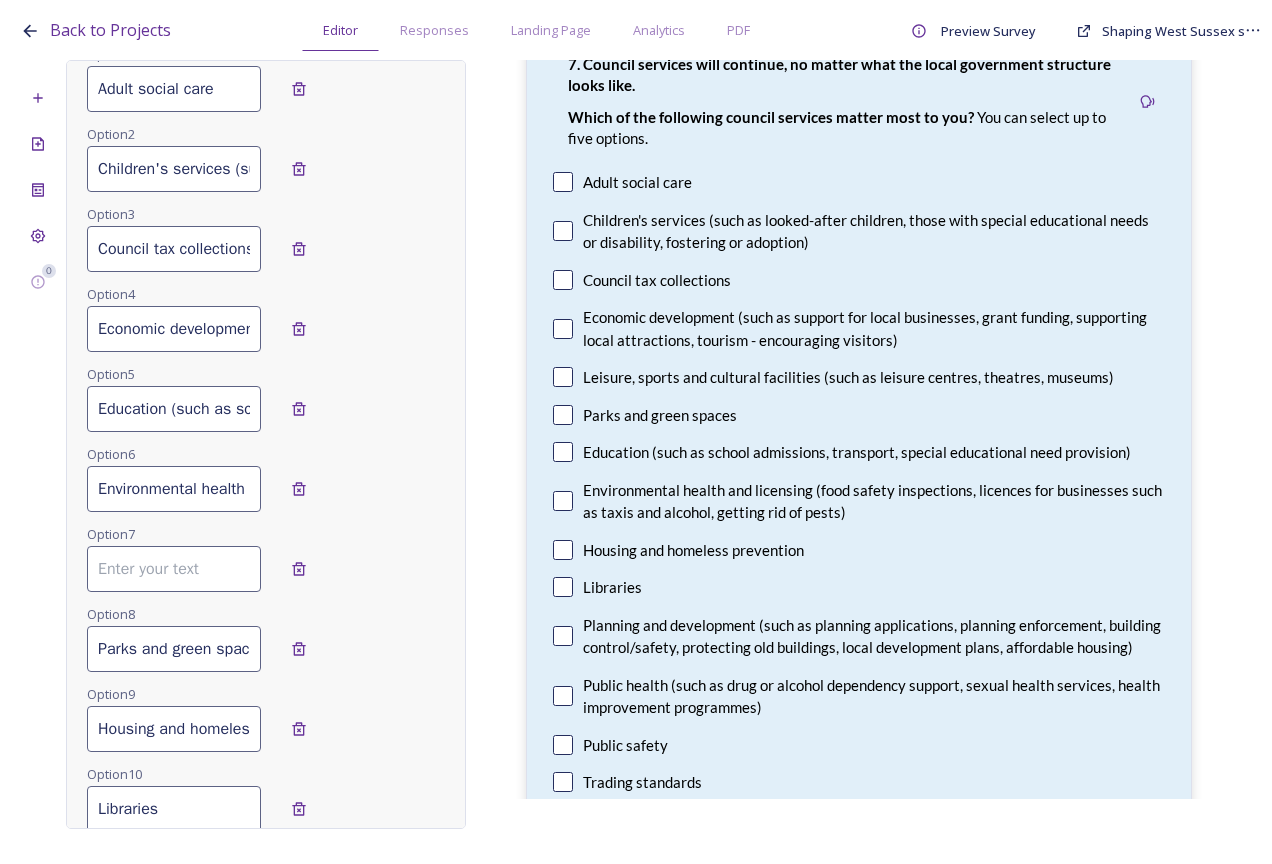 type 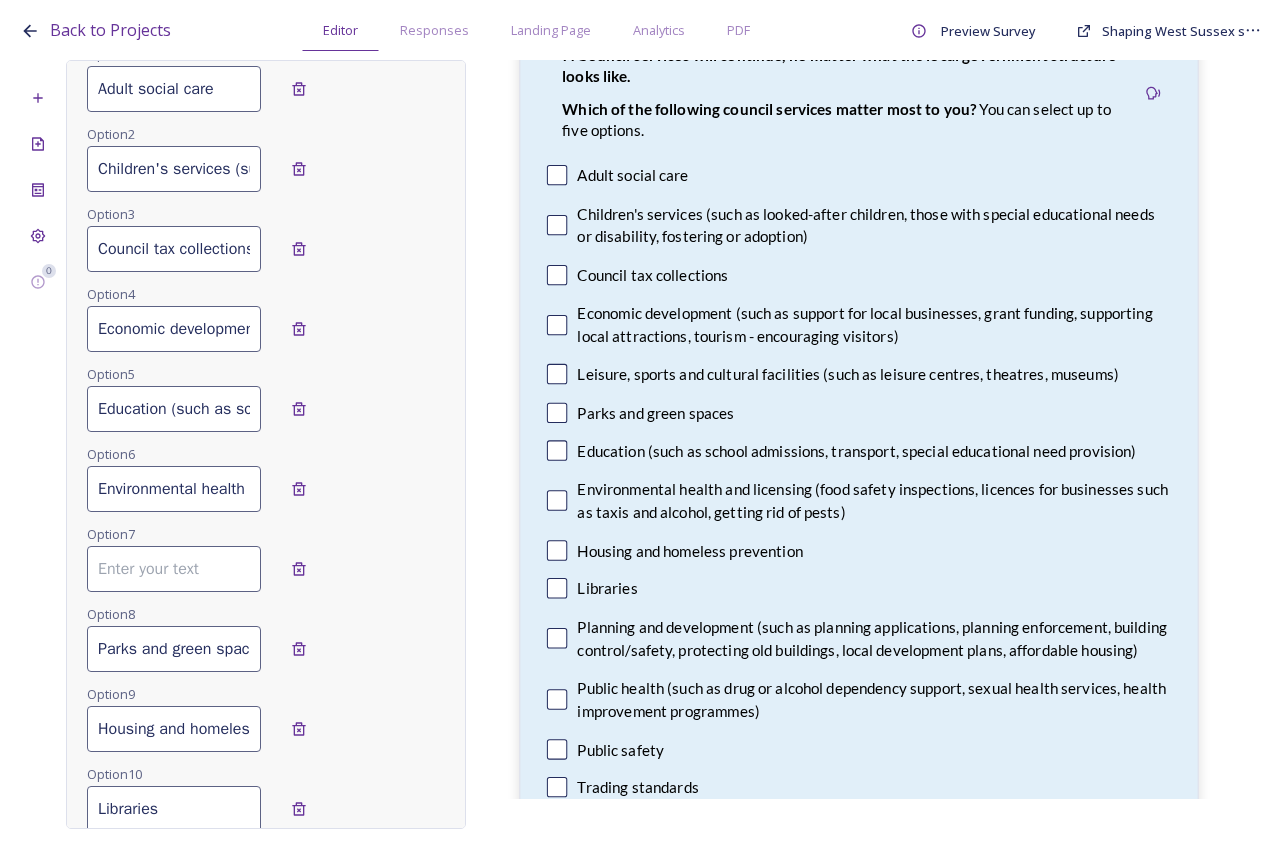 scroll, scrollTop: 0, scrollLeft: 60, axis: horizontal 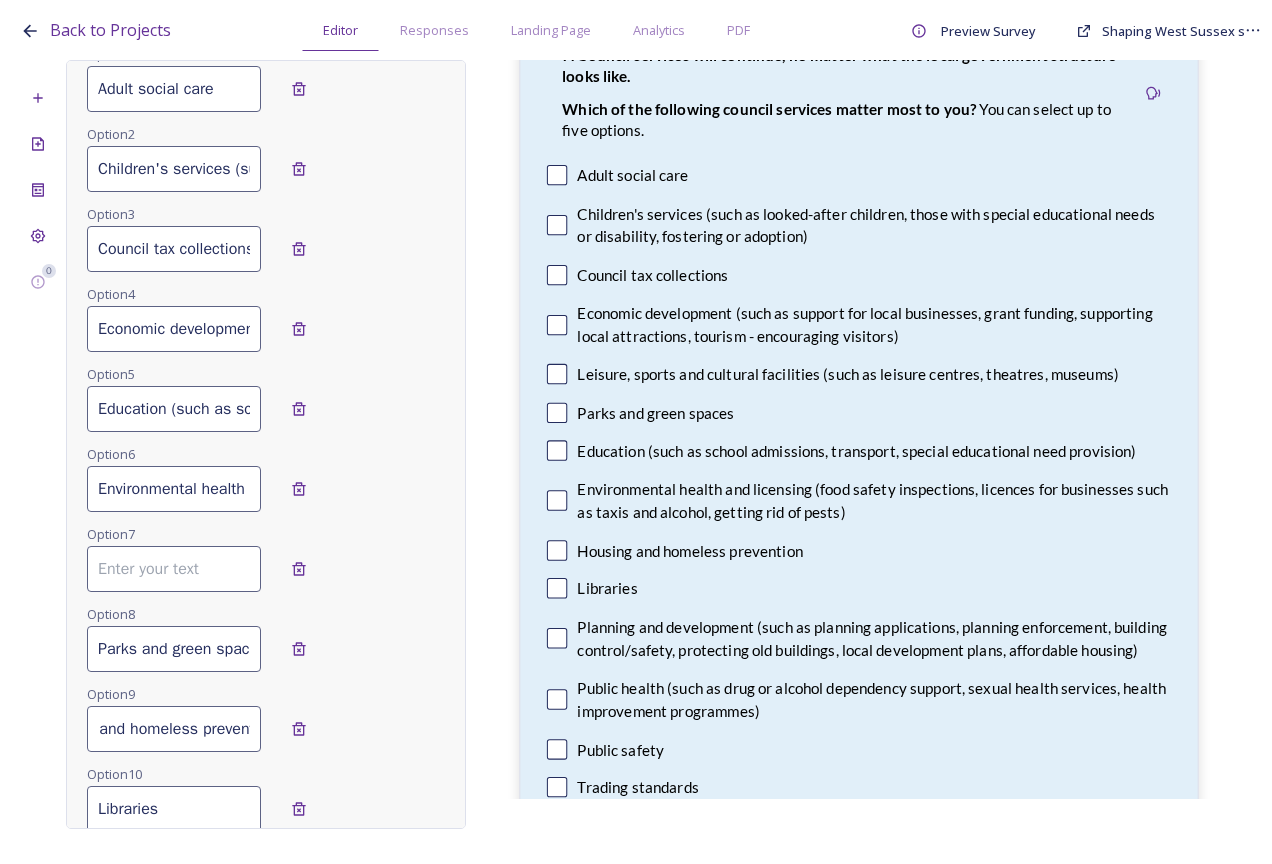 drag, startPoint x: 102, startPoint y: 734, endPoint x: 375, endPoint y: 745, distance: 273.22153 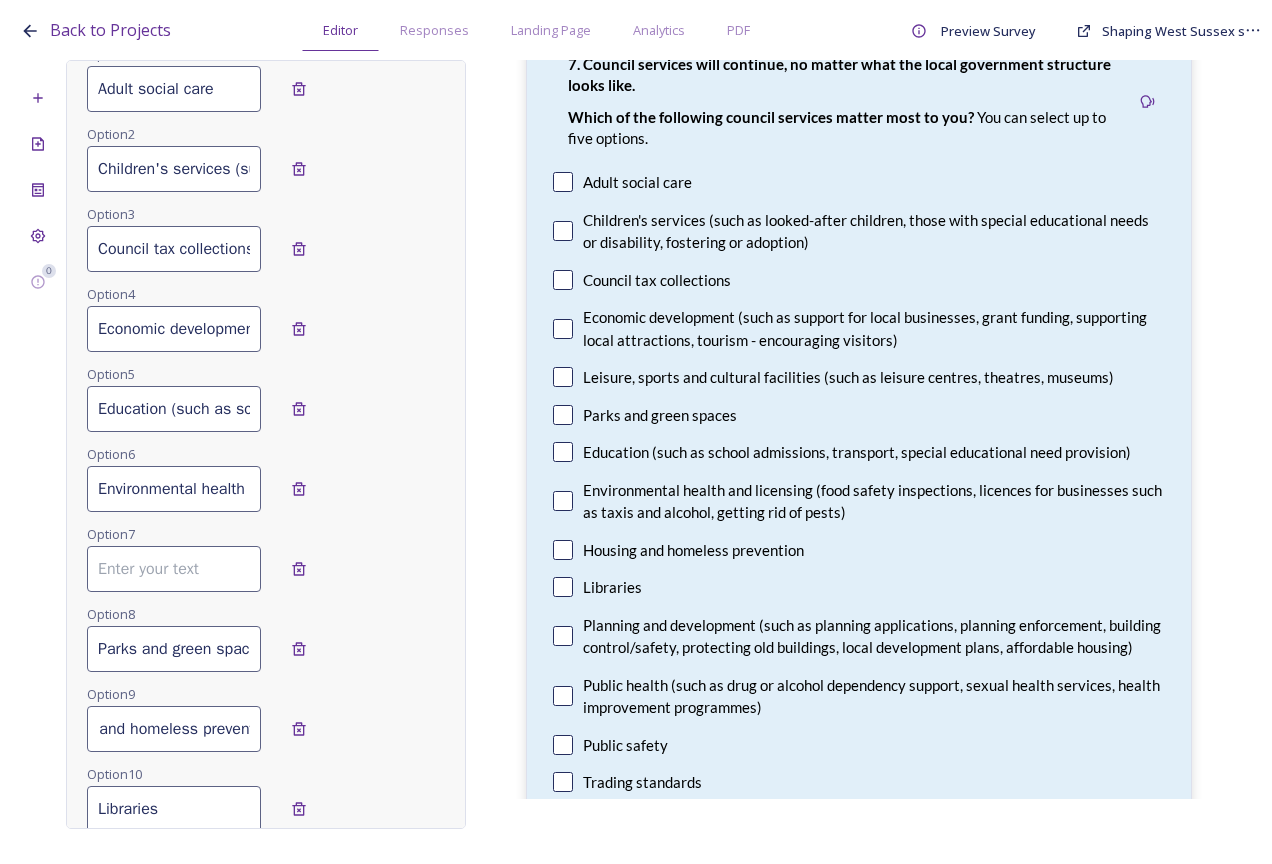 type 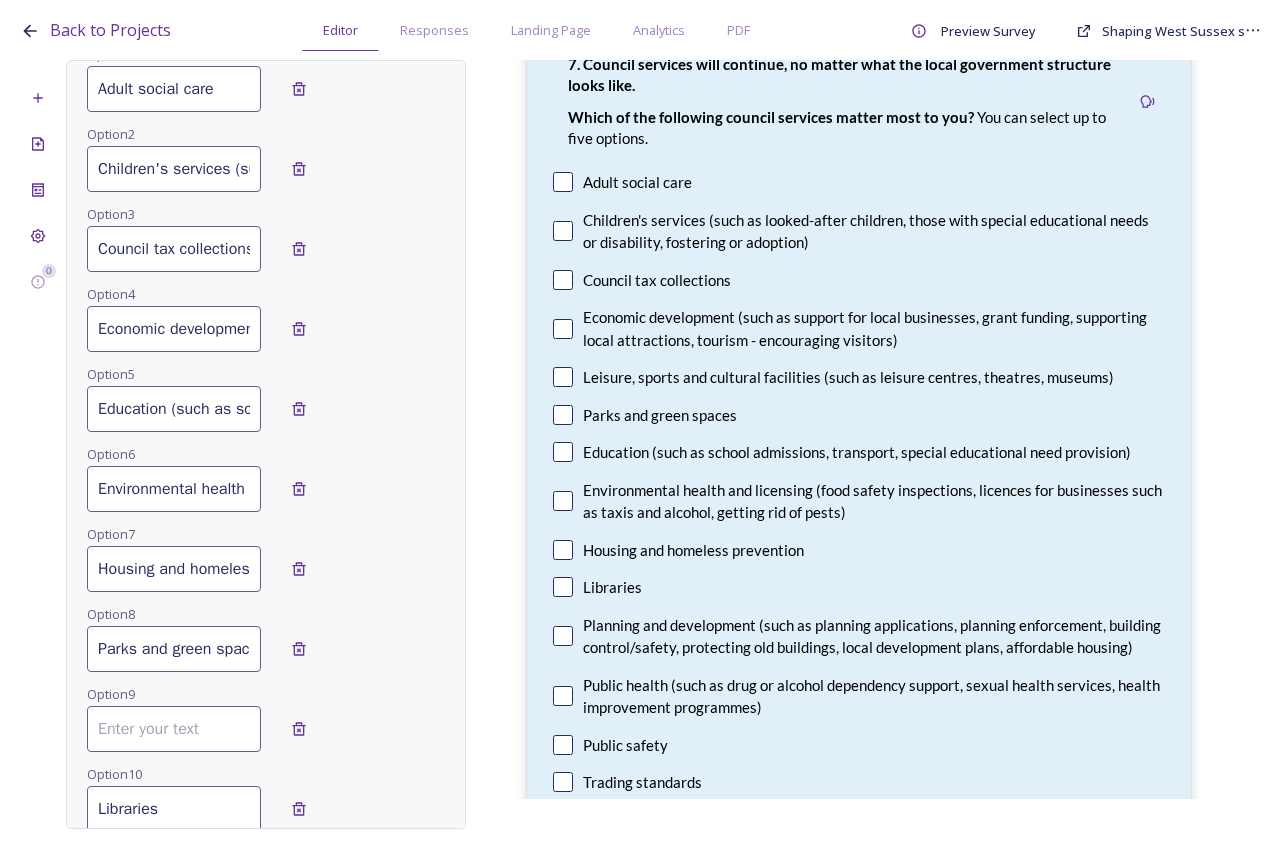 scroll, scrollTop: 0, scrollLeft: 0, axis: both 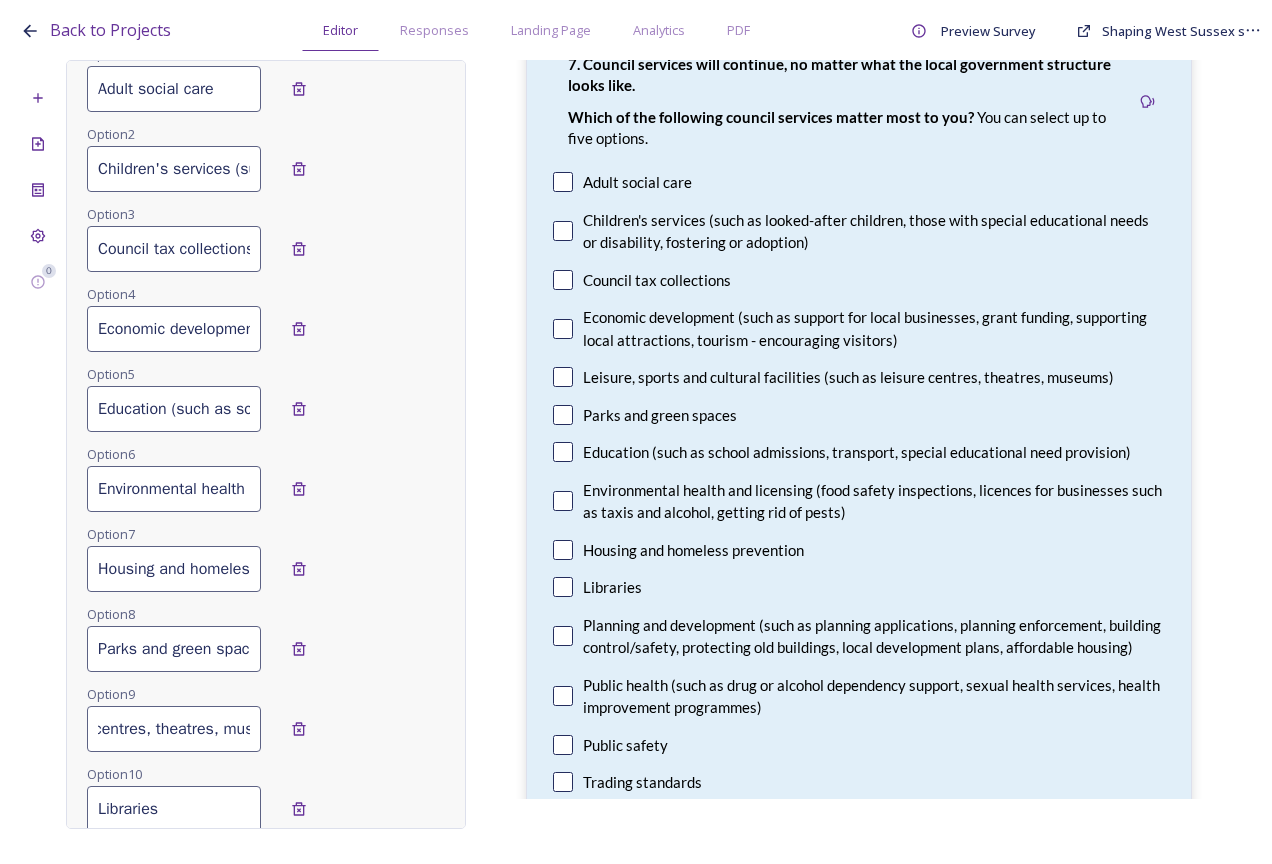 type on "Leisure, sports and cultural facilities (such as leisure centres, theatres, museums)" 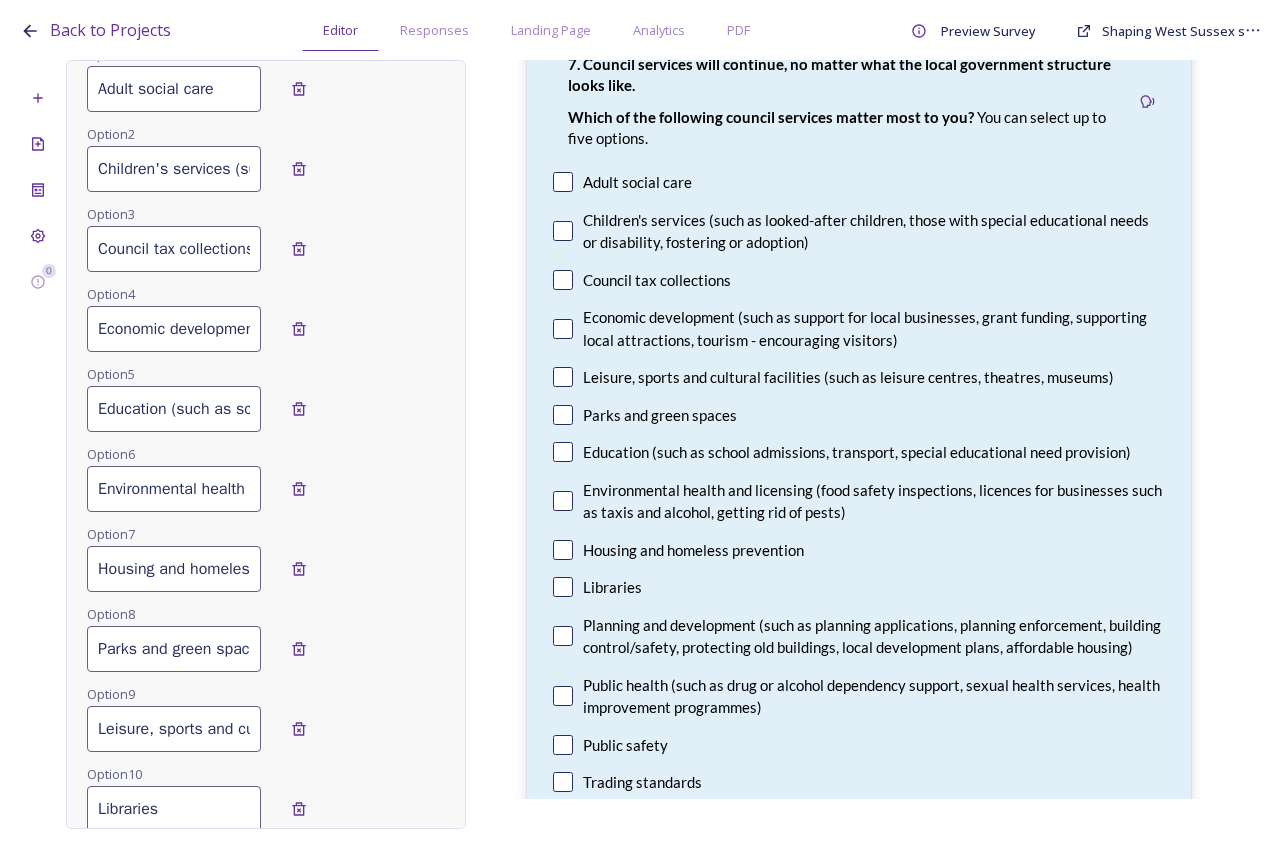 click on "Parks and green spaces" at bounding box center (174, 649) 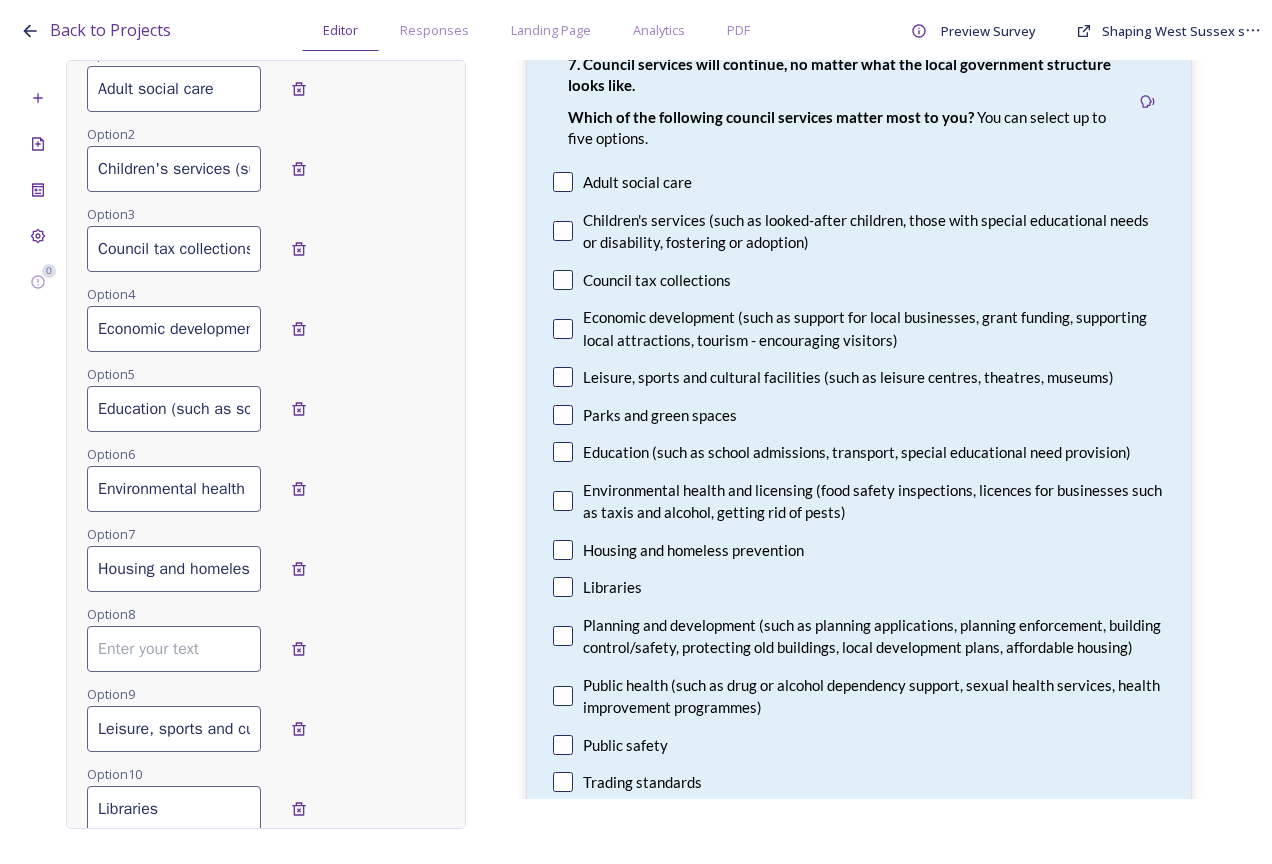 type 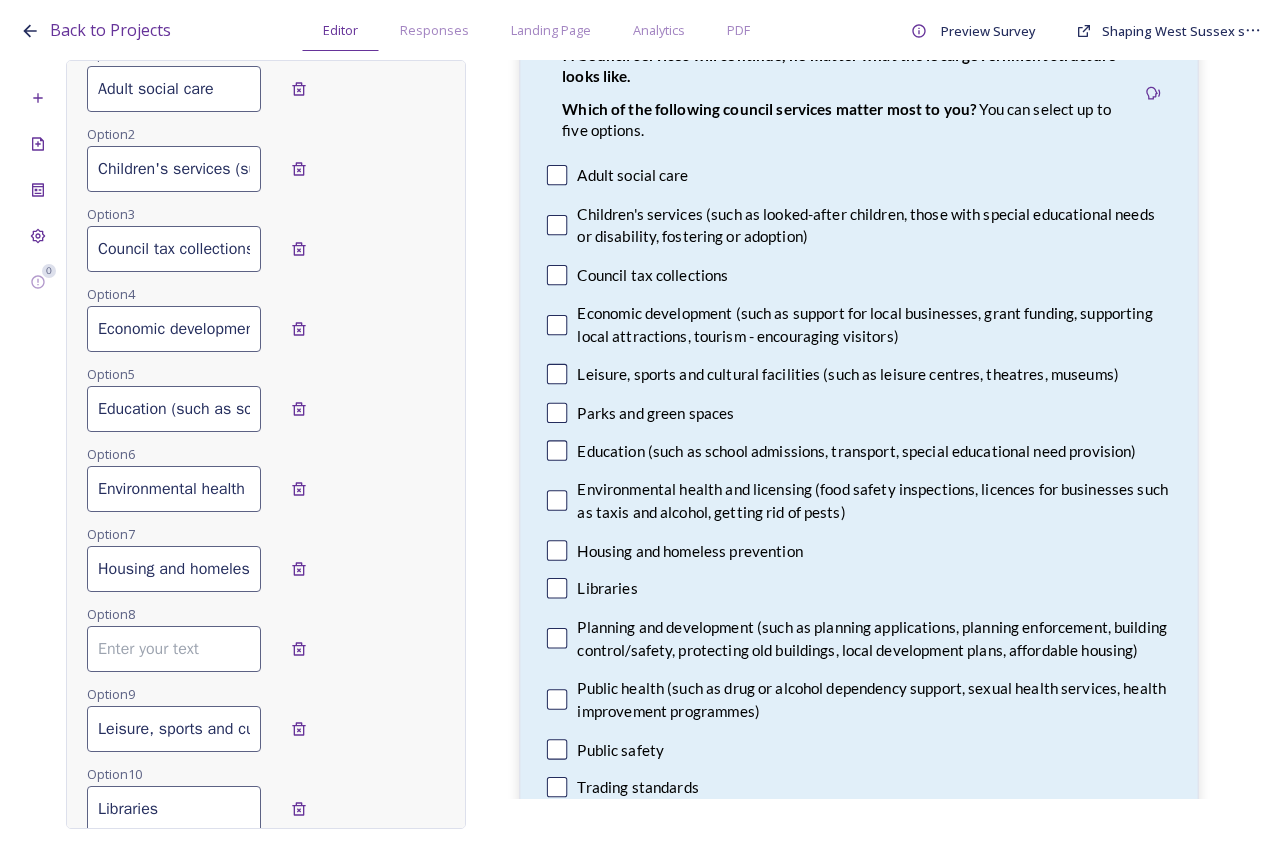 scroll, scrollTop: 0, scrollLeft: 380, axis: horizontal 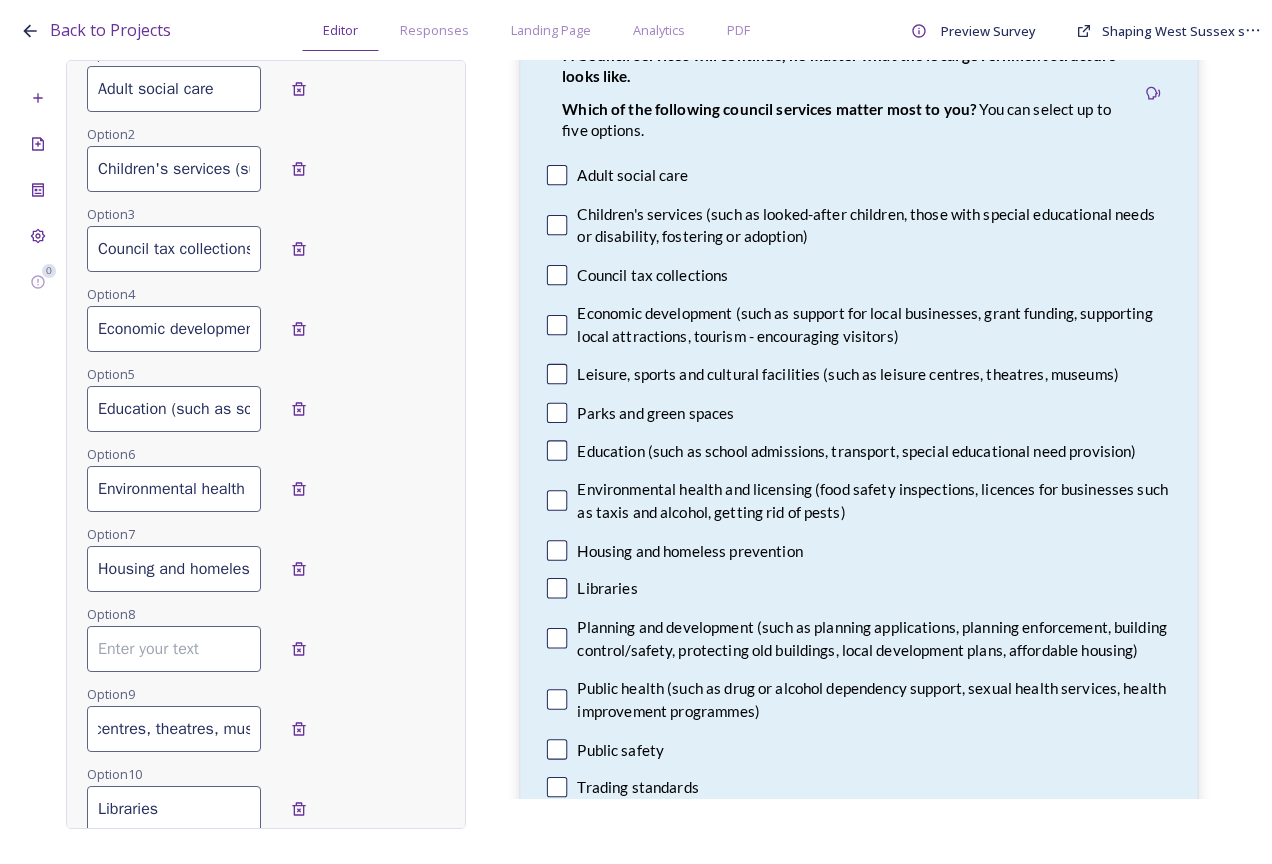 drag, startPoint x: 104, startPoint y: 727, endPoint x: 608, endPoint y: 701, distance: 504.6702 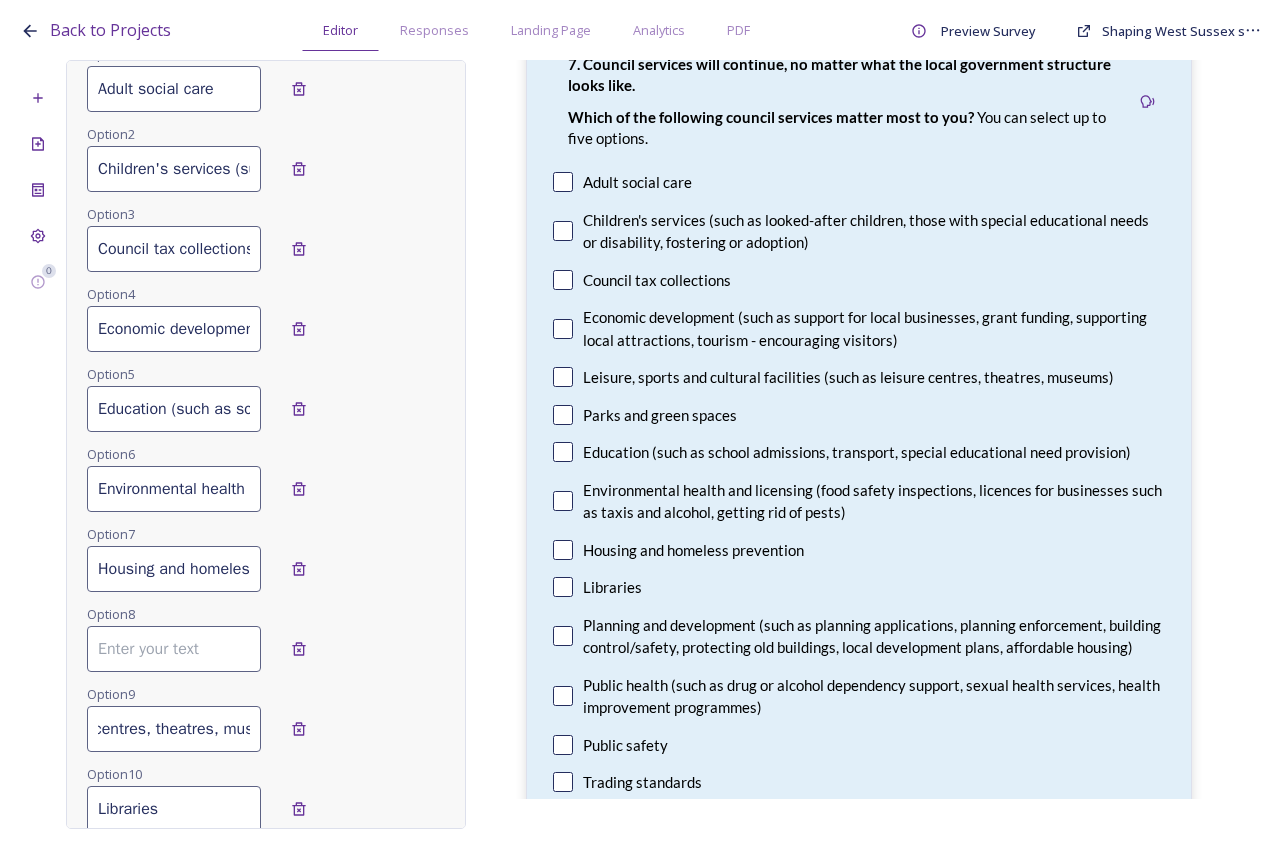 type 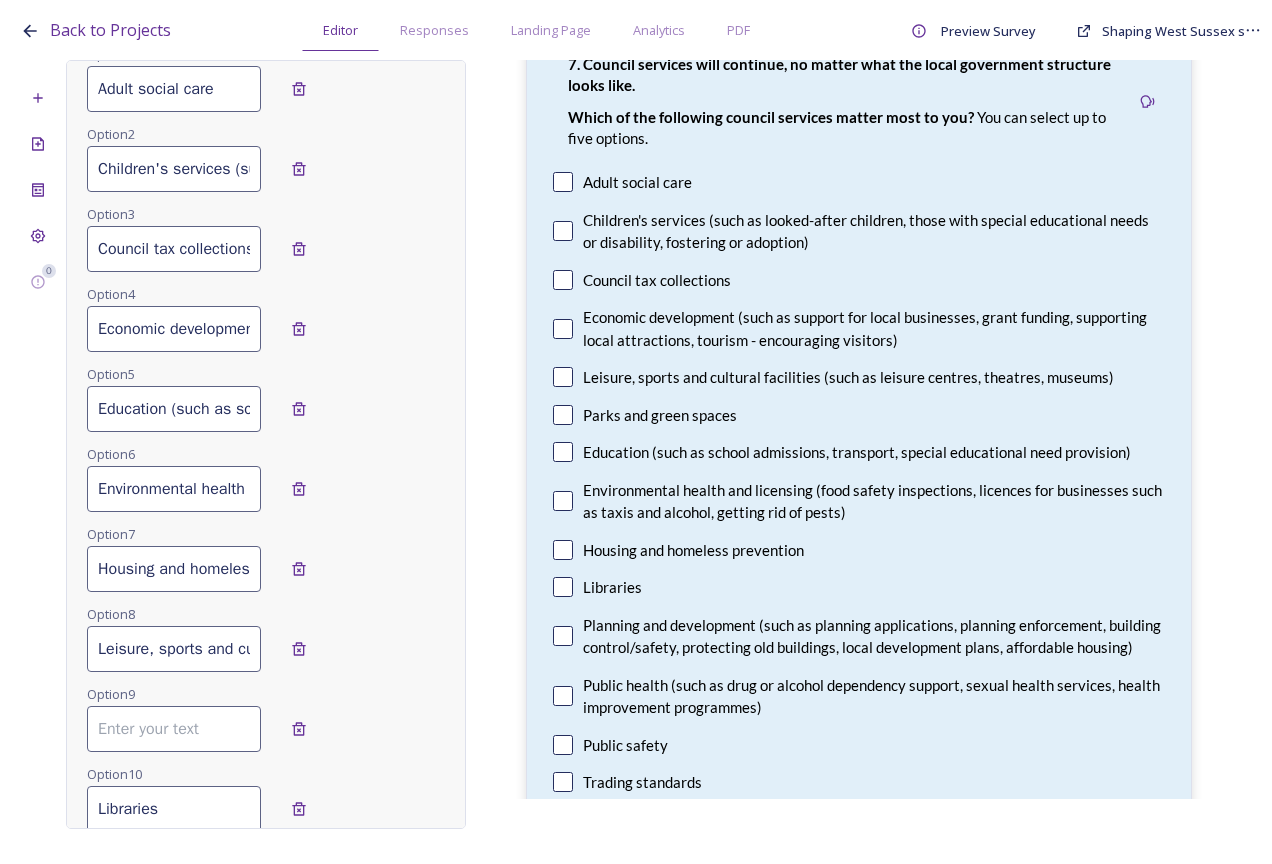 scroll, scrollTop: 0, scrollLeft: 0, axis: both 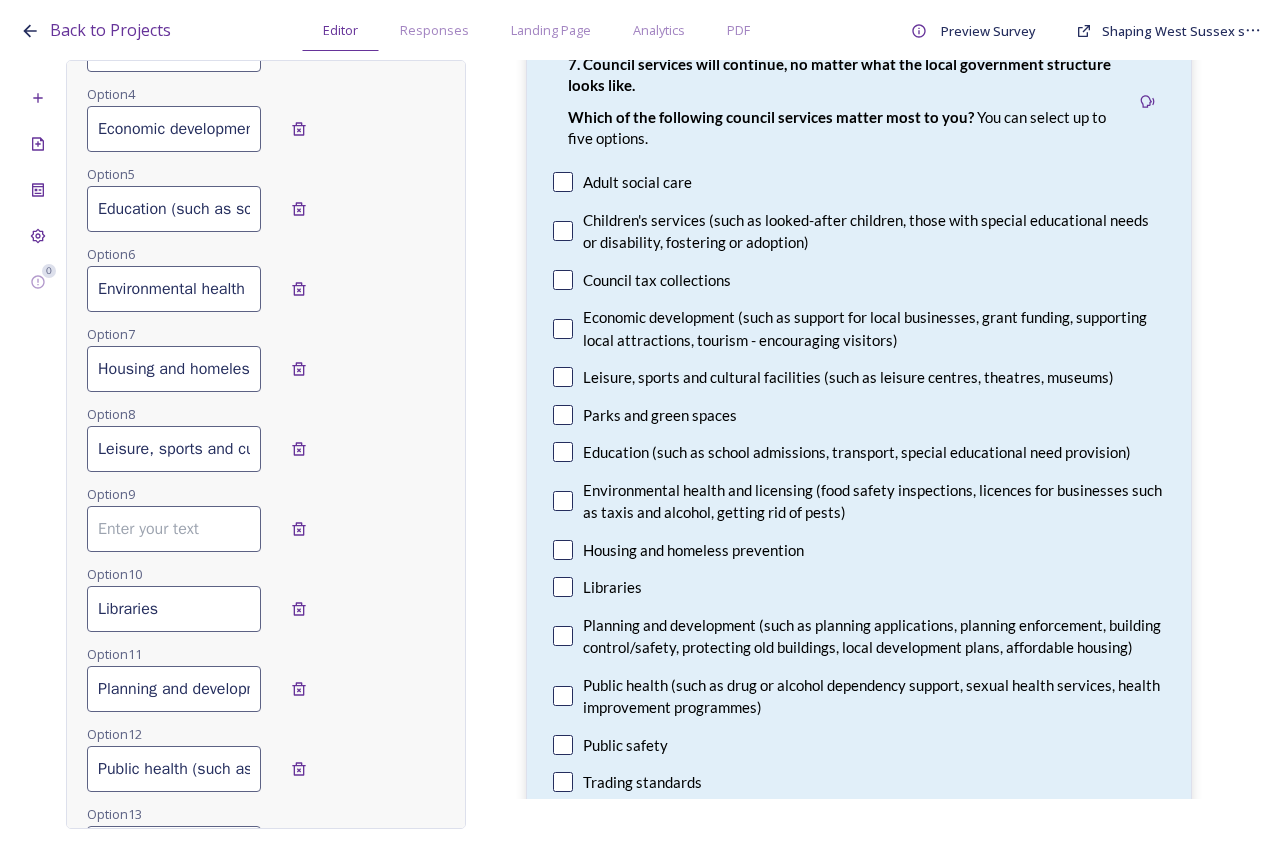 type on "Leisure, sports and cultural facilities (such as leisure centres, theatres, museums)" 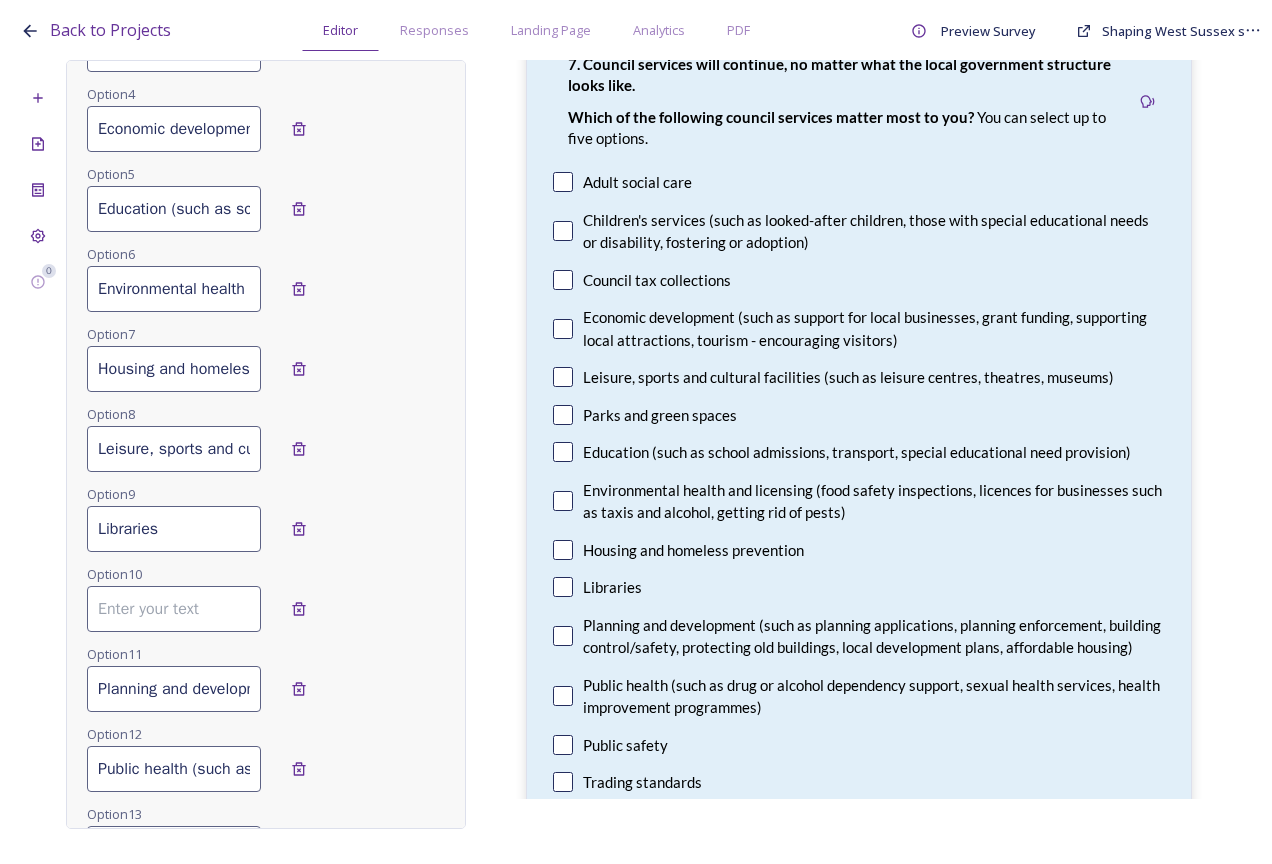 type on "Libraries" 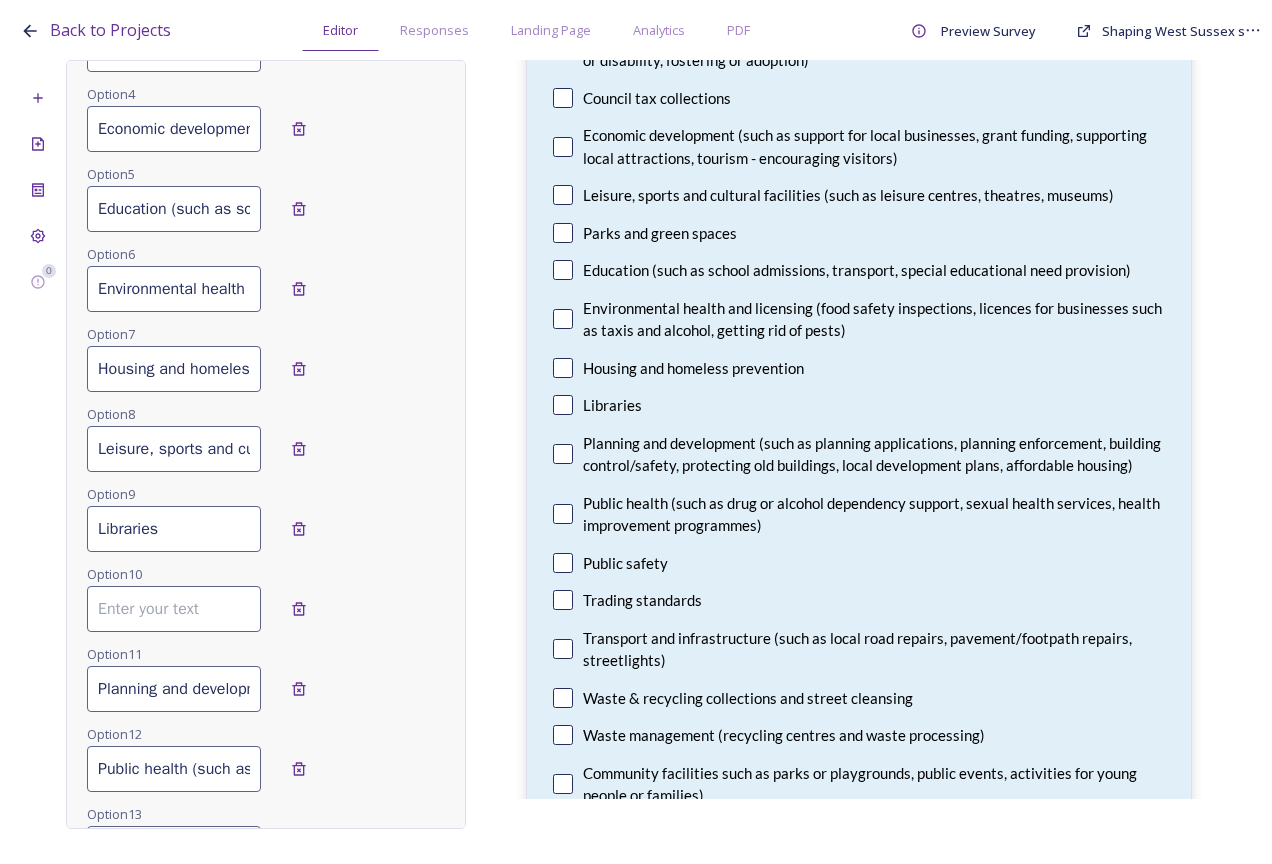 scroll, scrollTop: 438, scrollLeft: 0, axis: vertical 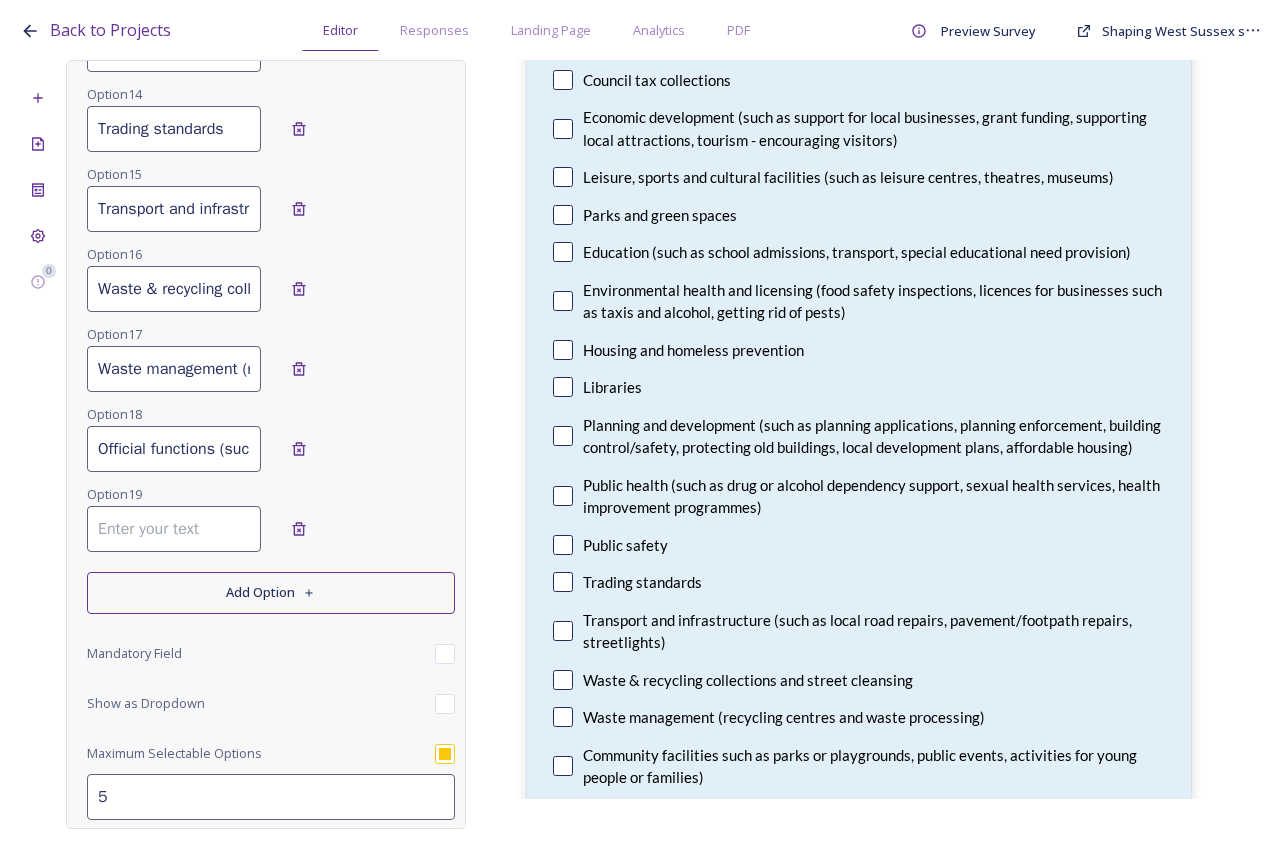 click at bounding box center [174, 529] 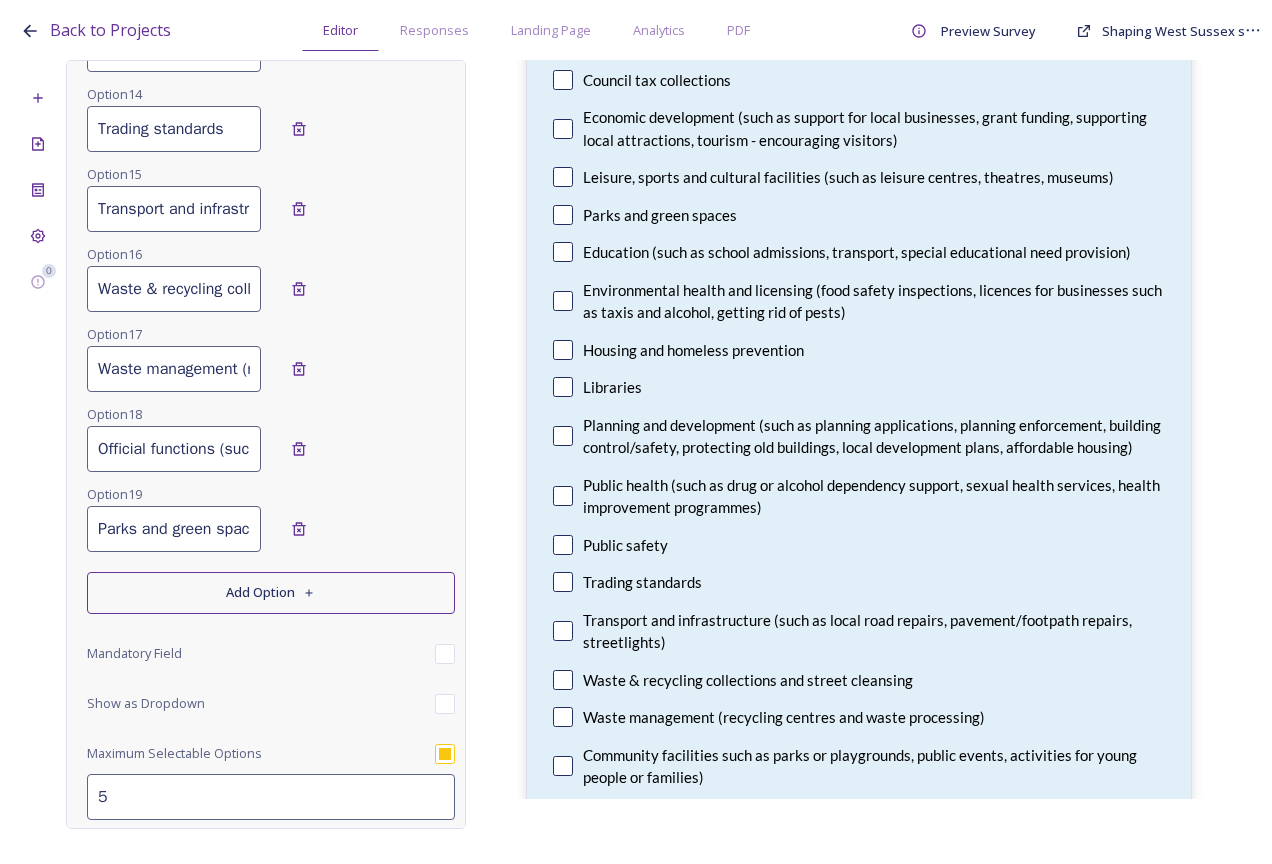 type on "Parks and green spaces" 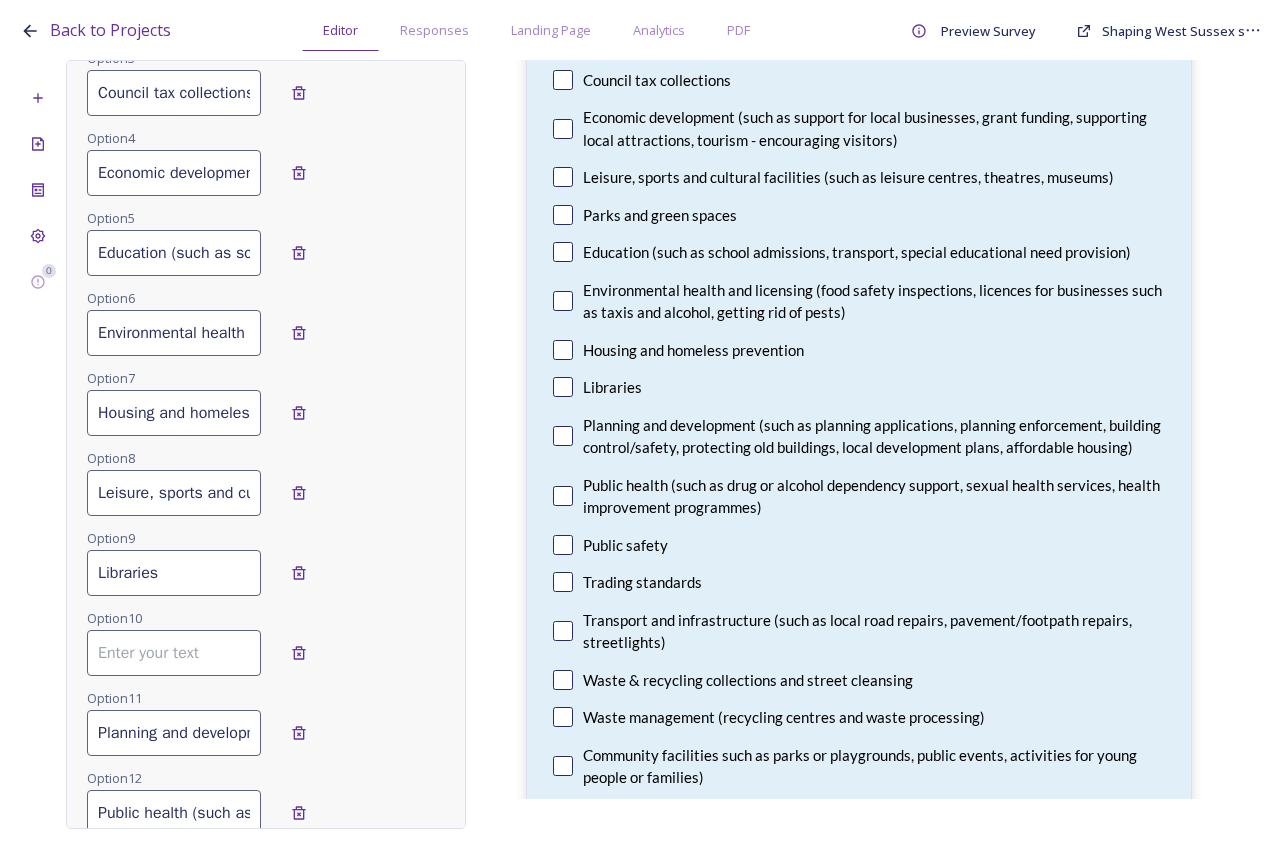 scroll, scrollTop: 600, scrollLeft: 0, axis: vertical 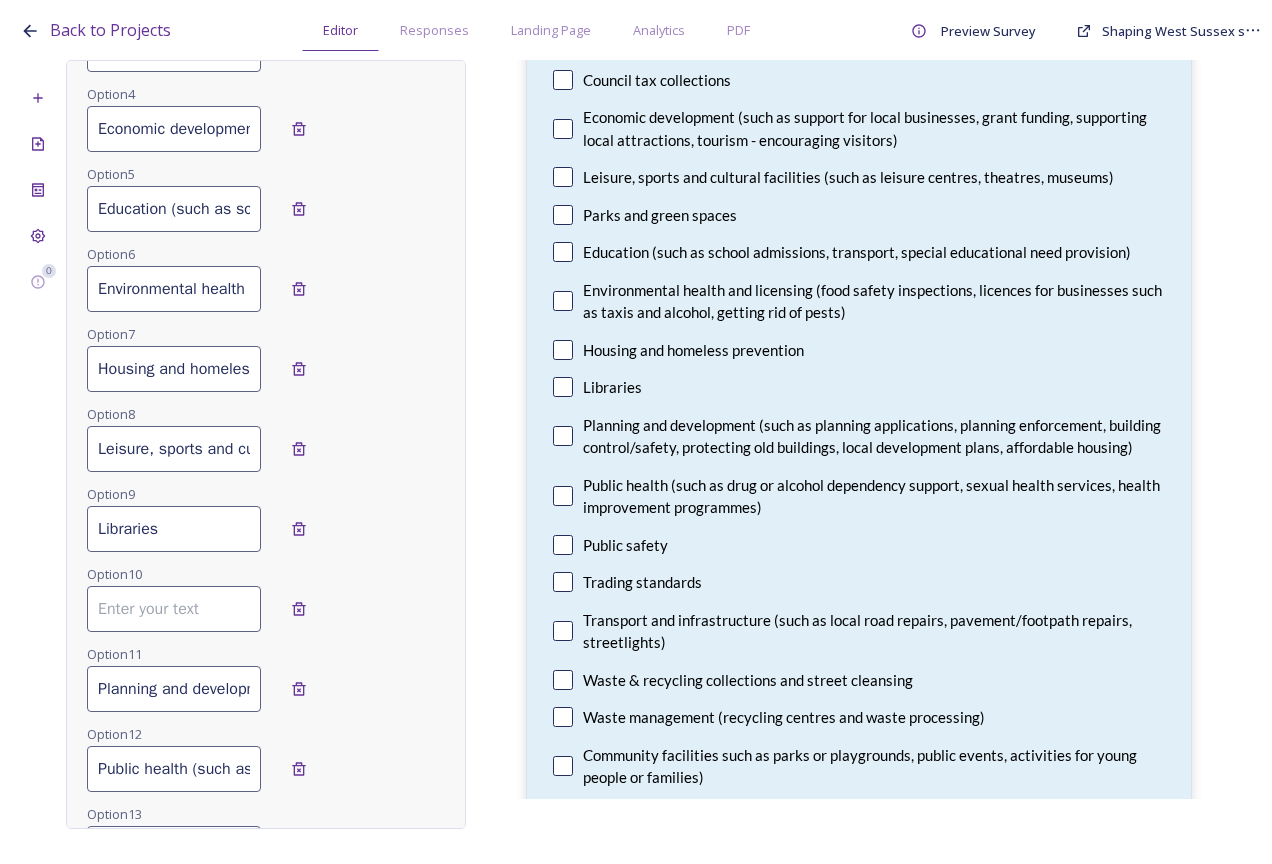 type 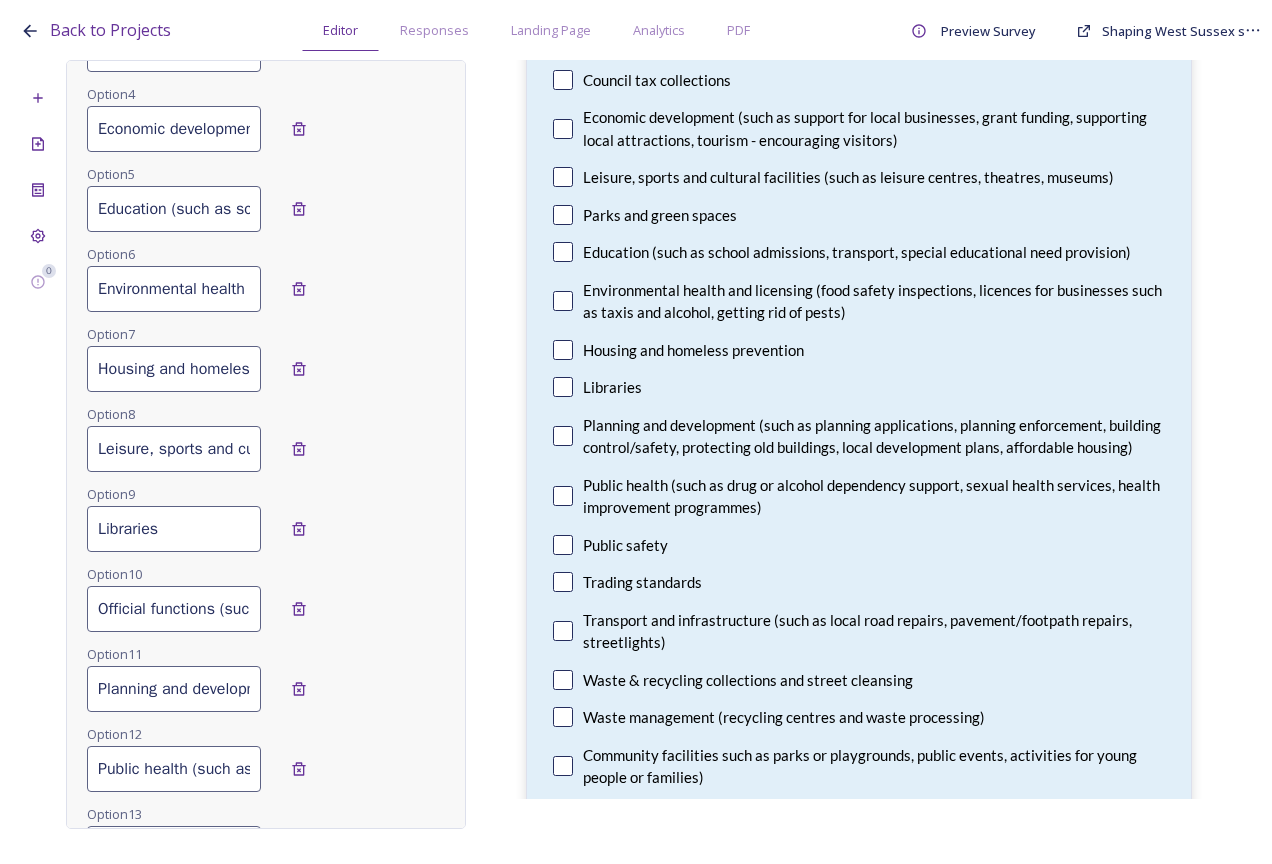 scroll, scrollTop: 0, scrollLeft: 425, axis: horizontal 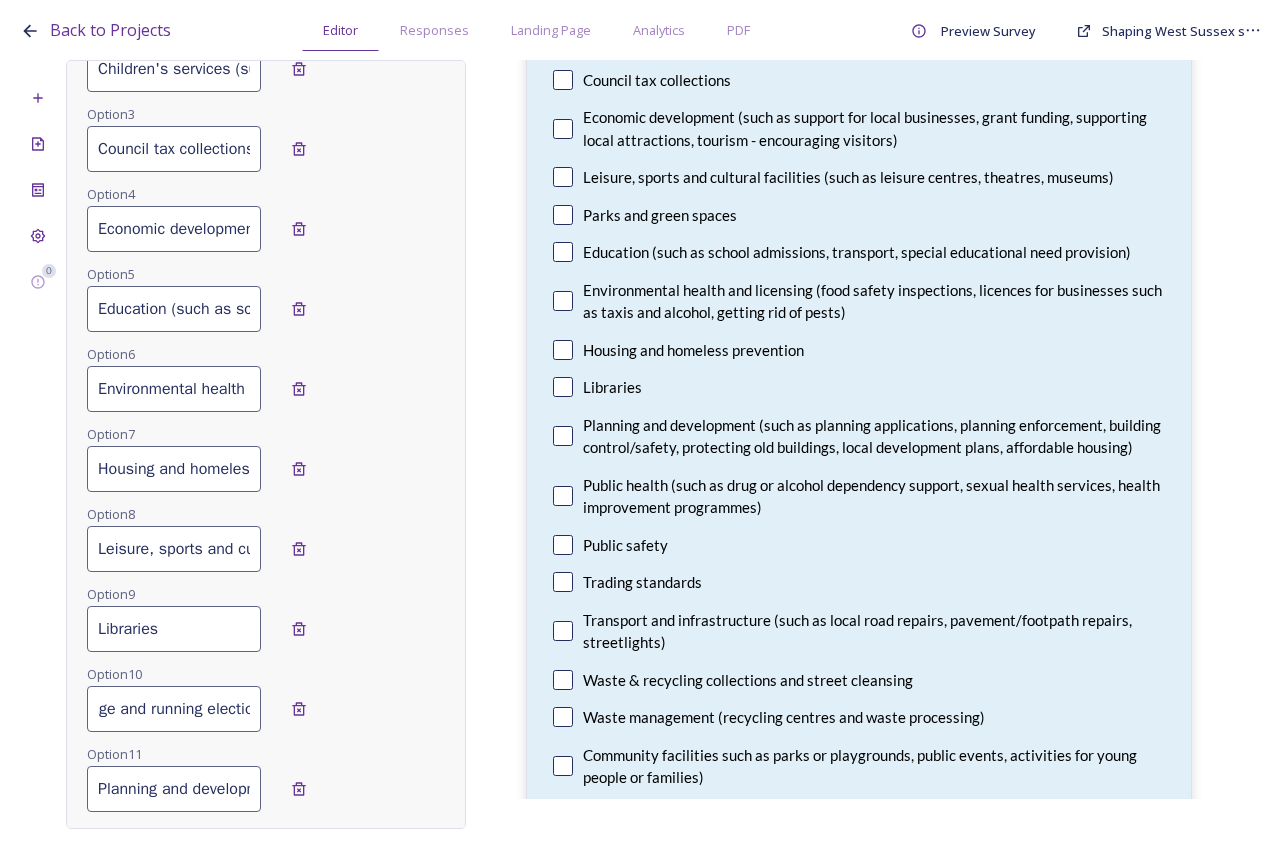 type on "Official functions (such as registering a birth, death or marriage and running elections)" 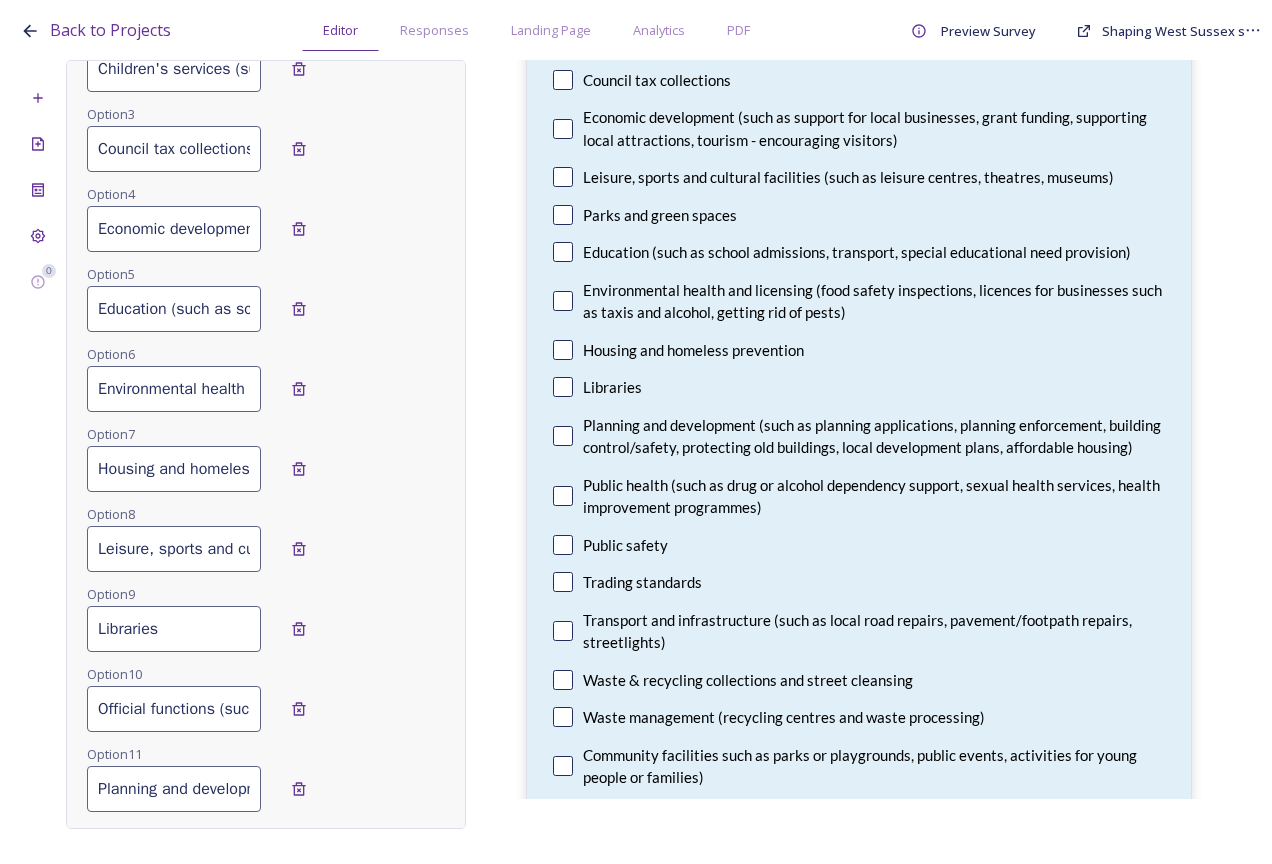 click on "Option  11 Planning and development (such as planning applications, planning enforcement, building control/safety, protecting old buildings, local development plans, affordable housing)" at bounding box center [271, 782] 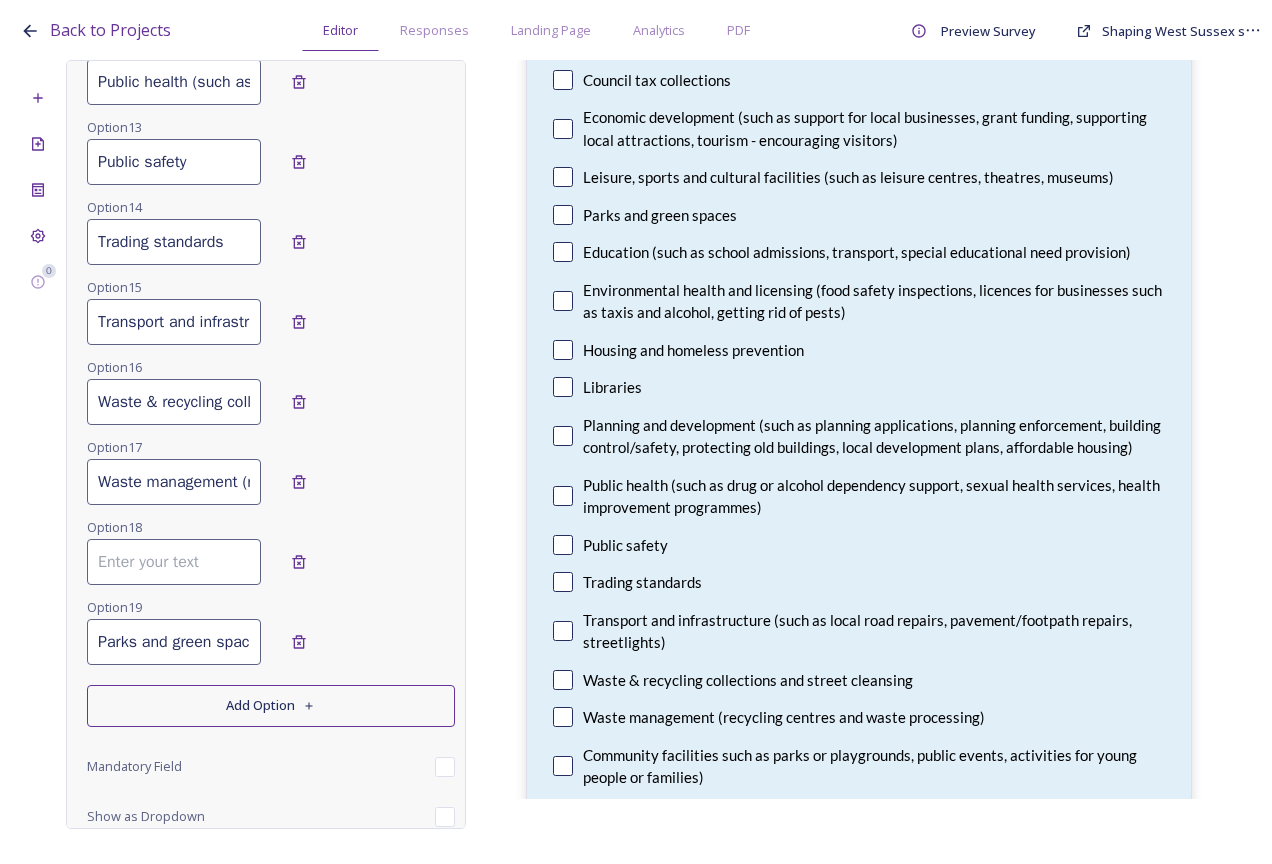 scroll, scrollTop: 1300, scrollLeft: 0, axis: vertical 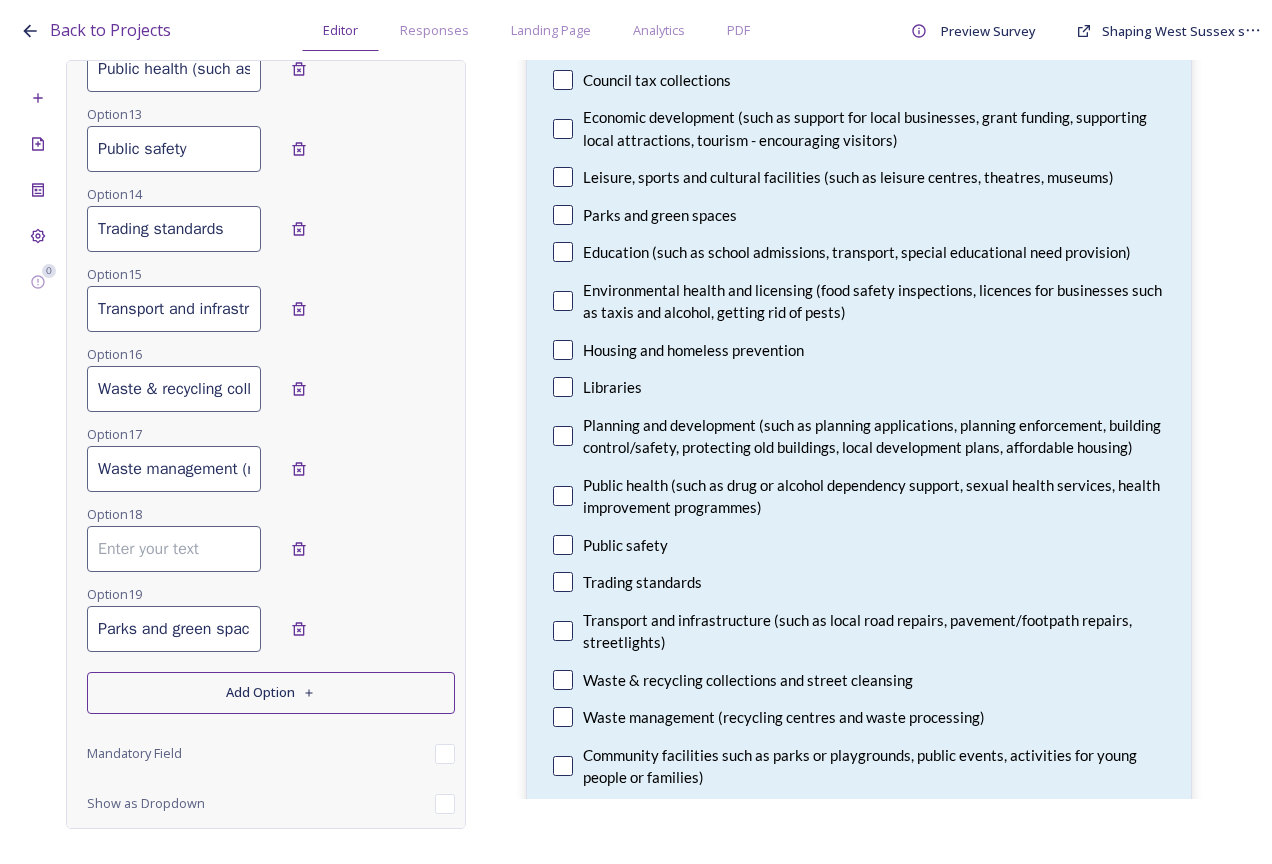 click on "Waste management (recycling centres and waste processing)" at bounding box center (174, 469) 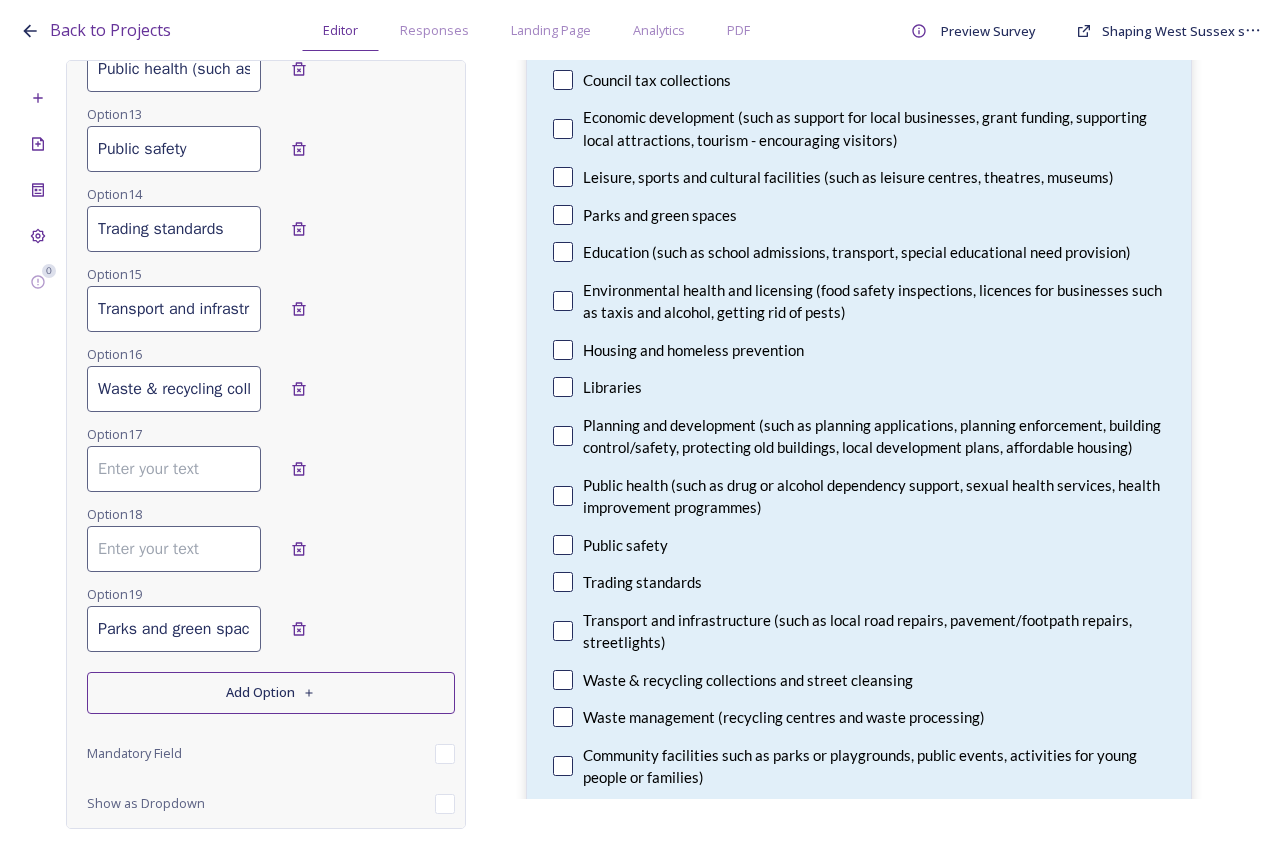 type 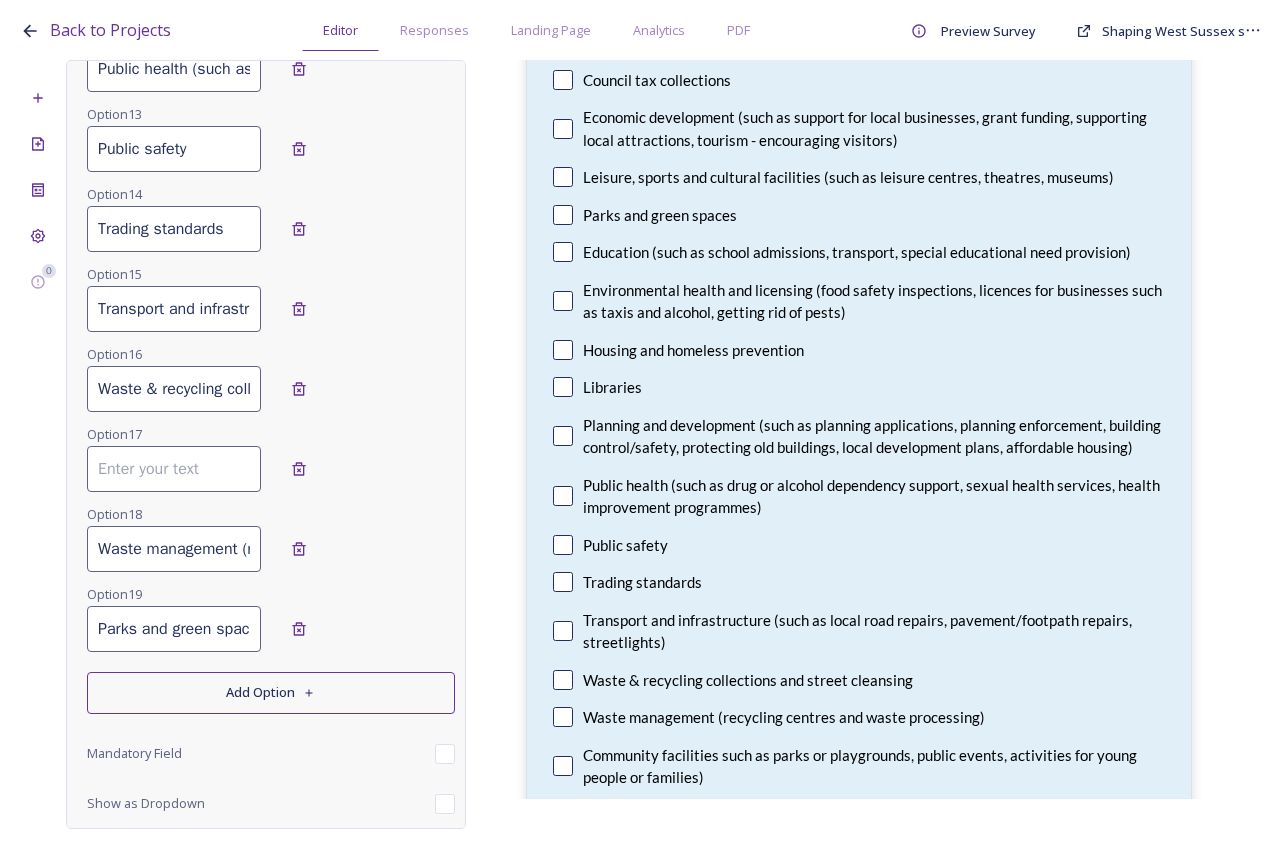 scroll, scrollTop: 0, scrollLeft: 248, axis: horizontal 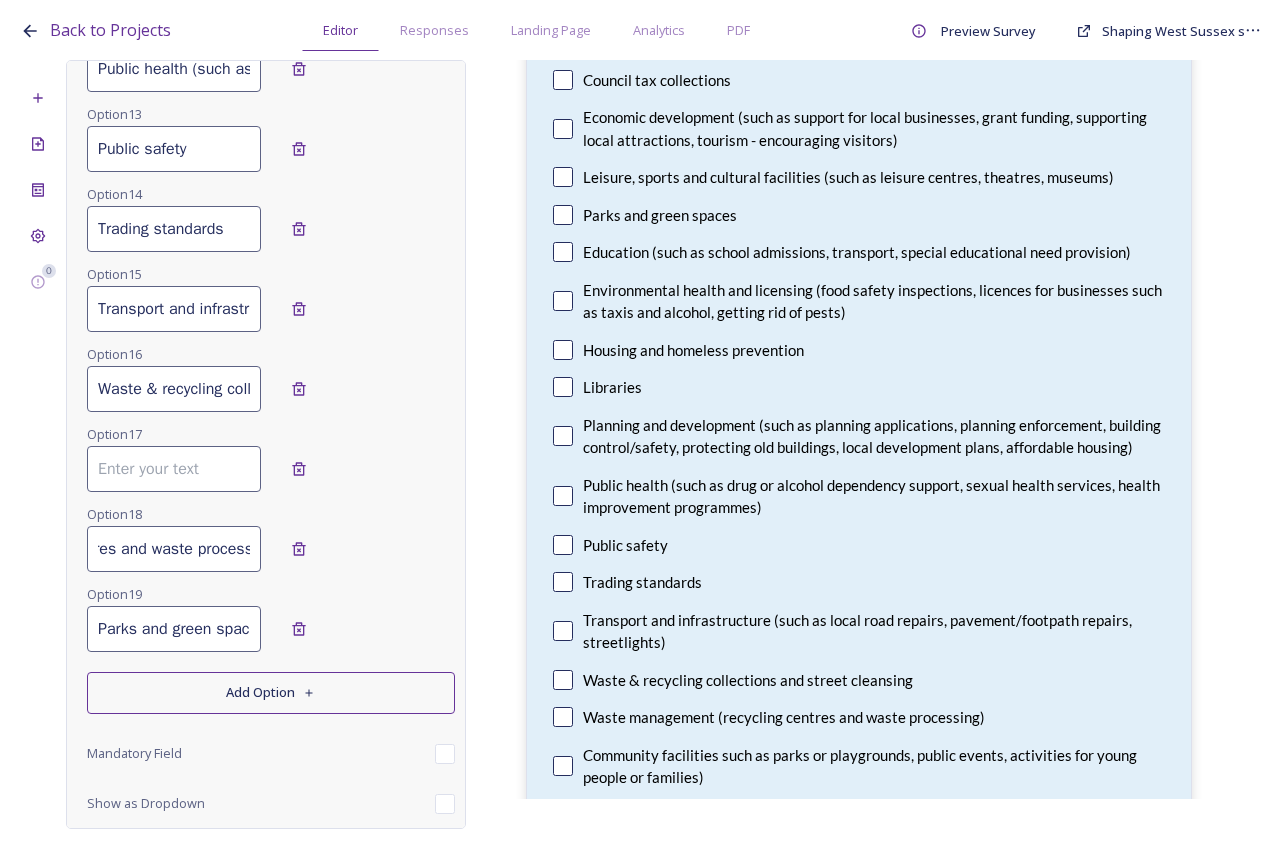 type on "Waste management (recycling centres and waste processing)" 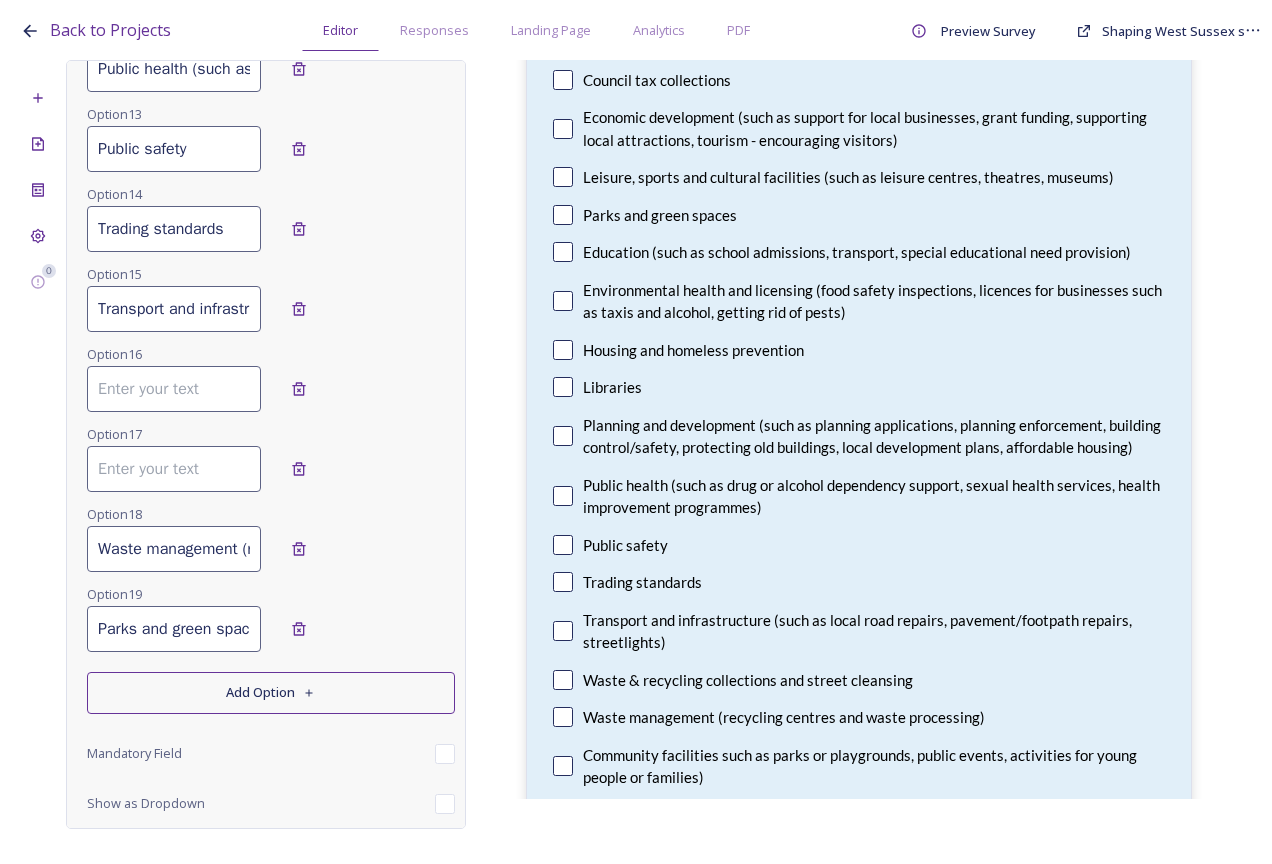 type 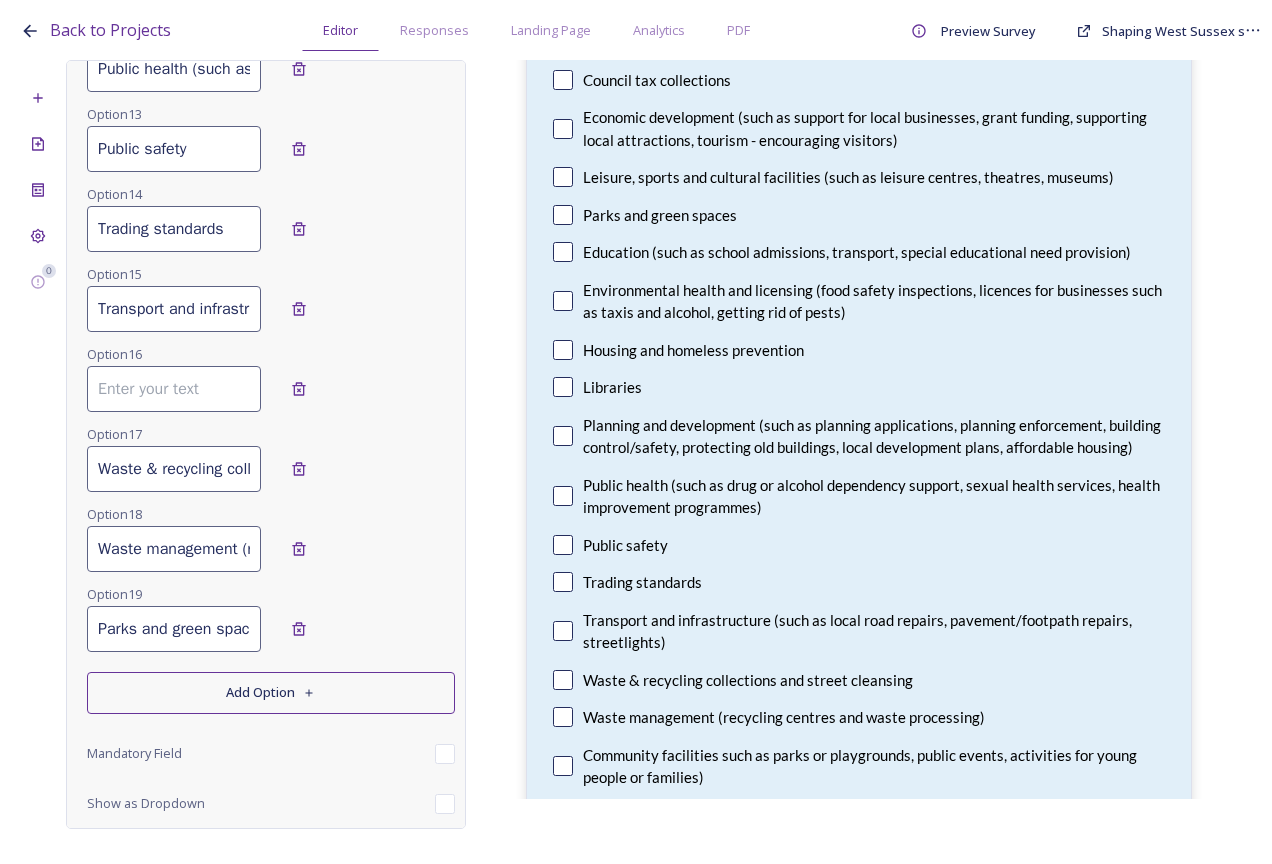 scroll, scrollTop: 0, scrollLeft: 175, axis: horizontal 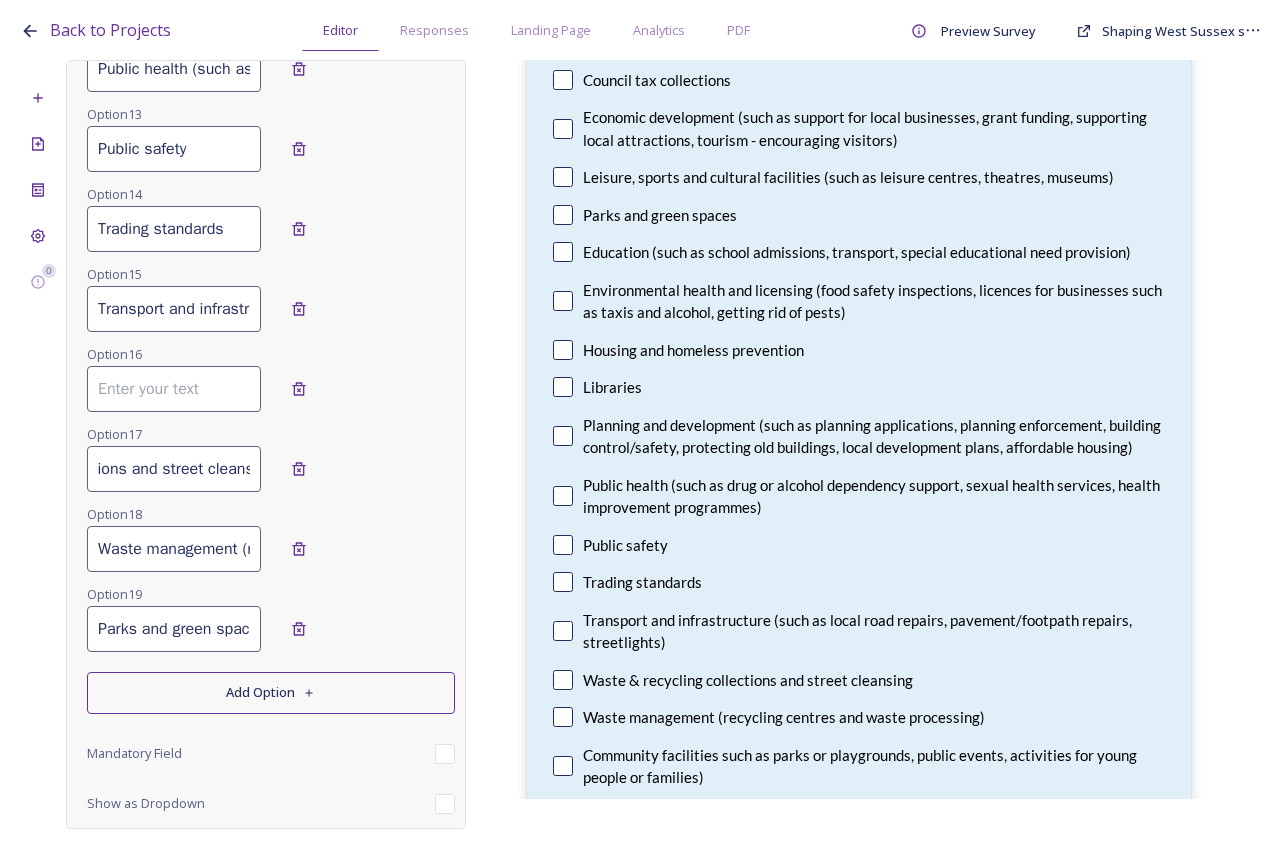 type on "Waste & recycling collections and street cleansing" 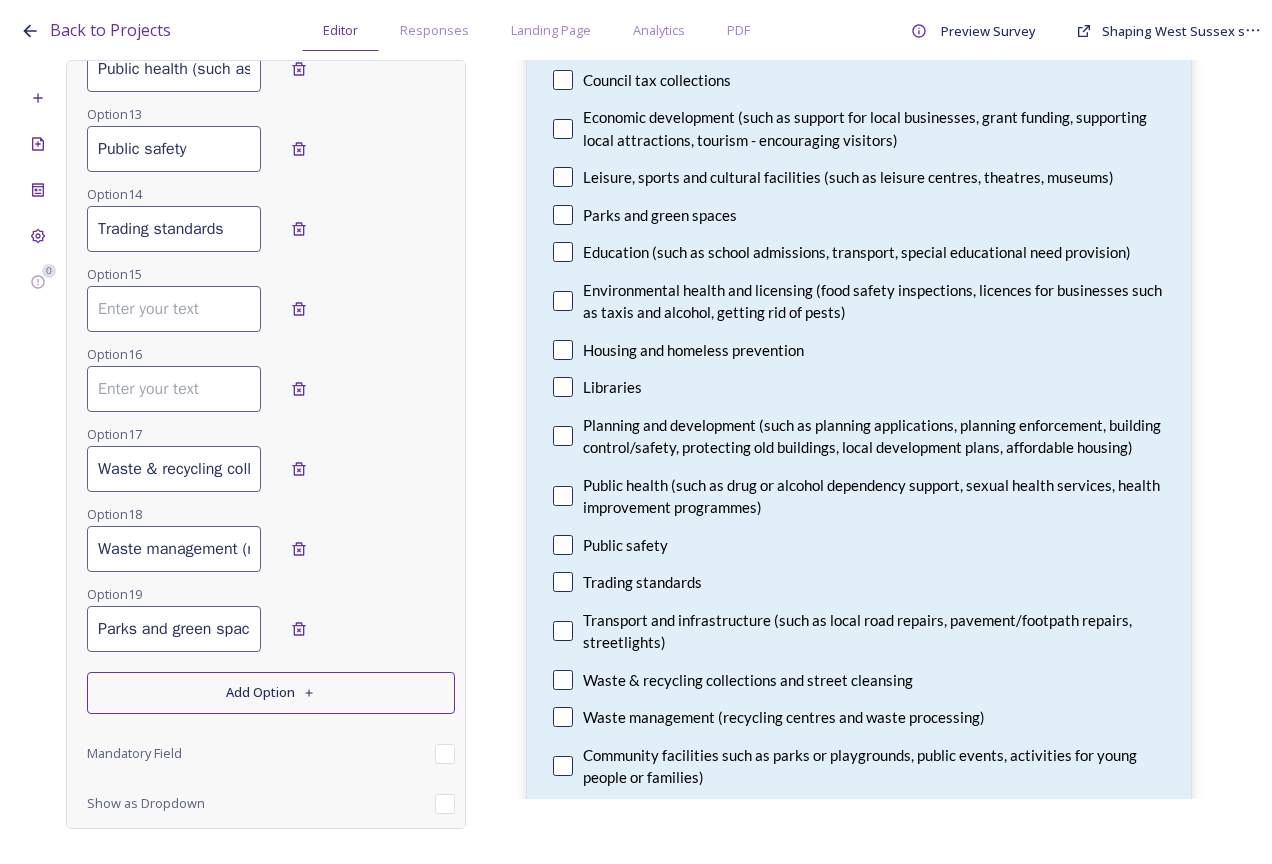 type 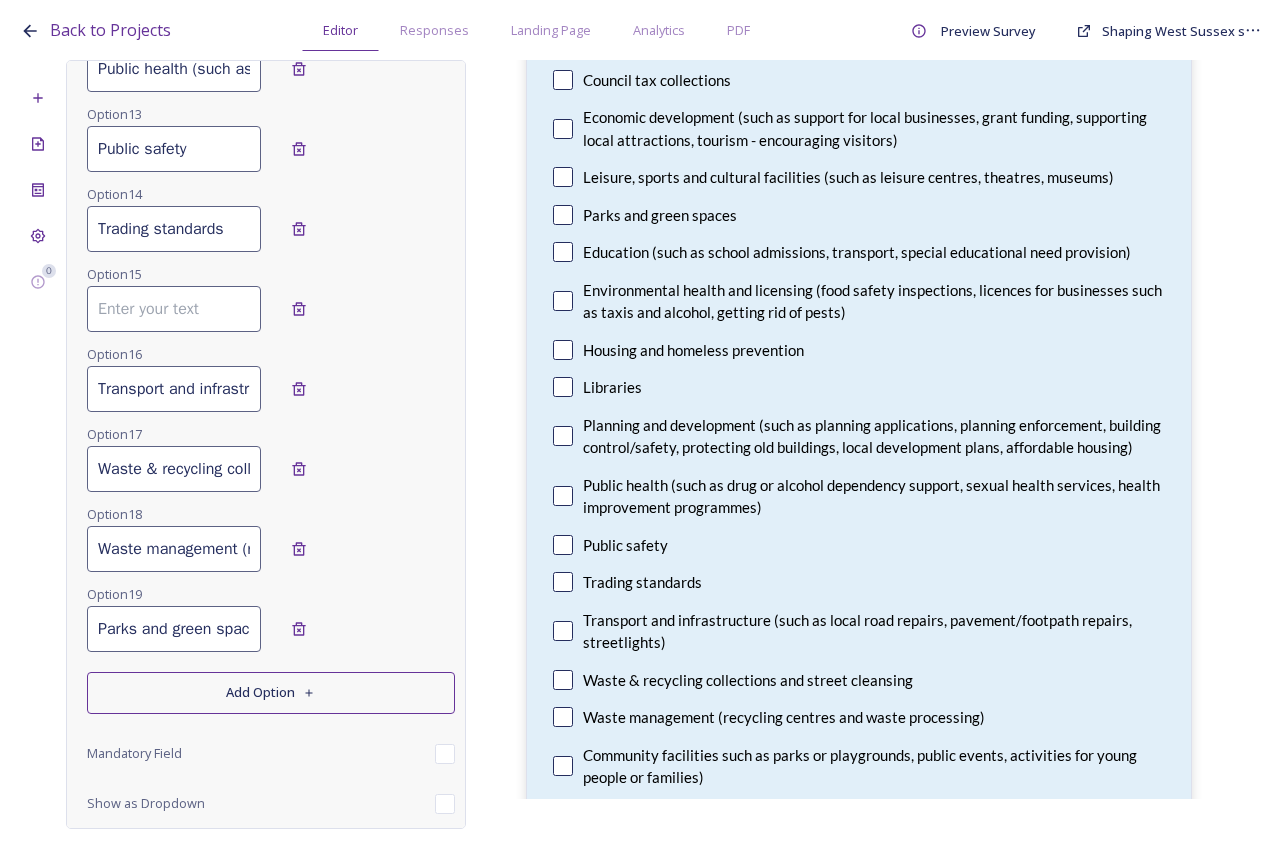 scroll, scrollTop: 0, scrollLeft: 490, axis: horizontal 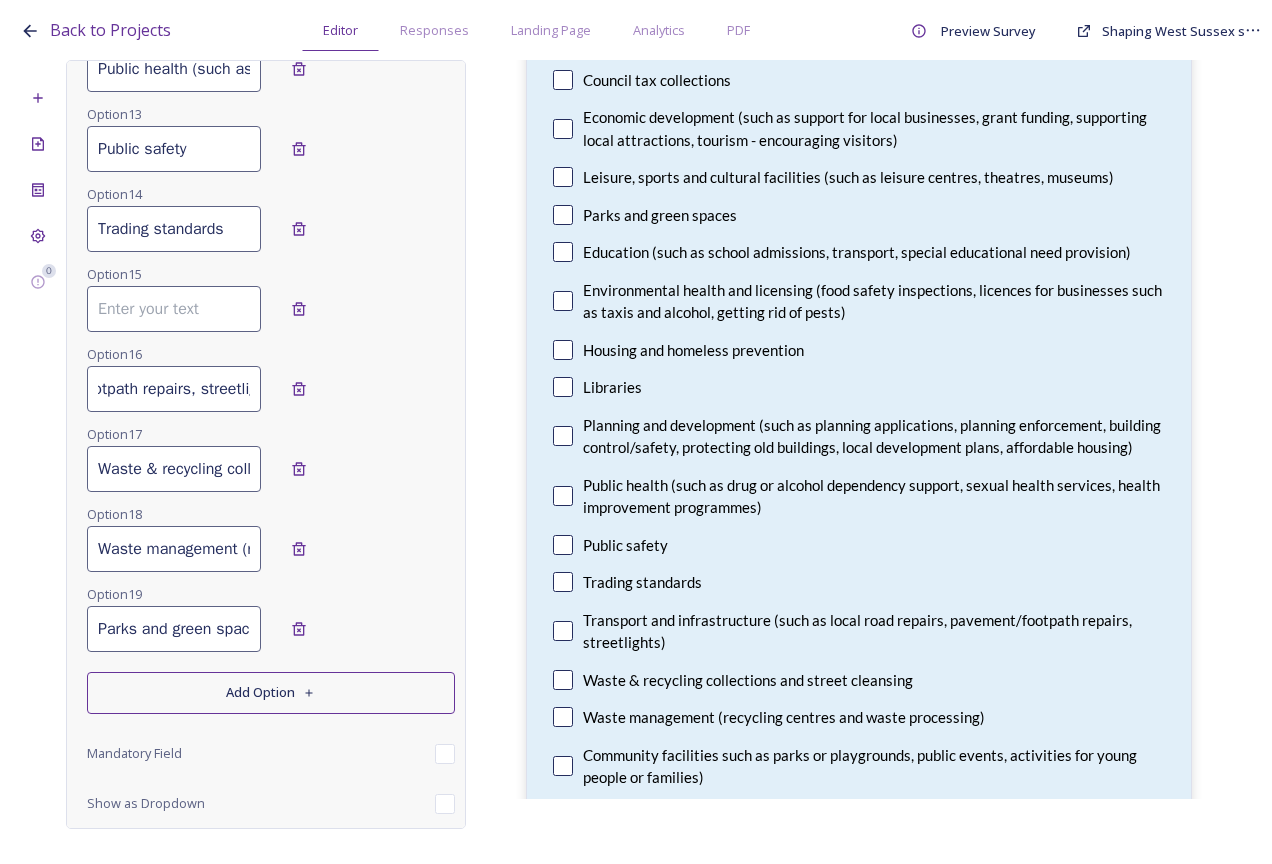 type on "Transport and infrastructure (such as local road repairs, pavement/footpath repairs, streetlights)" 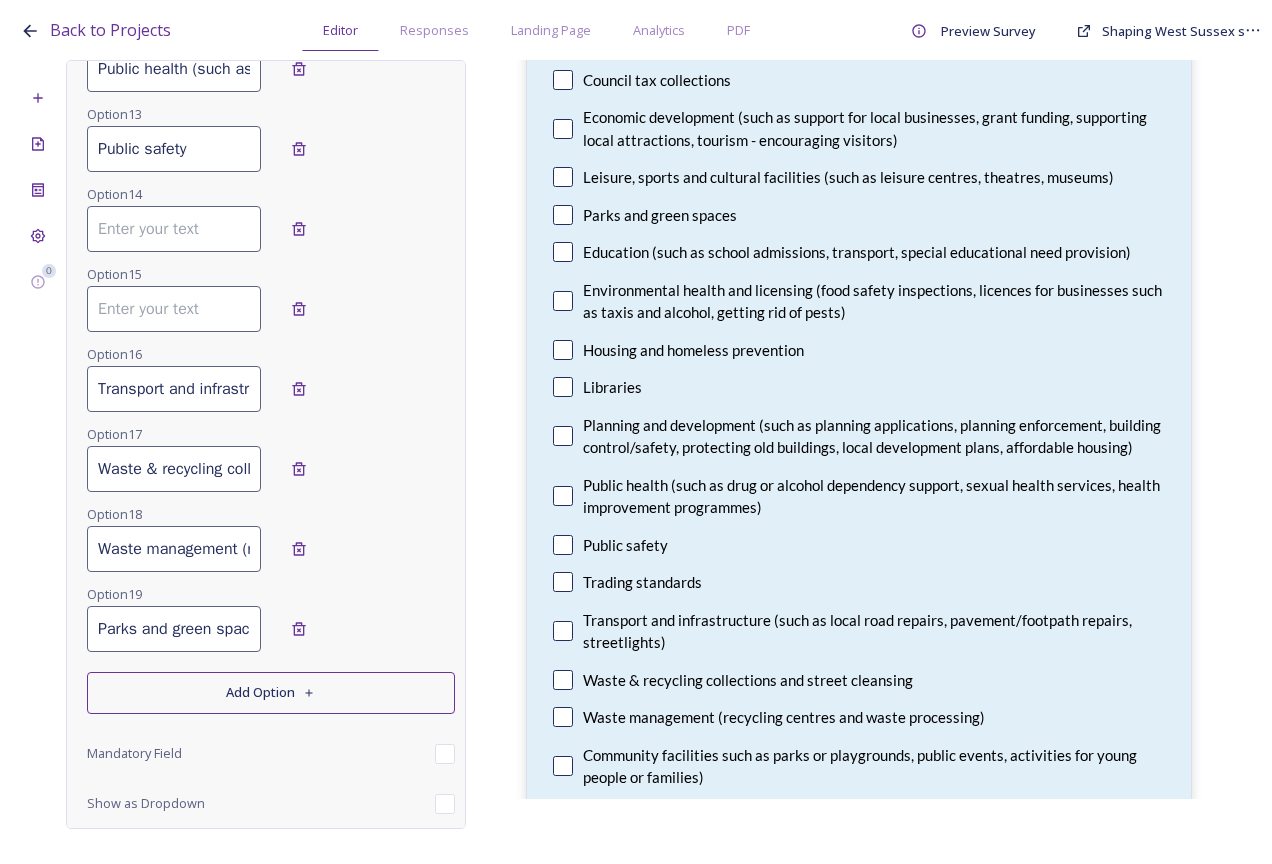 type 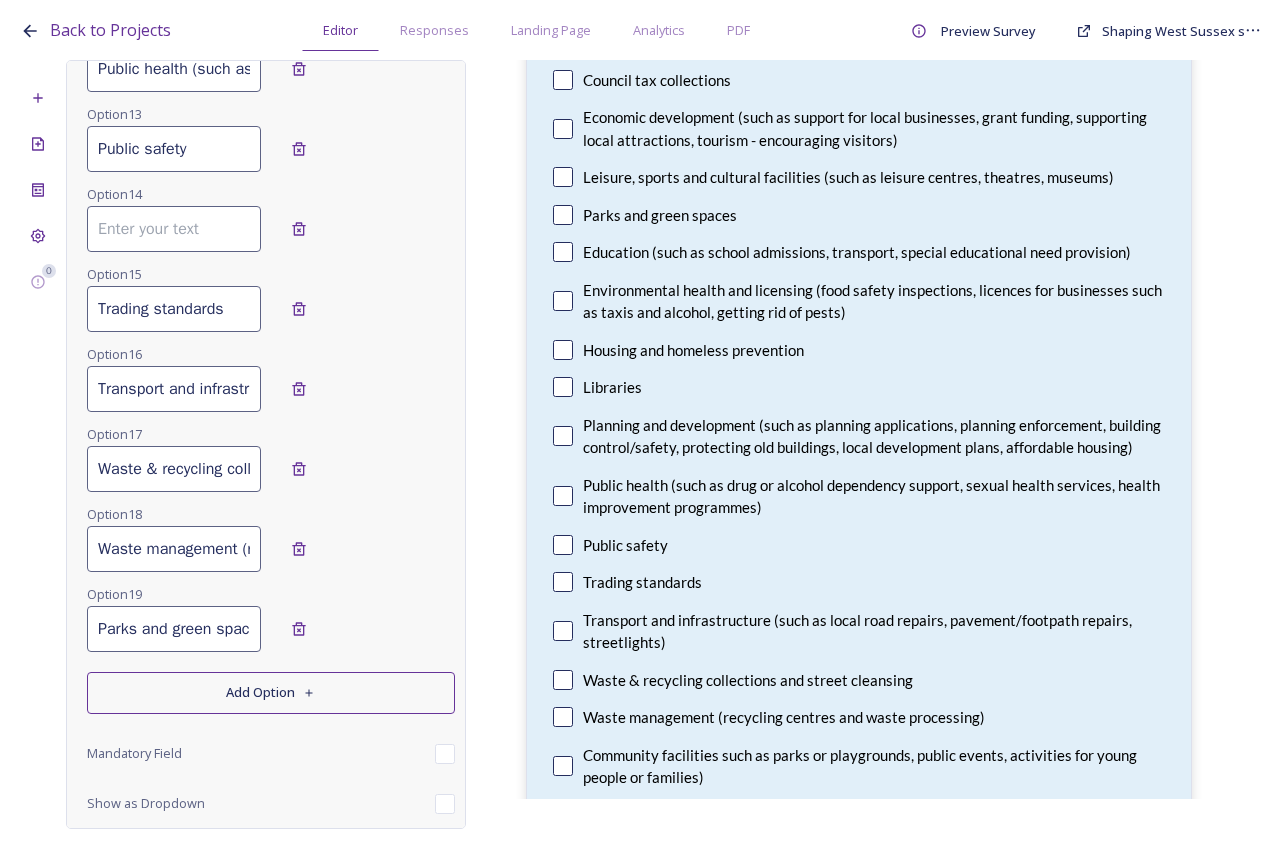 type on "Trading standards" 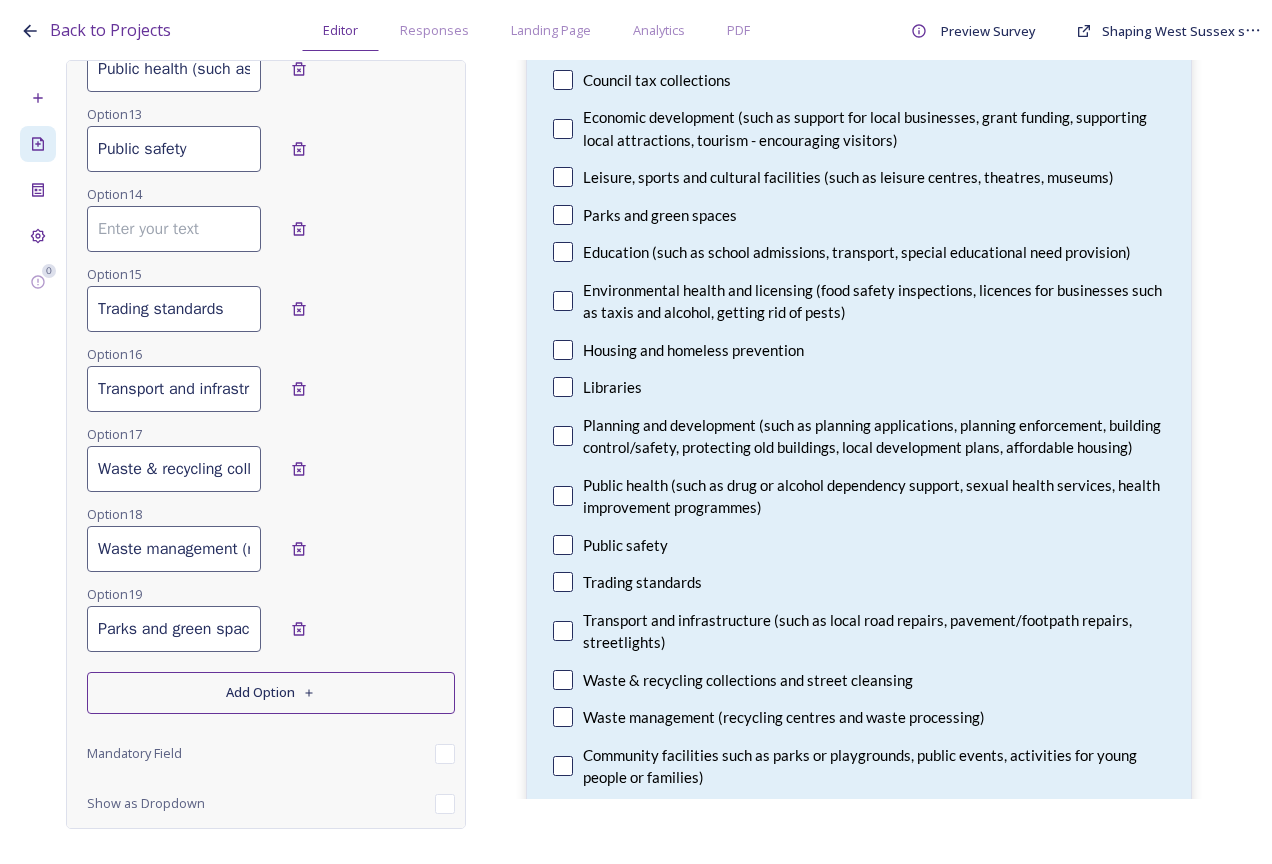 drag, startPoint x: 205, startPoint y: 142, endPoint x: 53, endPoint y: 142, distance: 152 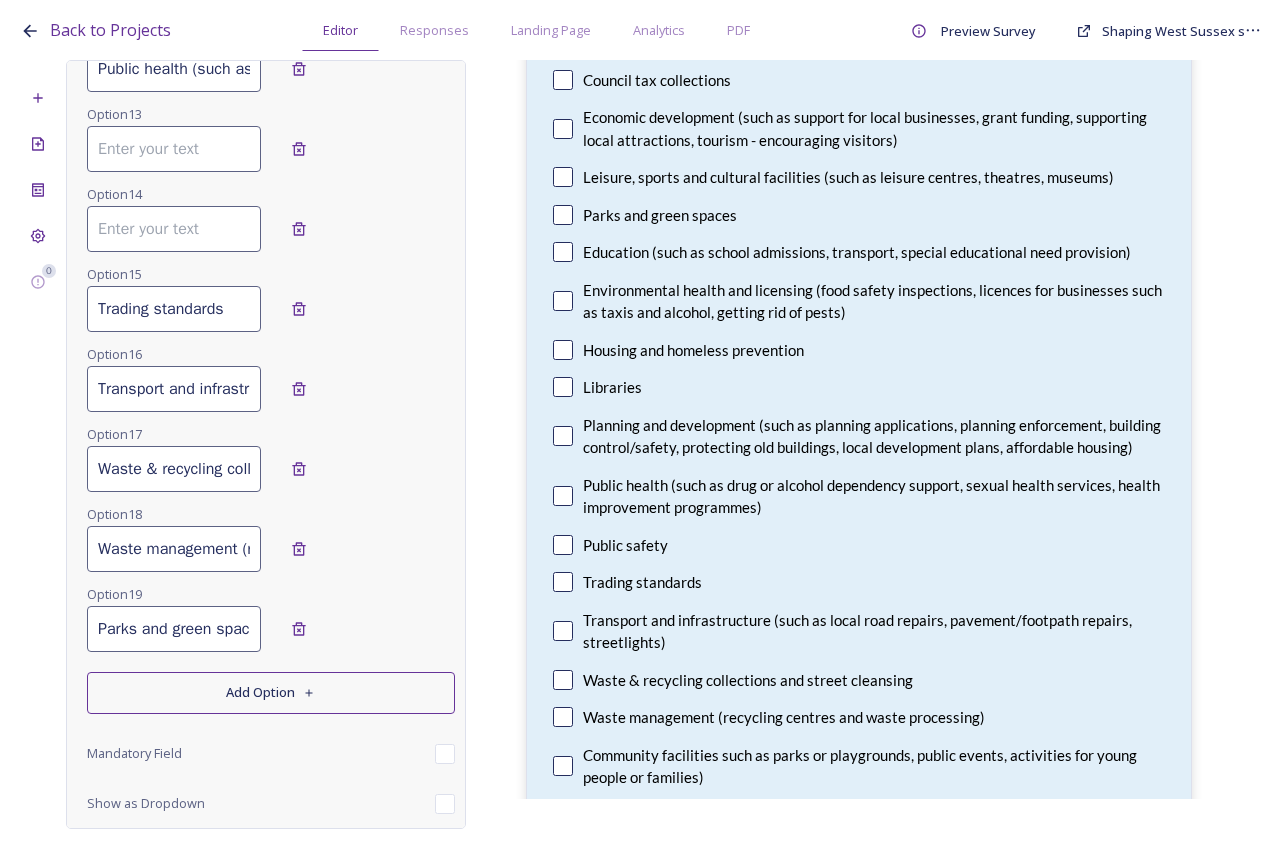 type 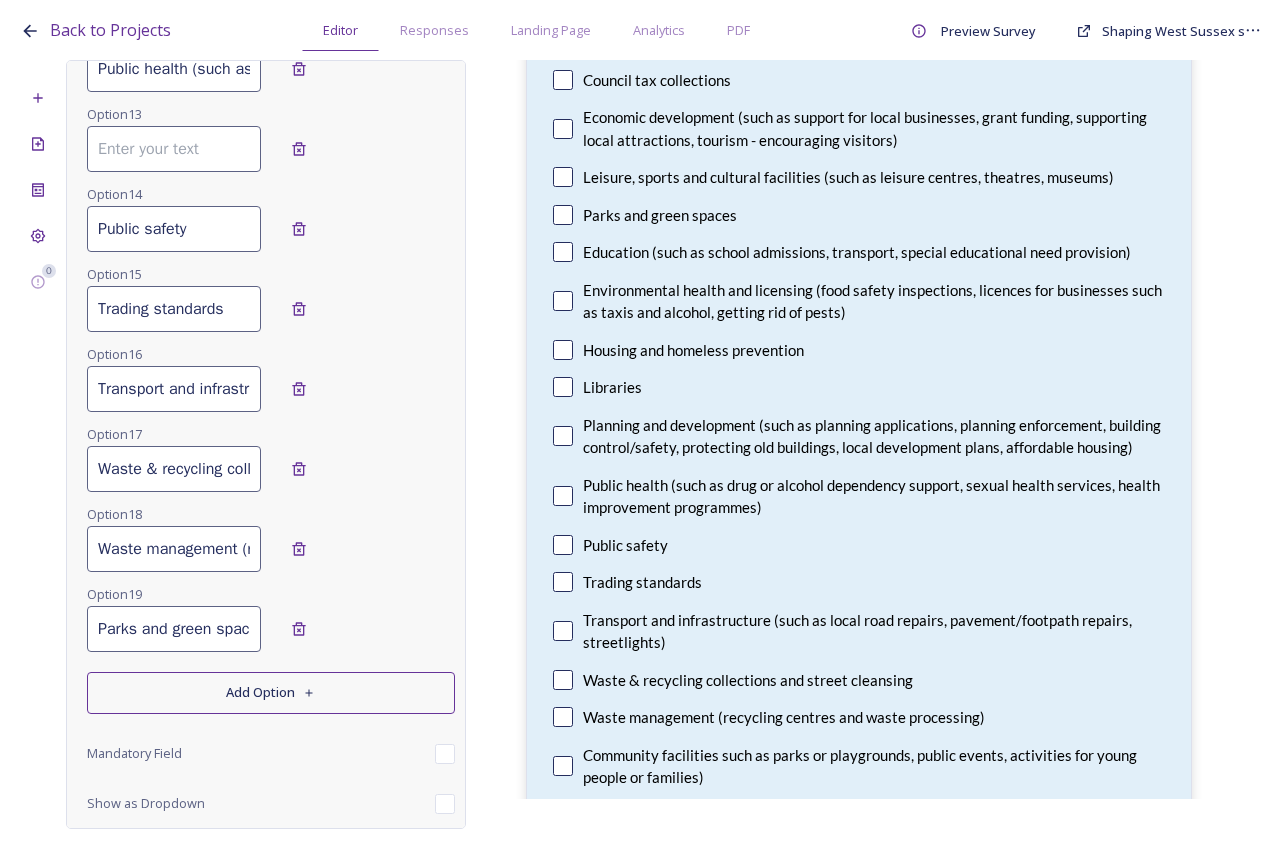 type on "Public safety" 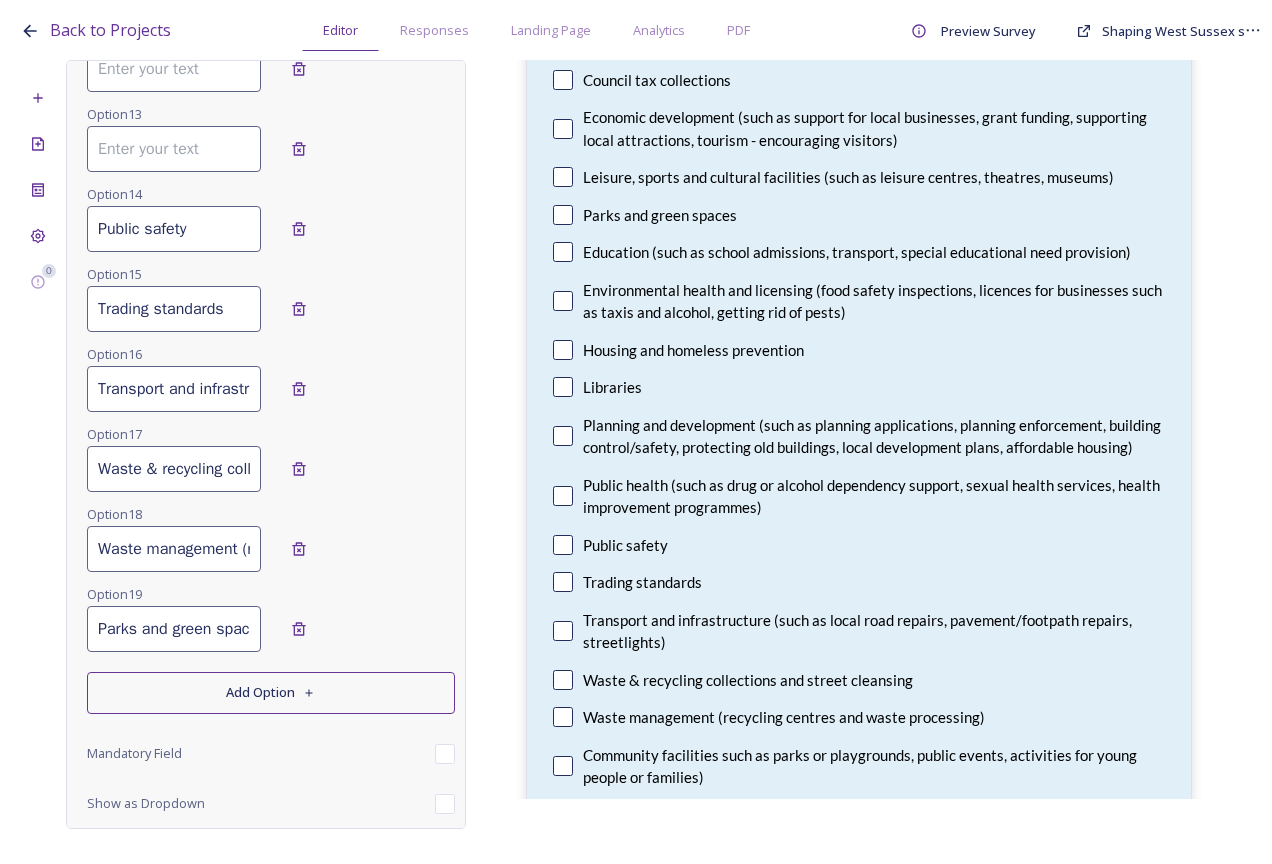 type 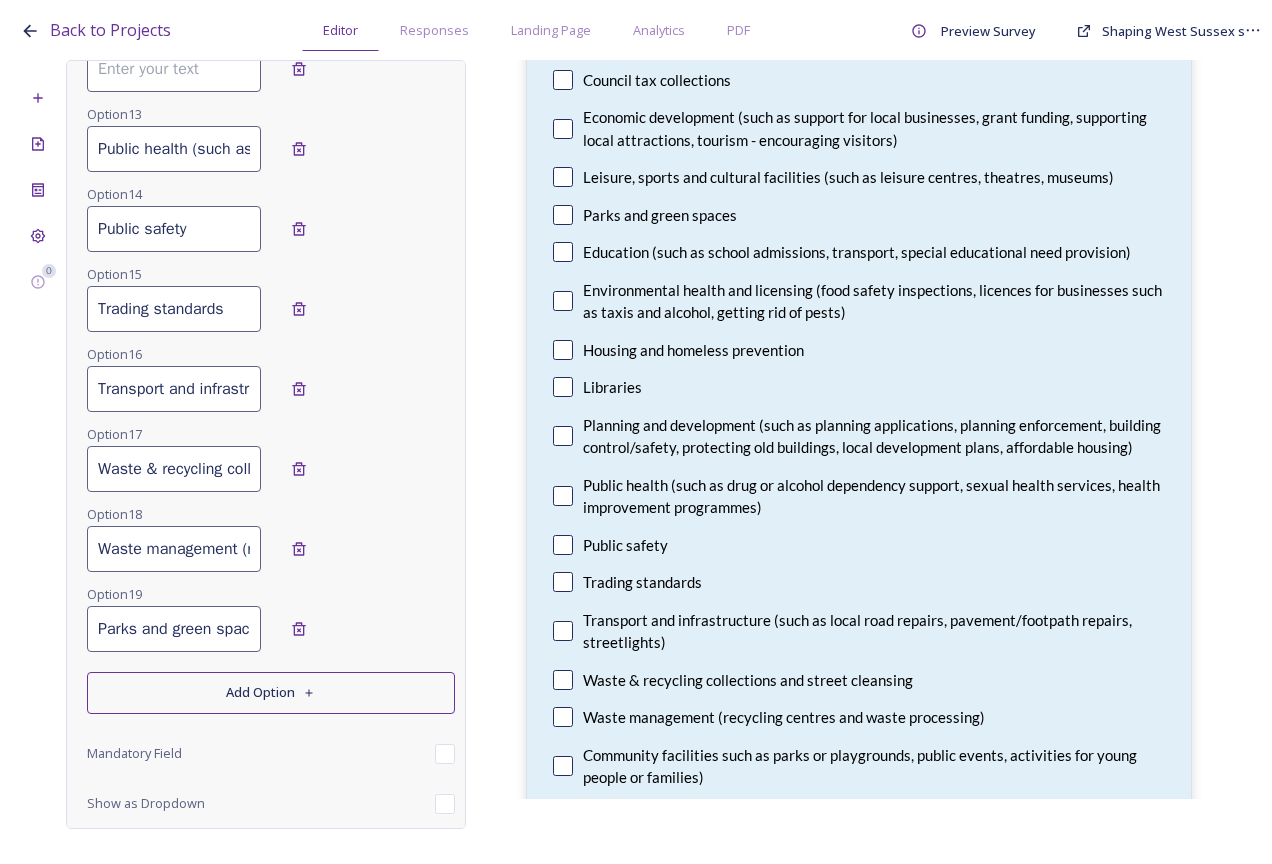 scroll, scrollTop: 0, scrollLeft: 642, axis: horizontal 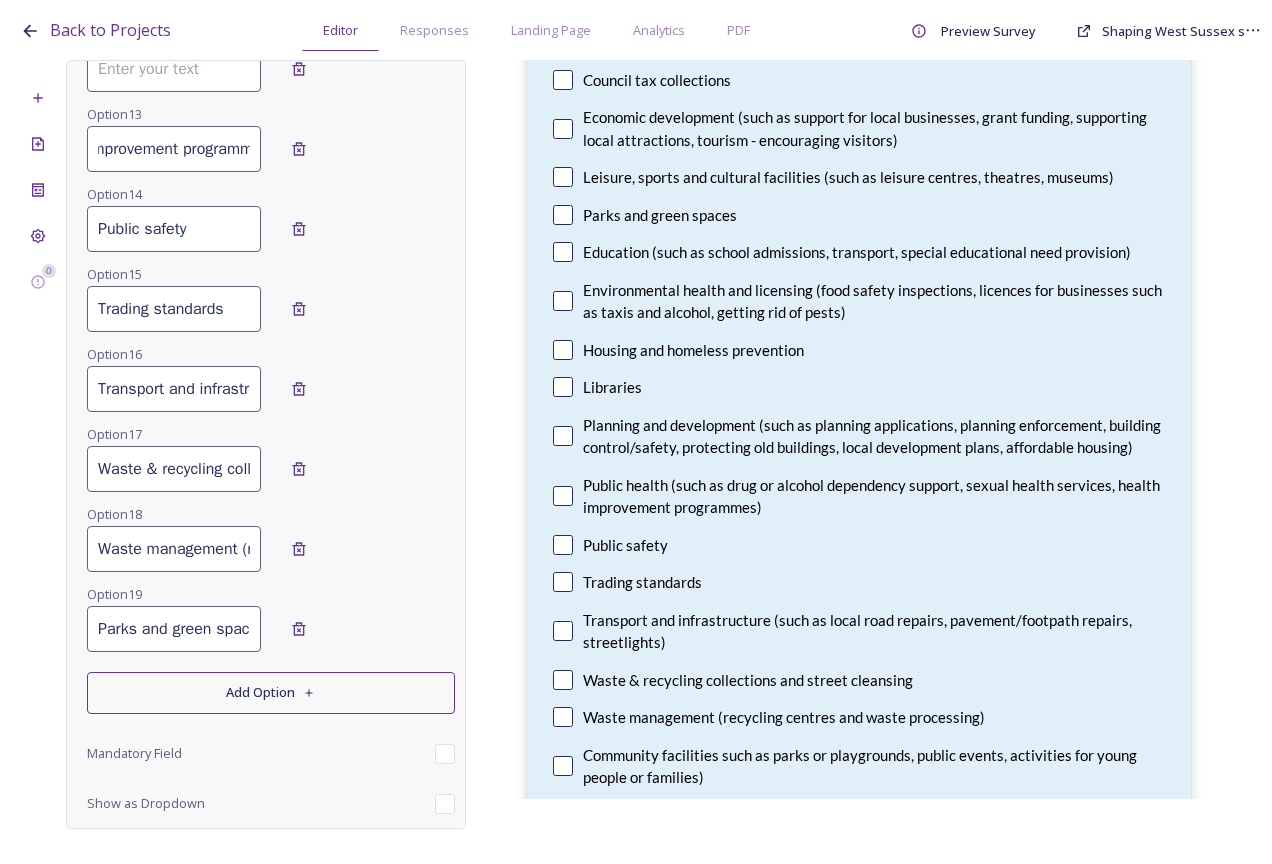 type on "Public health (such as drug or alcohol dependency support, sexual health services, health improvement programmes)" 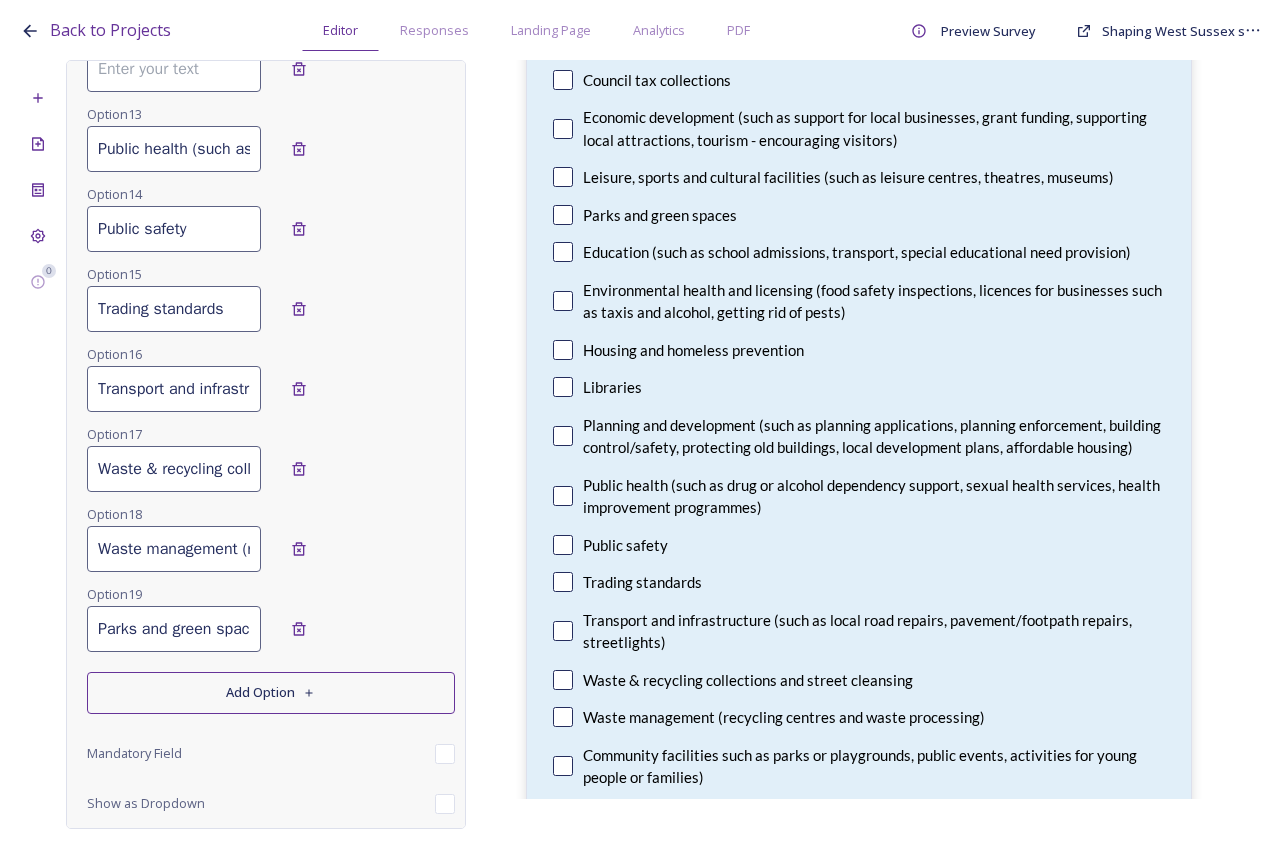 scroll, scrollTop: 1200, scrollLeft: 0, axis: vertical 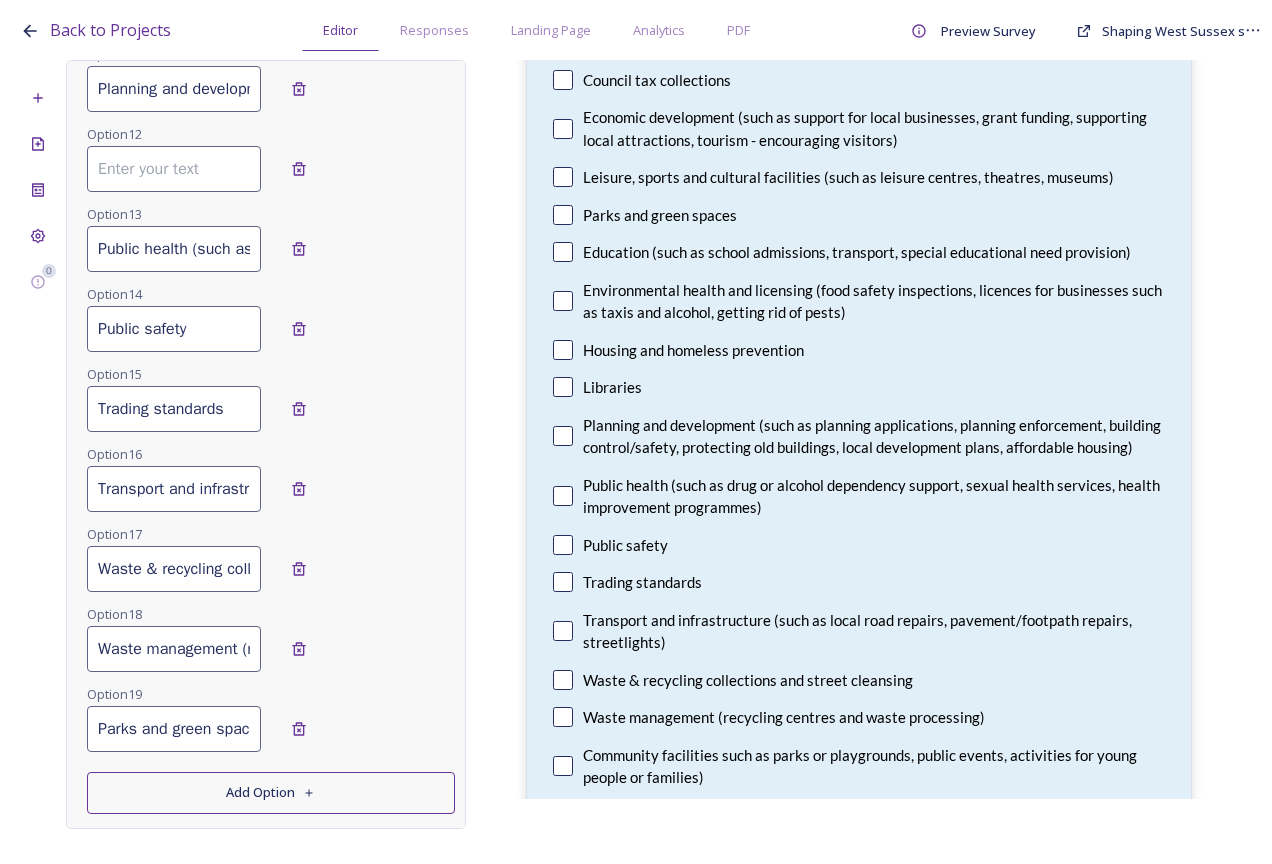 click on "Planning and development (such as planning applications, planning enforcement, building control/safety, protecting old buildings, local development plans, affordable housing)" at bounding box center [174, 89] 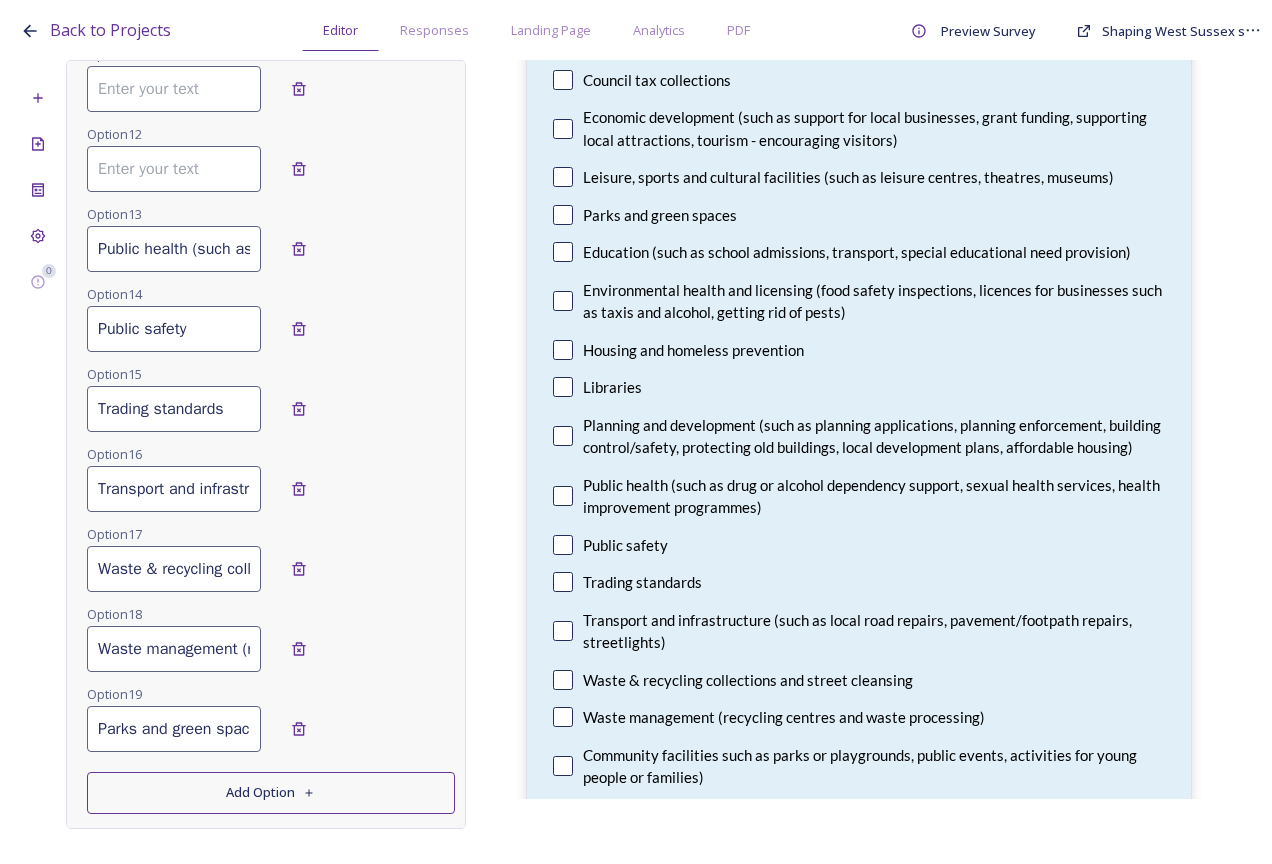 type 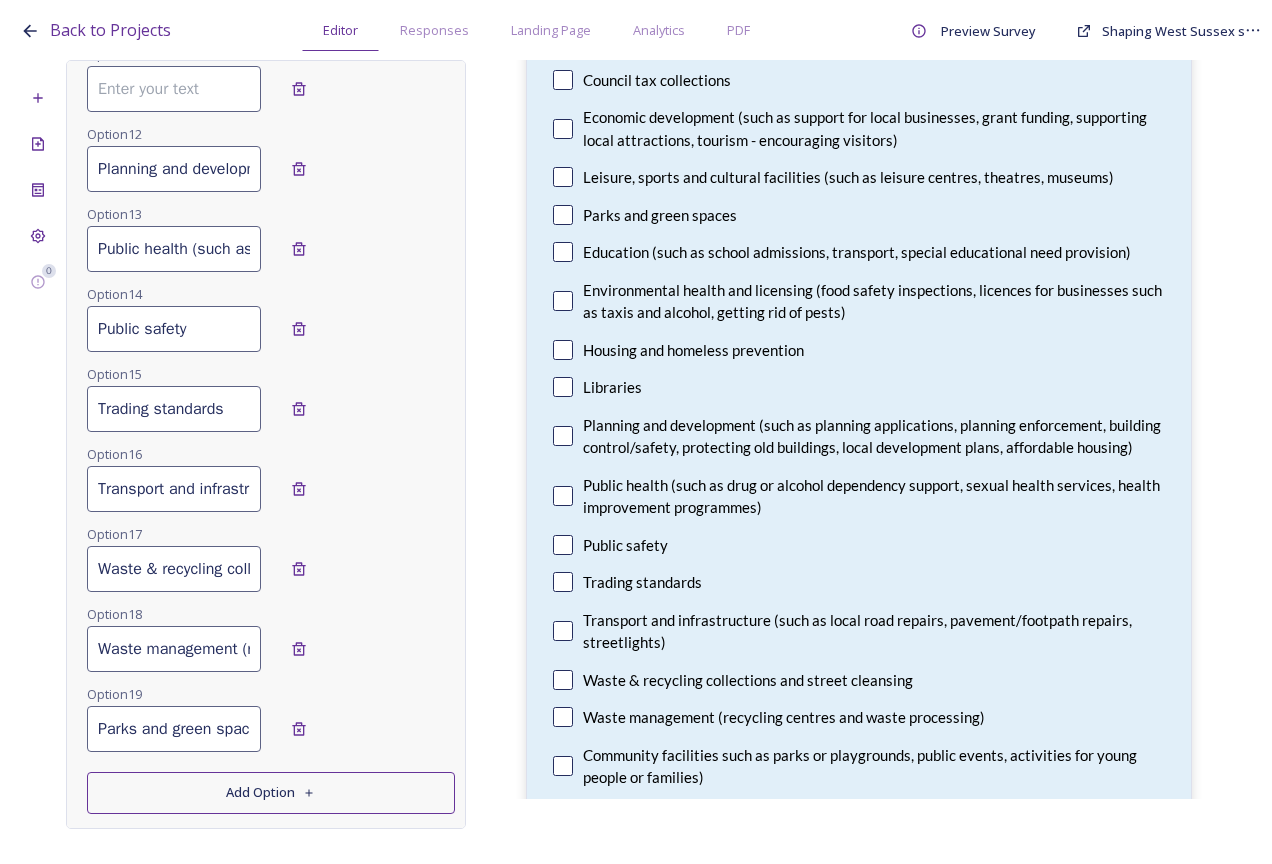 scroll, scrollTop: 0, scrollLeft: 1064, axis: horizontal 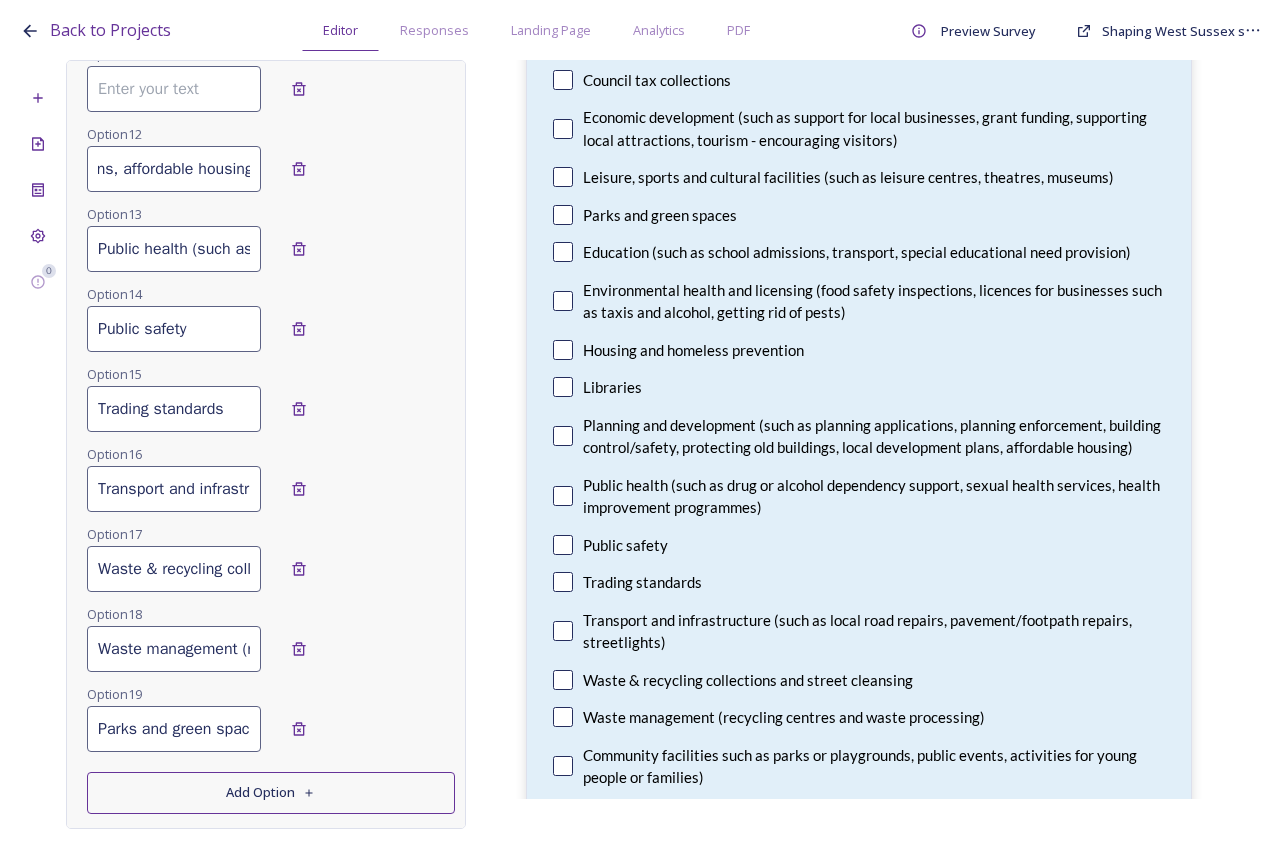 type on "Planning and development (such as planning applications, planning enforcement, building control/safety, protecting old buildings, local development plans, affordable housing)" 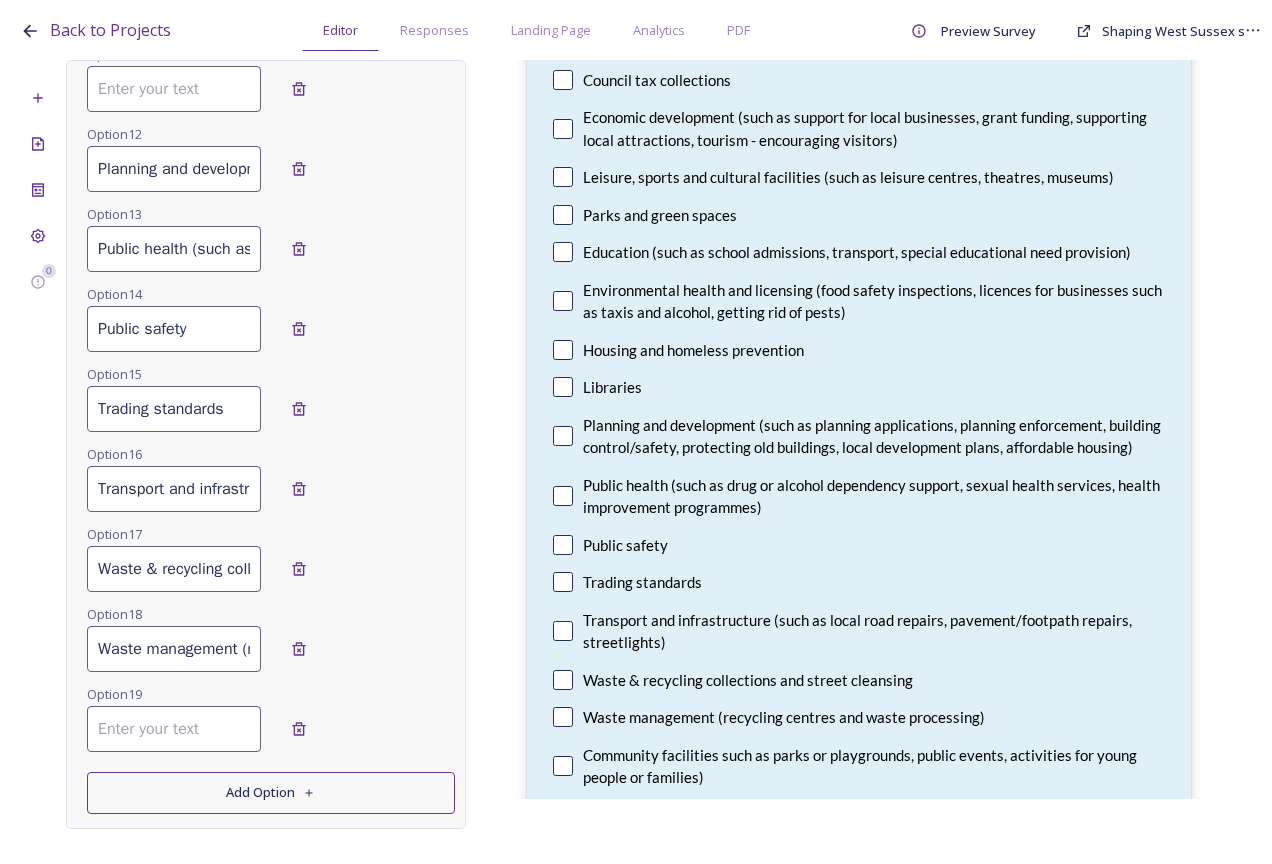 type 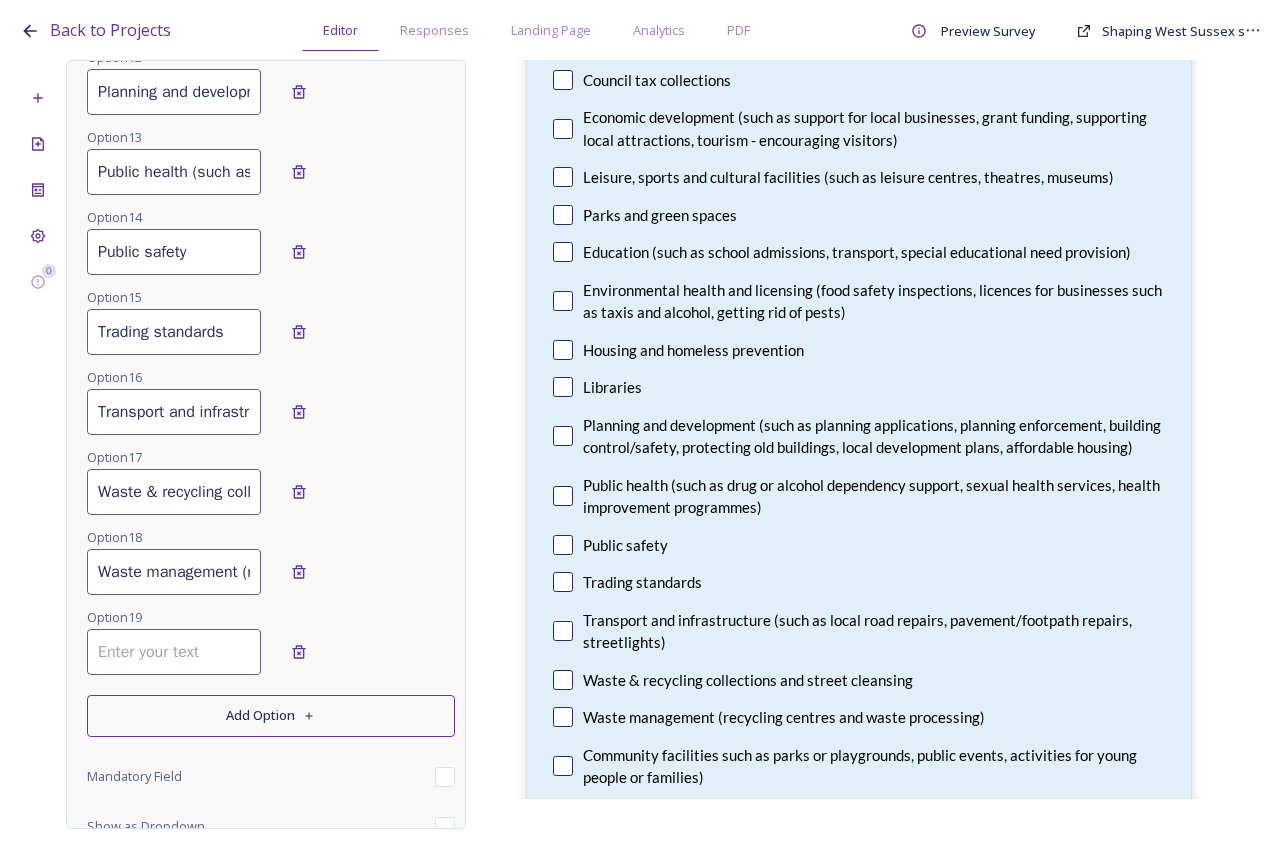 scroll, scrollTop: 1263, scrollLeft: 0, axis: vertical 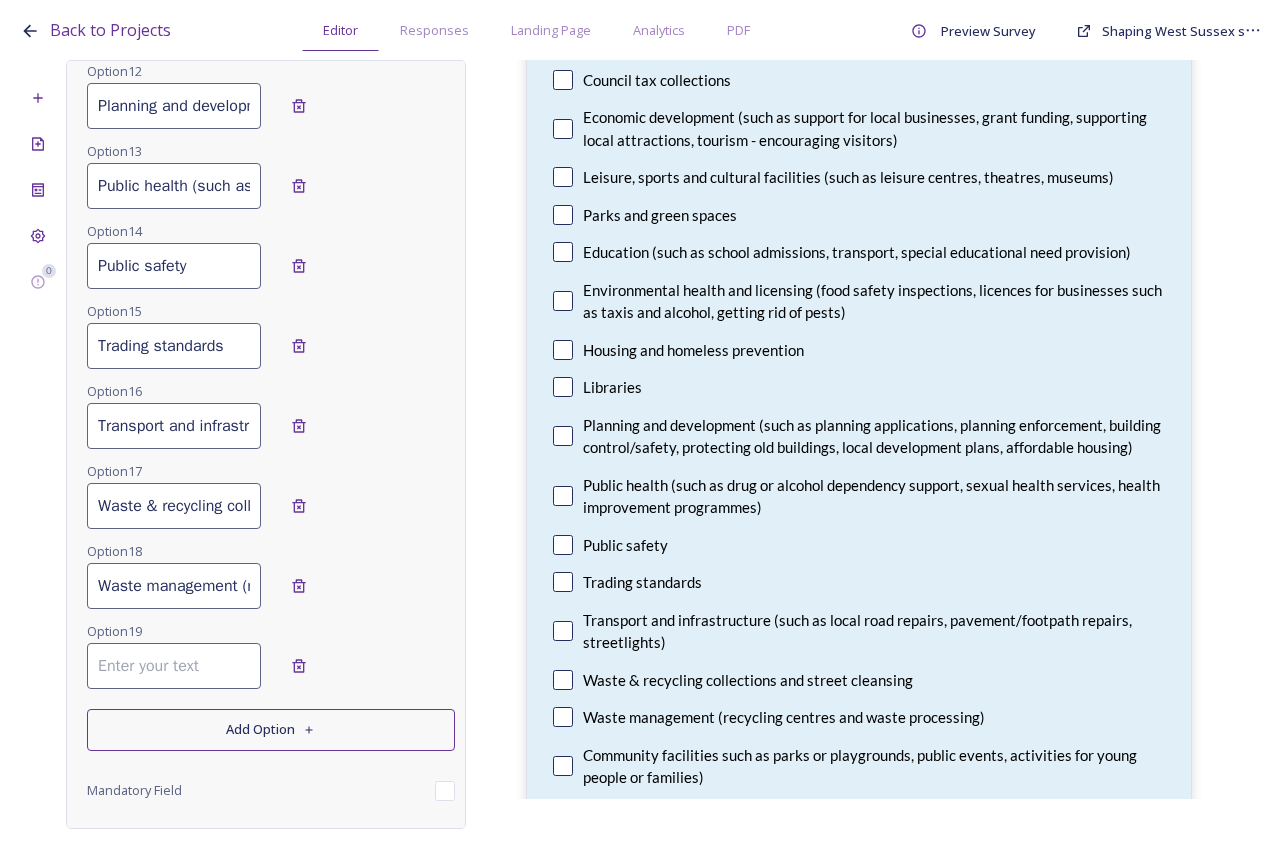 type on "Parks and green spaces" 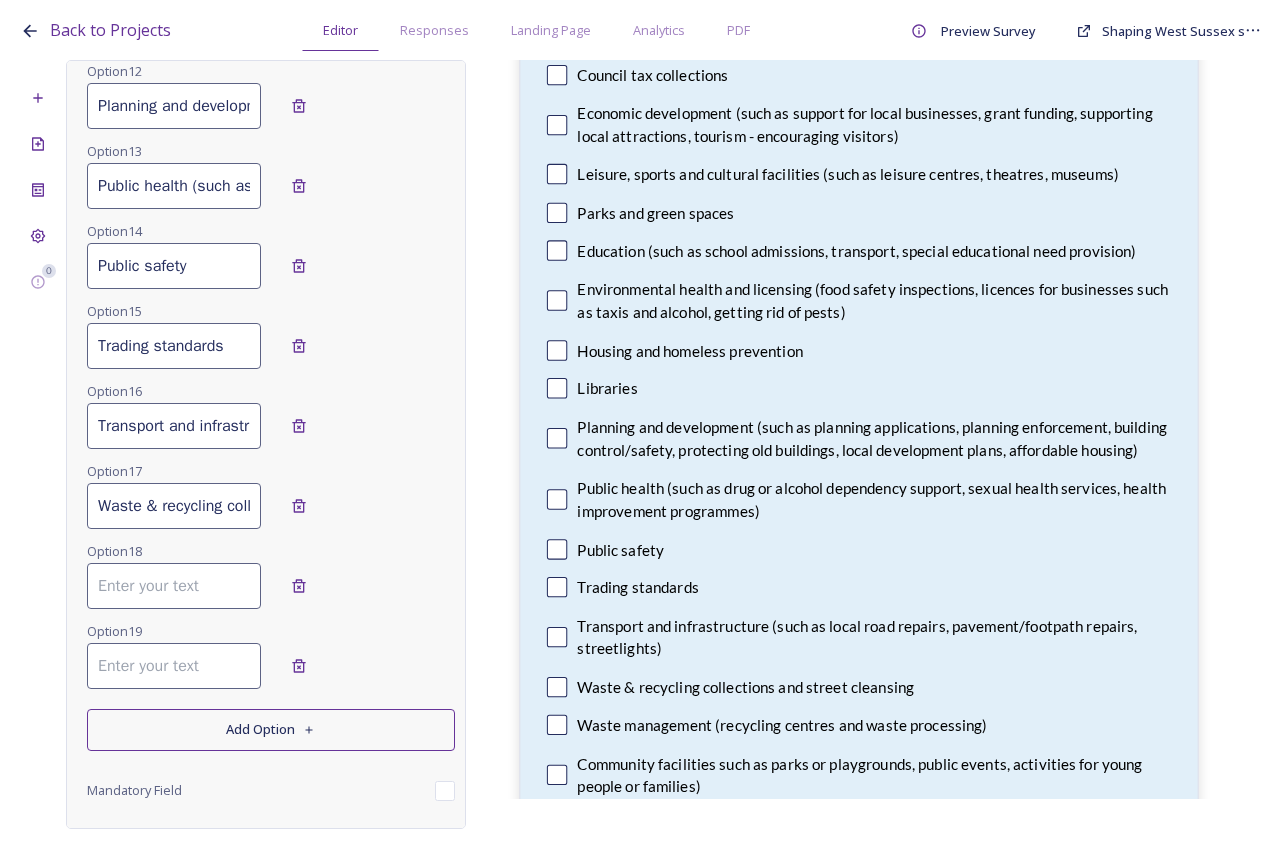 type 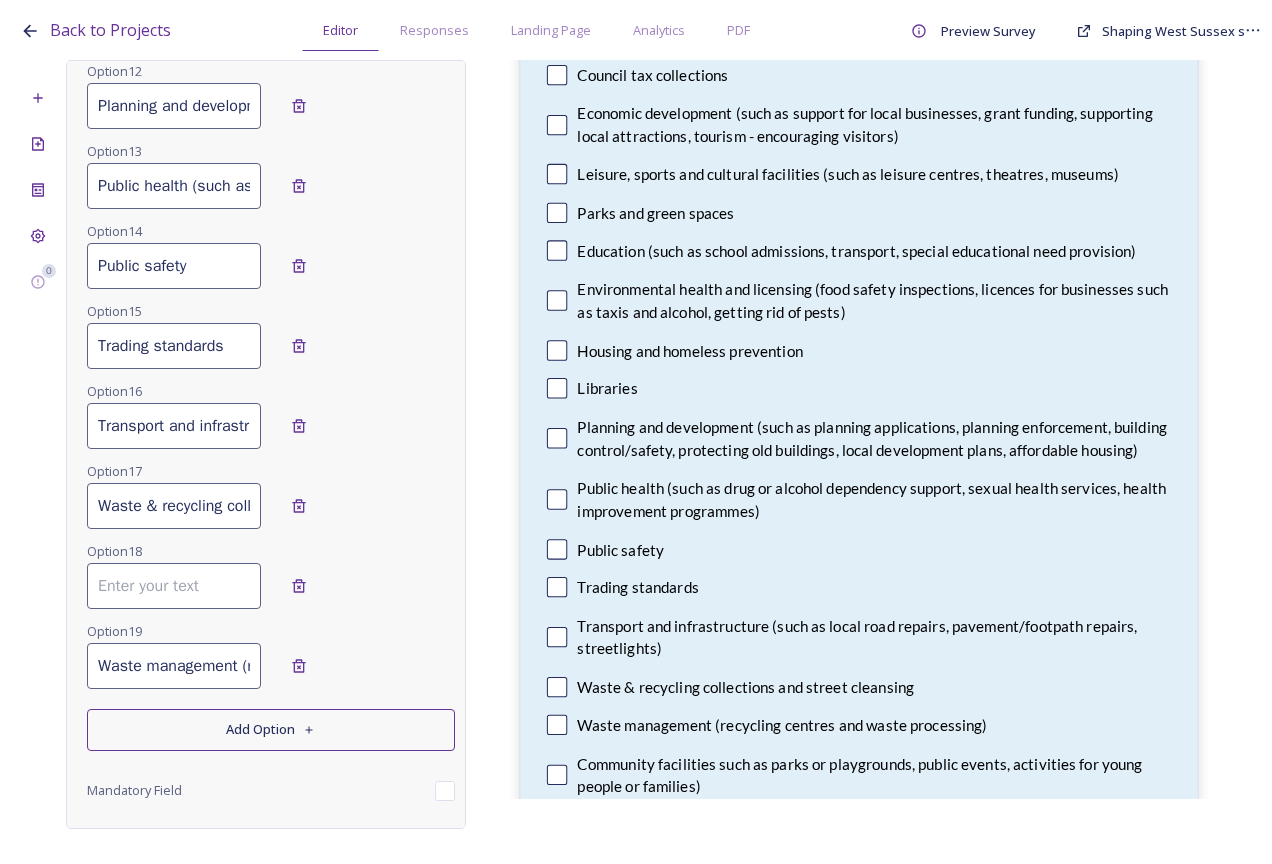 scroll, scrollTop: 0, scrollLeft: 248, axis: horizontal 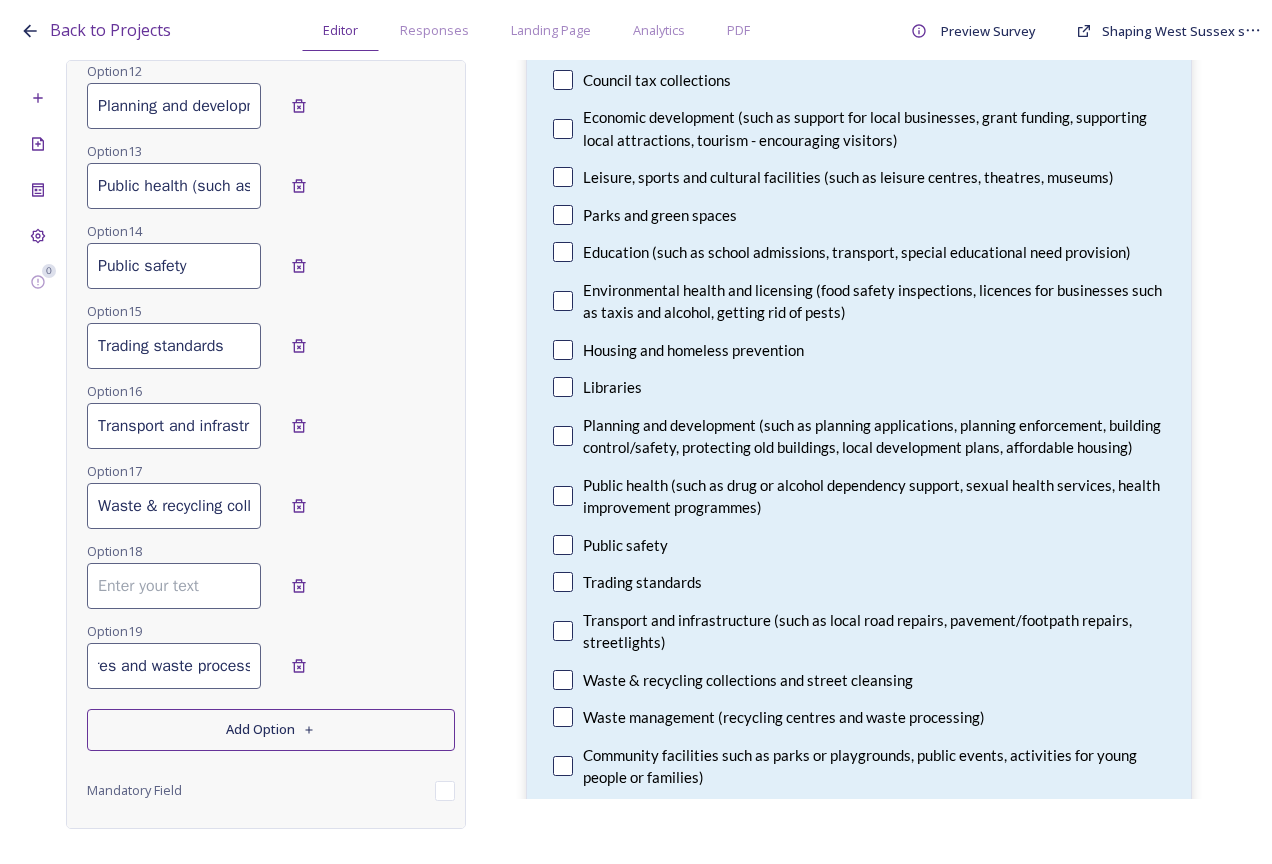 type on "Waste management (recycling centres and waste processing)" 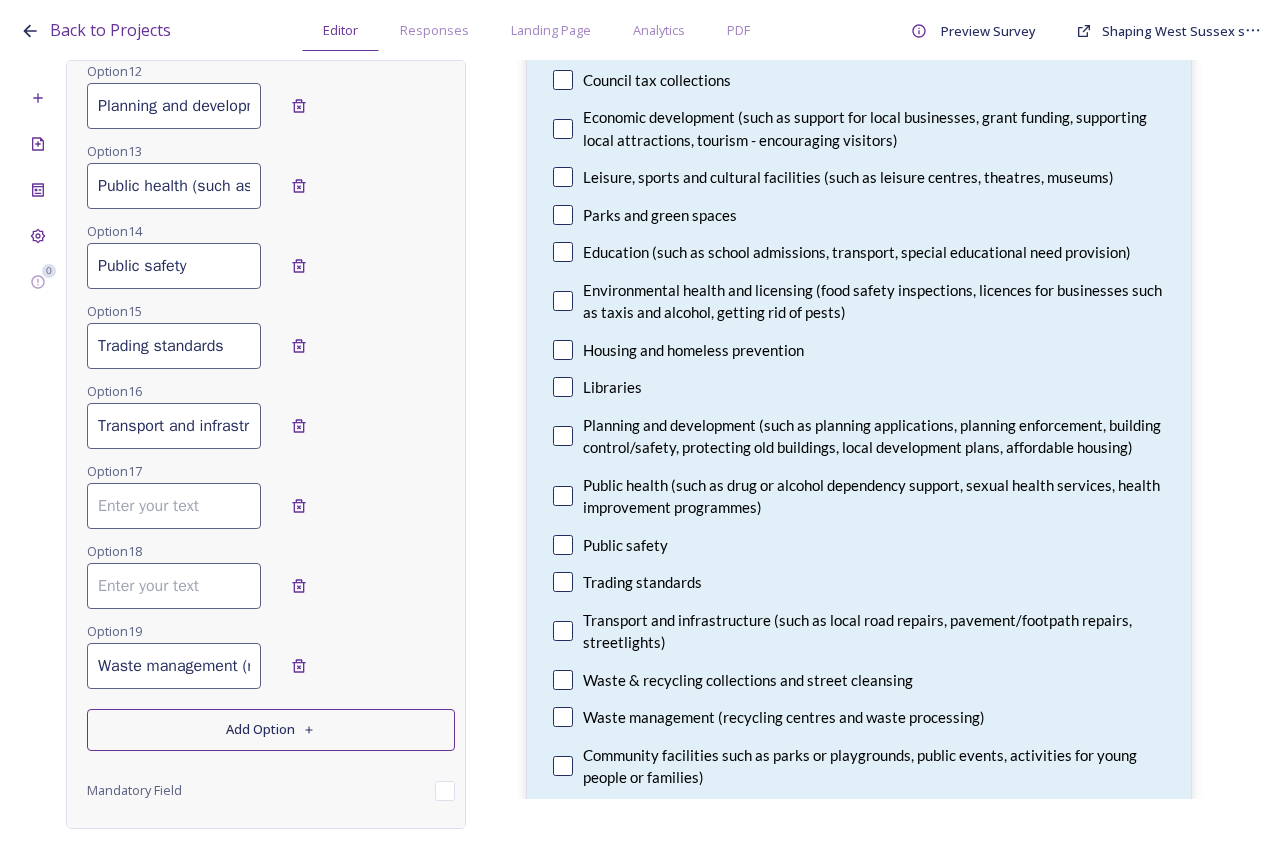 type 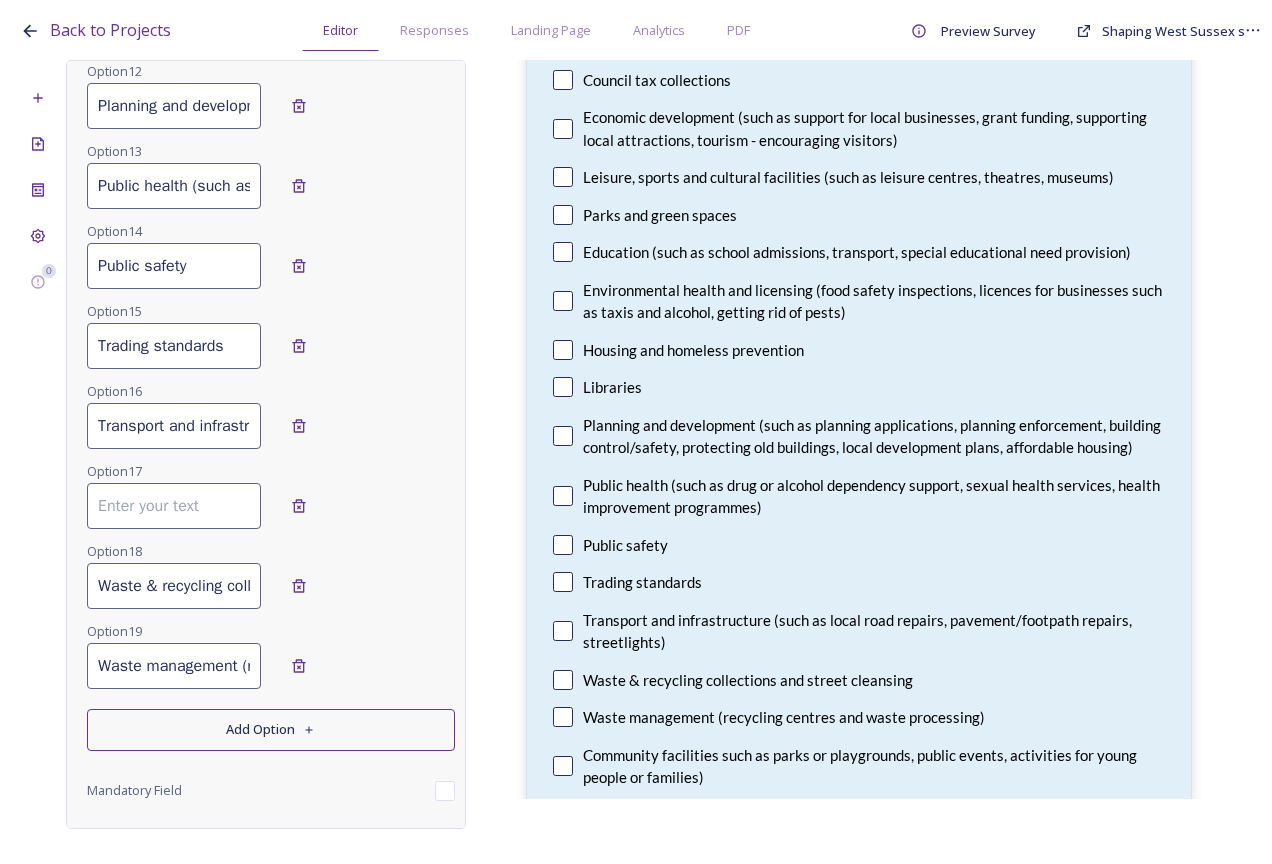 scroll, scrollTop: 0, scrollLeft: 175, axis: horizontal 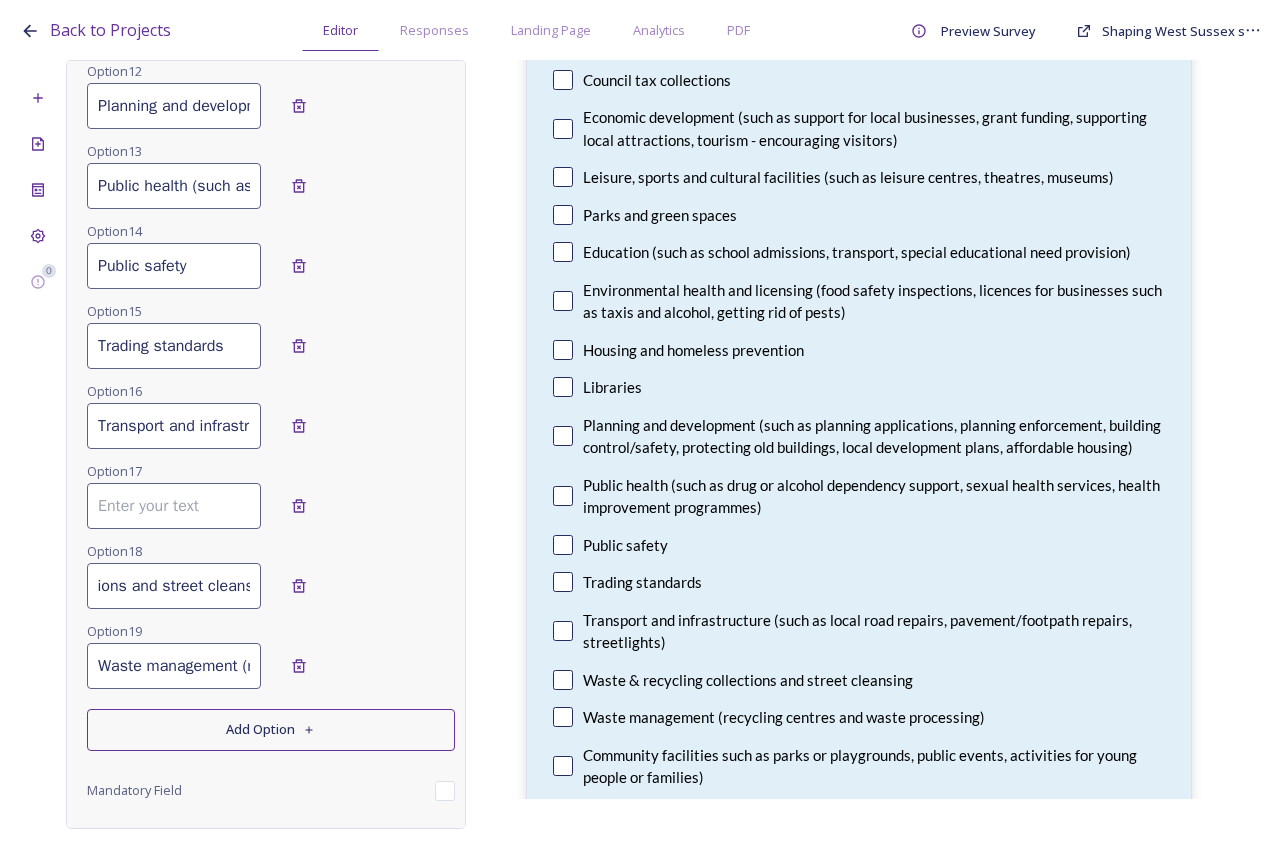 type on "Waste & recycling collections and street cleansing" 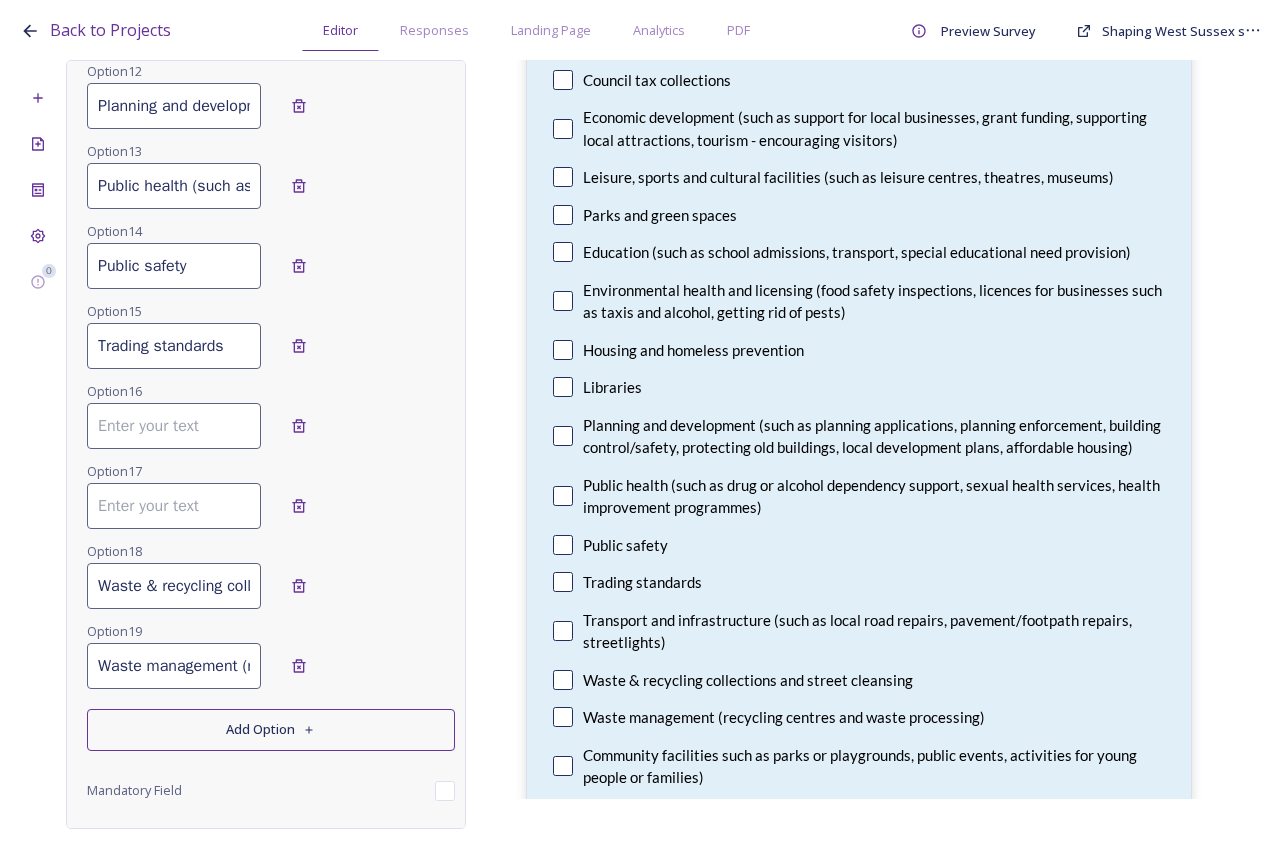 type 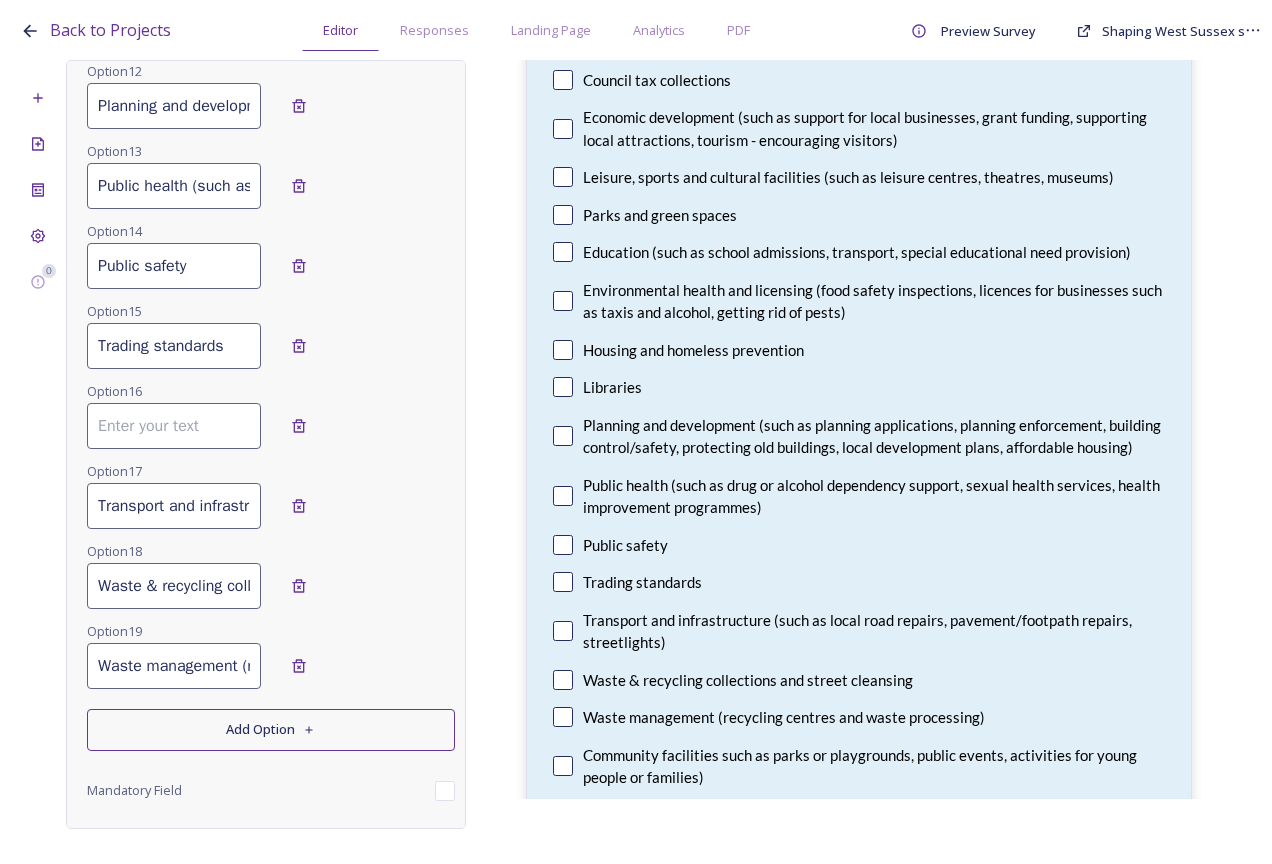scroll, scrollTop: 0, scrollLeft: 490, axis: horizontal 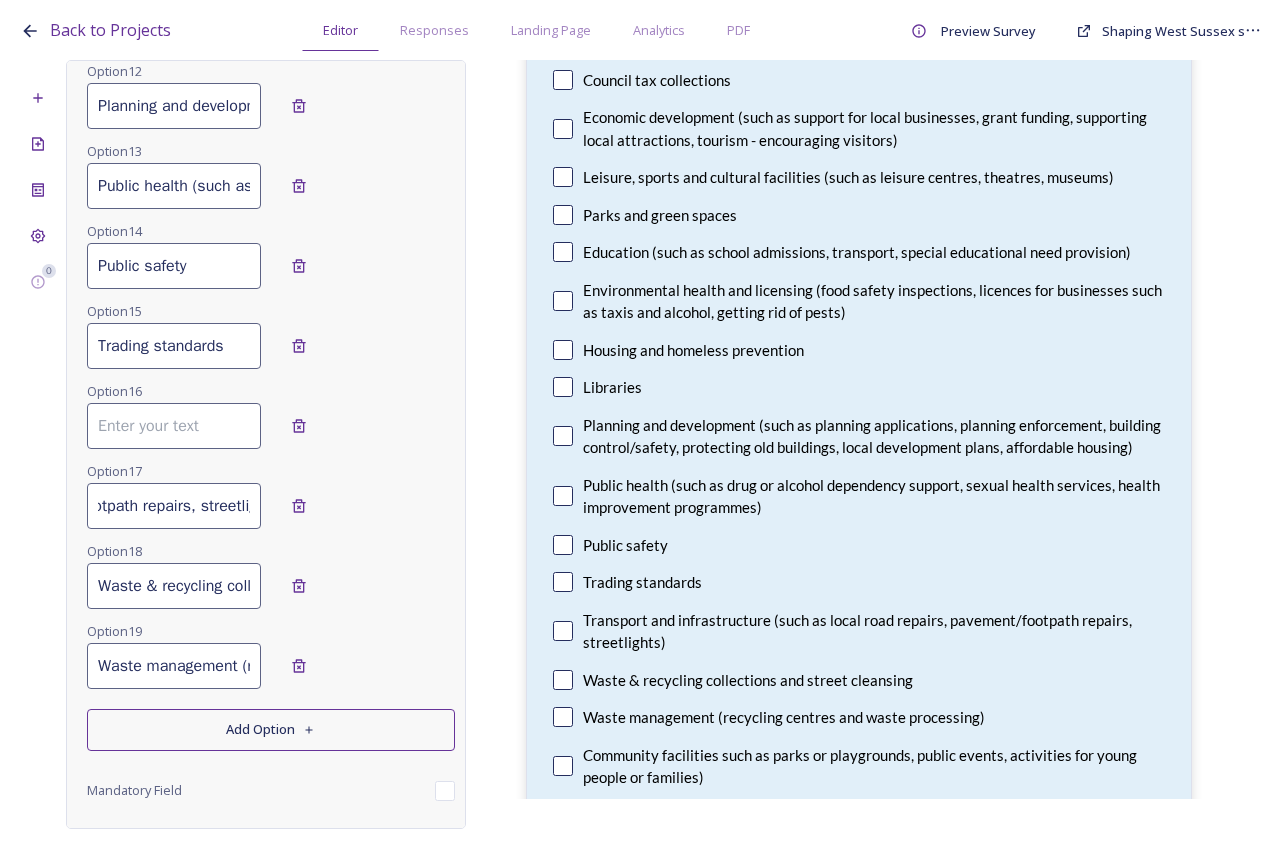 type on "Transport and infrastructure (such as local road repairs, pavement/footpath repairs, streetlights)" 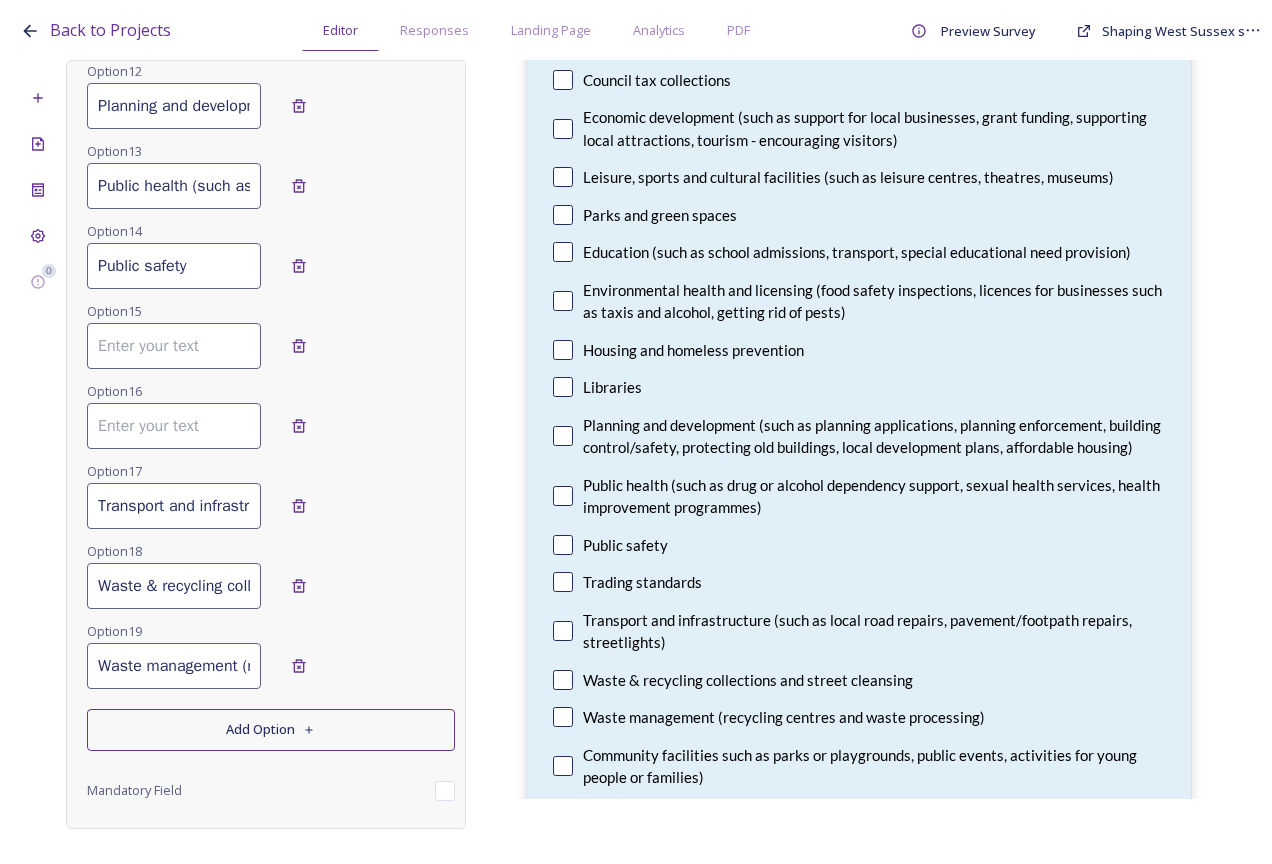 type 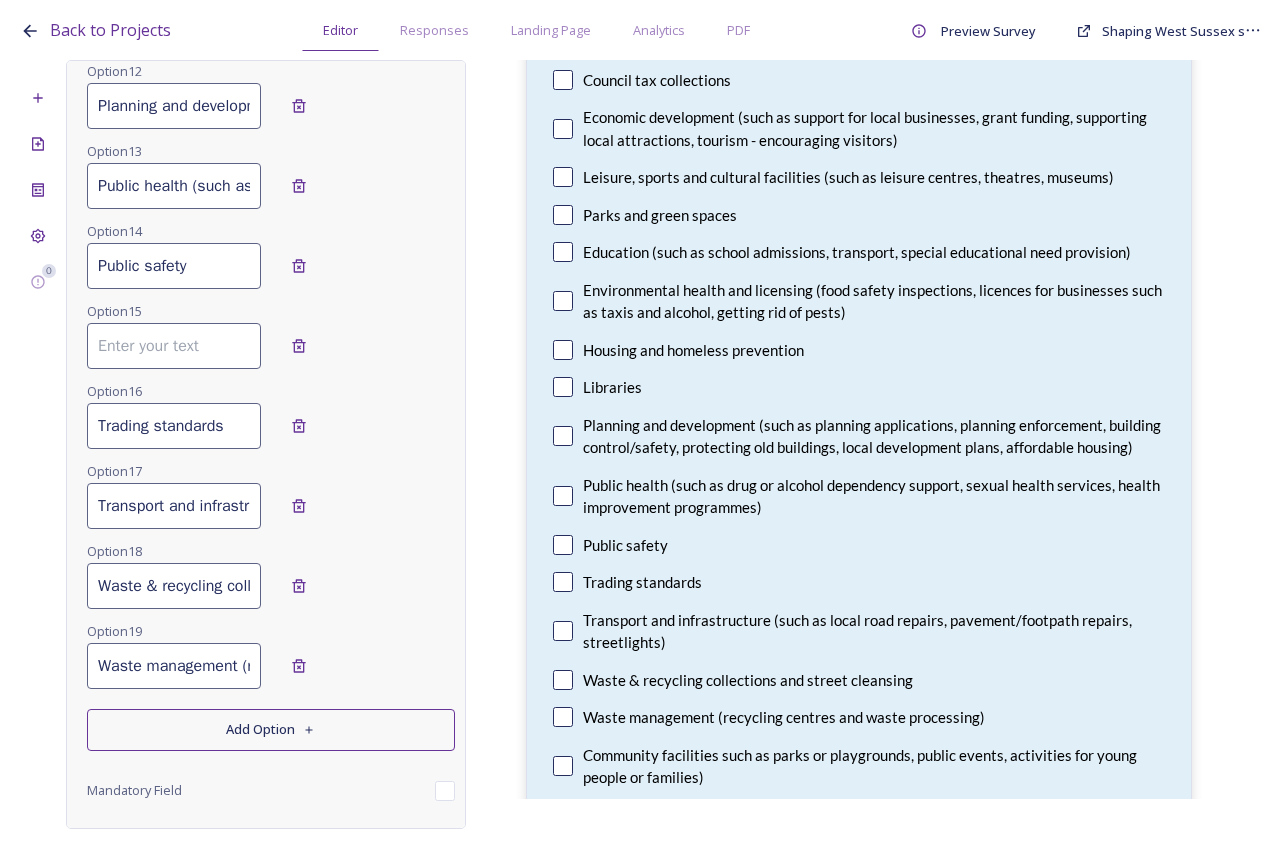 type on "Trading standards" 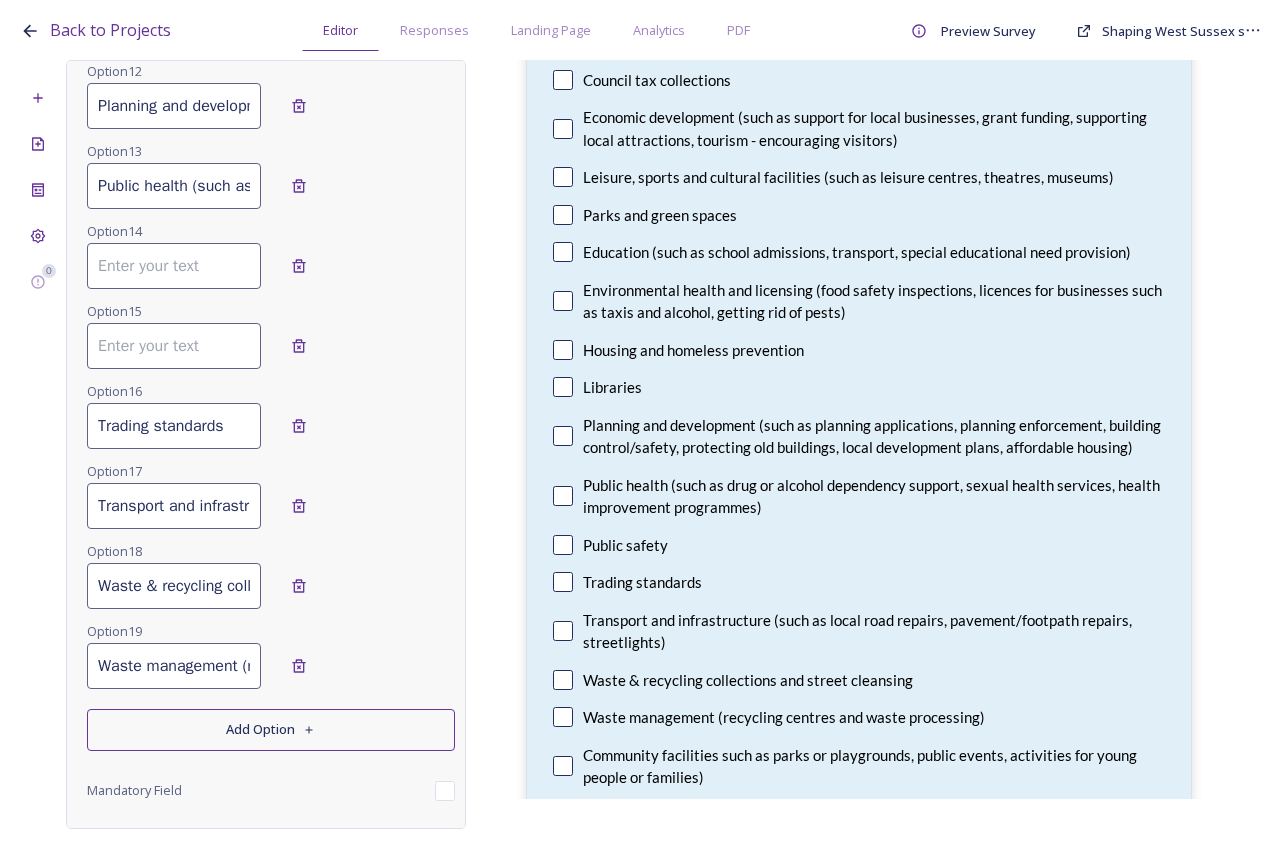 type 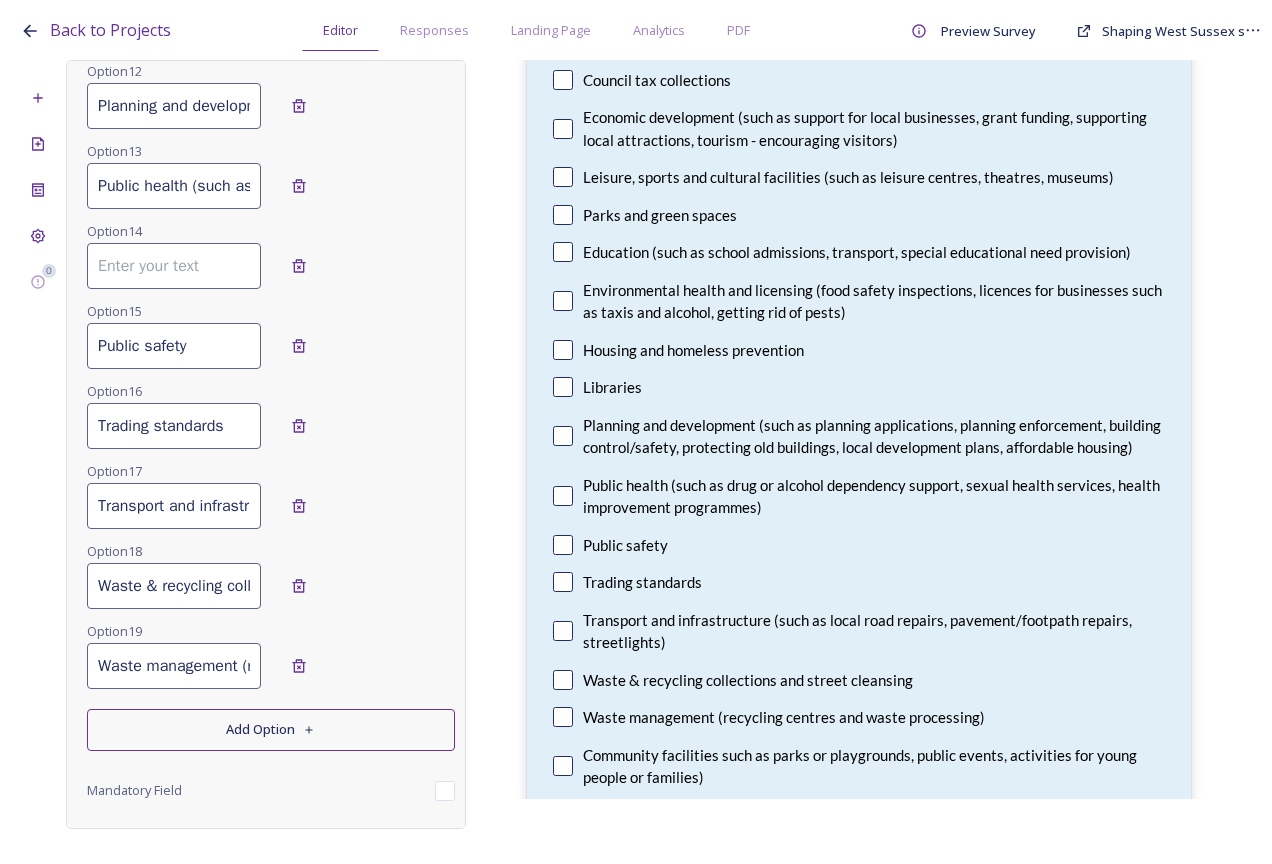 type on "Public safety" 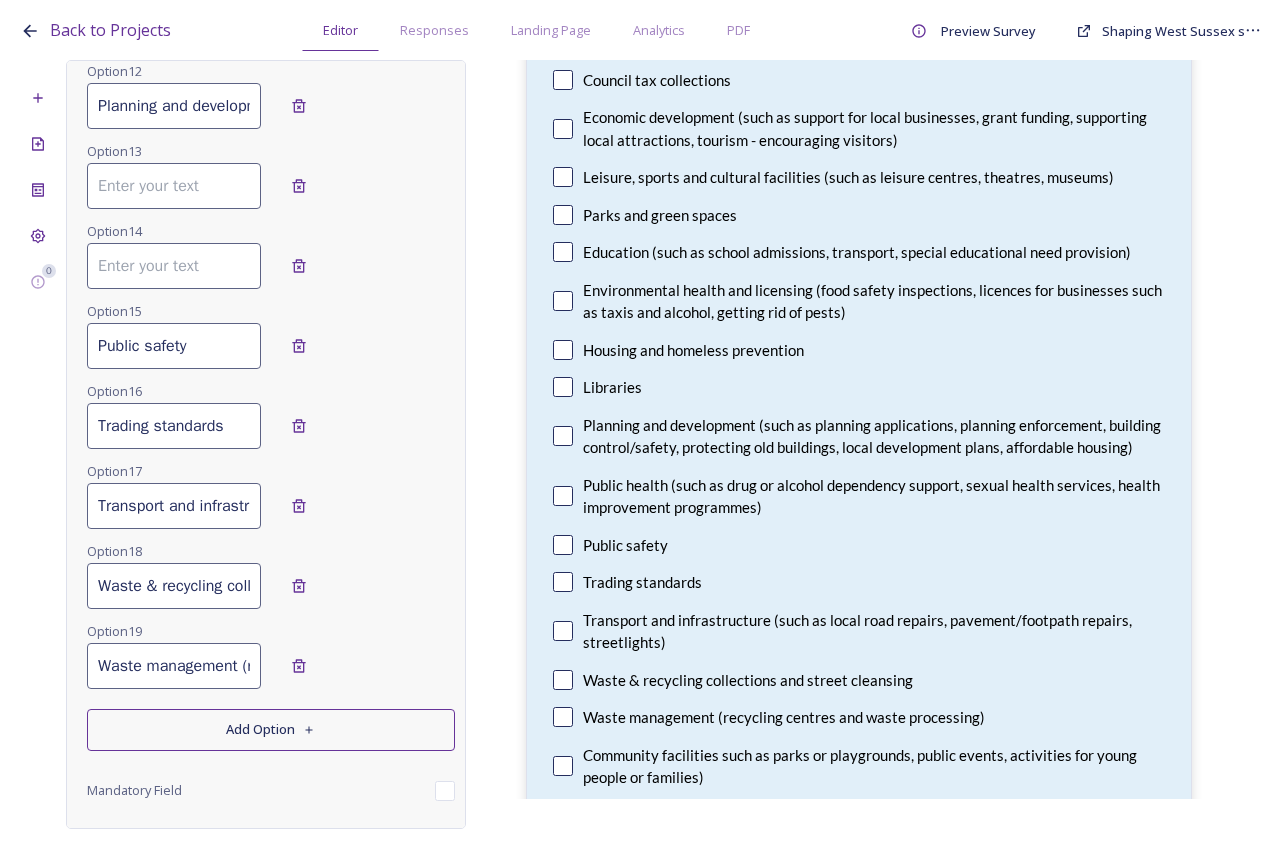 type 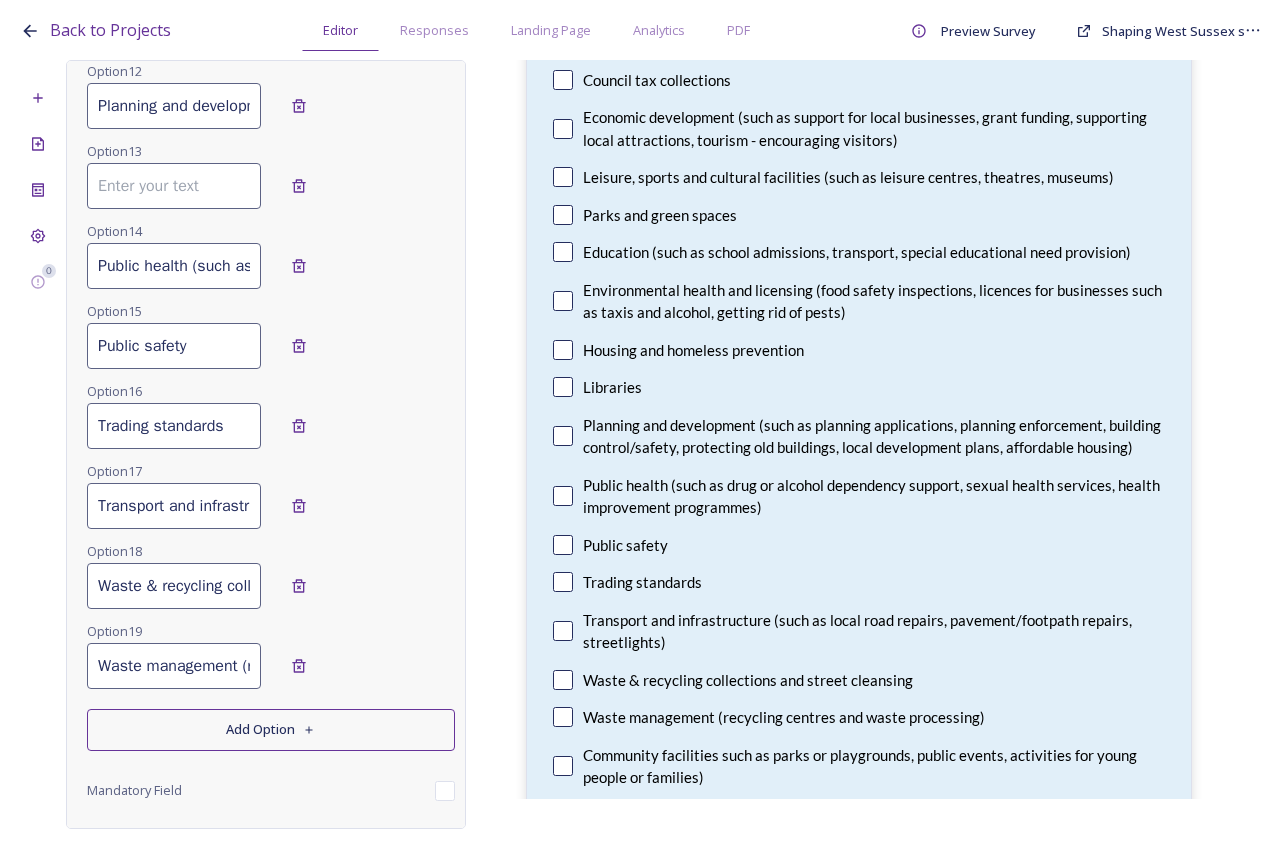 scroll, scrollTop: 0, scrollLeft: 642, axis: horizontal 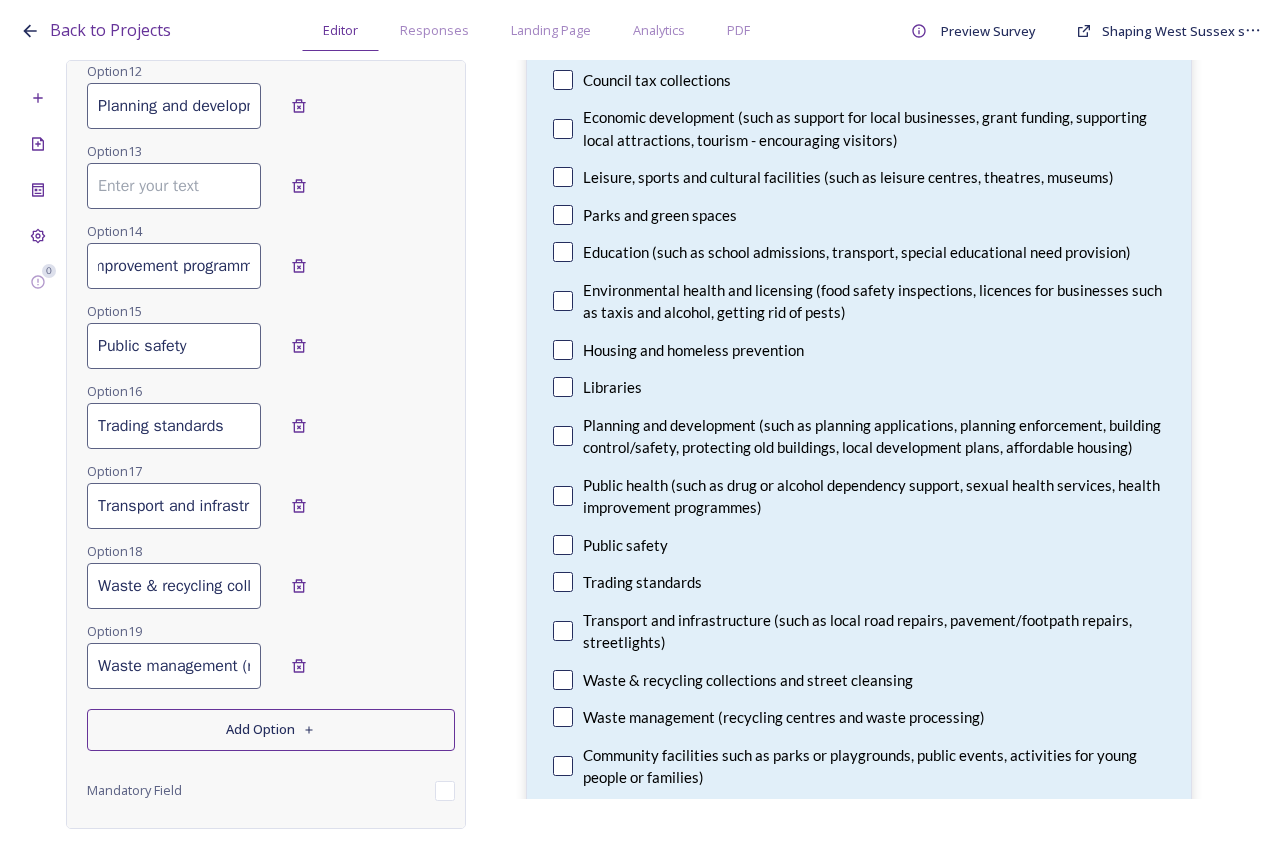type on "Public health (such as drug or alcohol dependency support, sexual health services, health improvement programmes)" 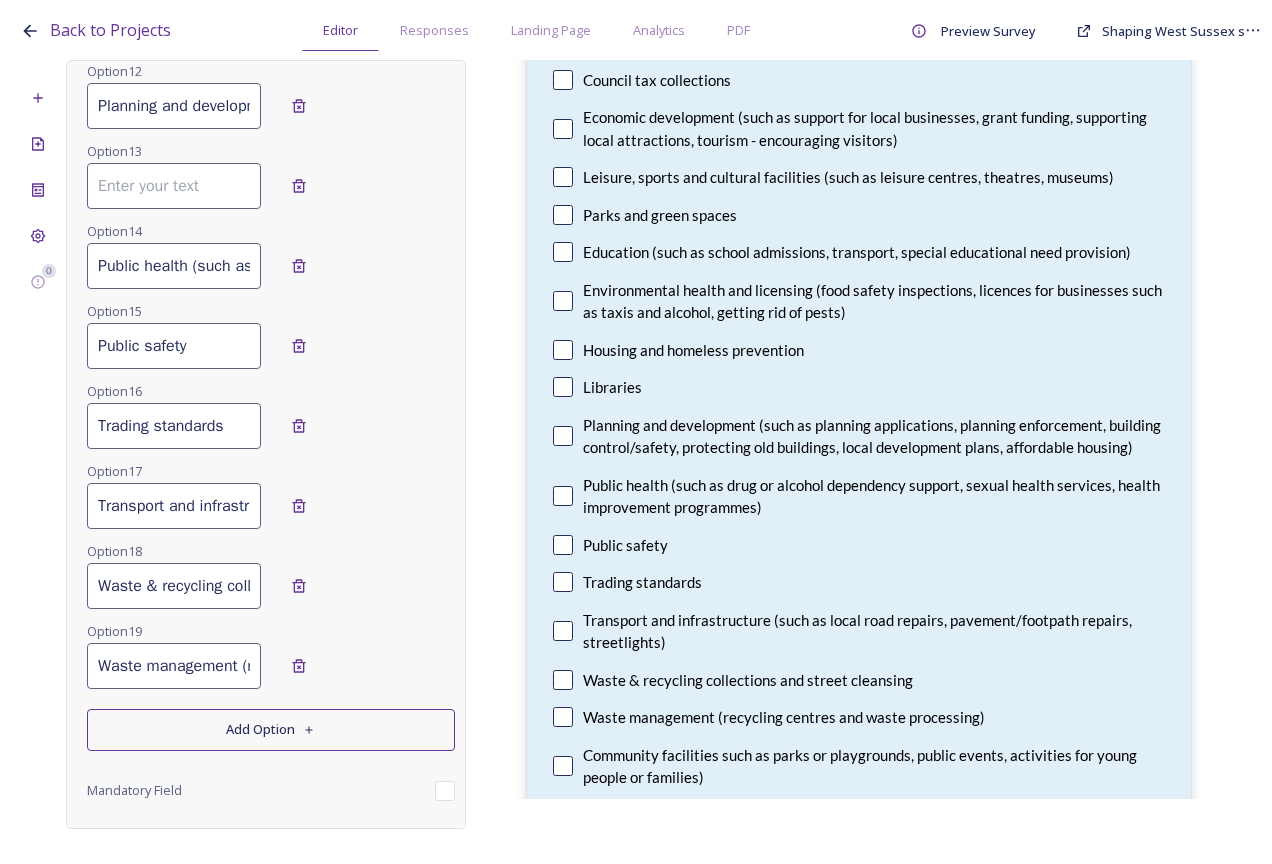 click on "Option  12 Planning and development (such as planning applications, planning enforcement, building control/safety, protecting old buildings, local development plans, affordable housing)" at bounding box center [271, 99] 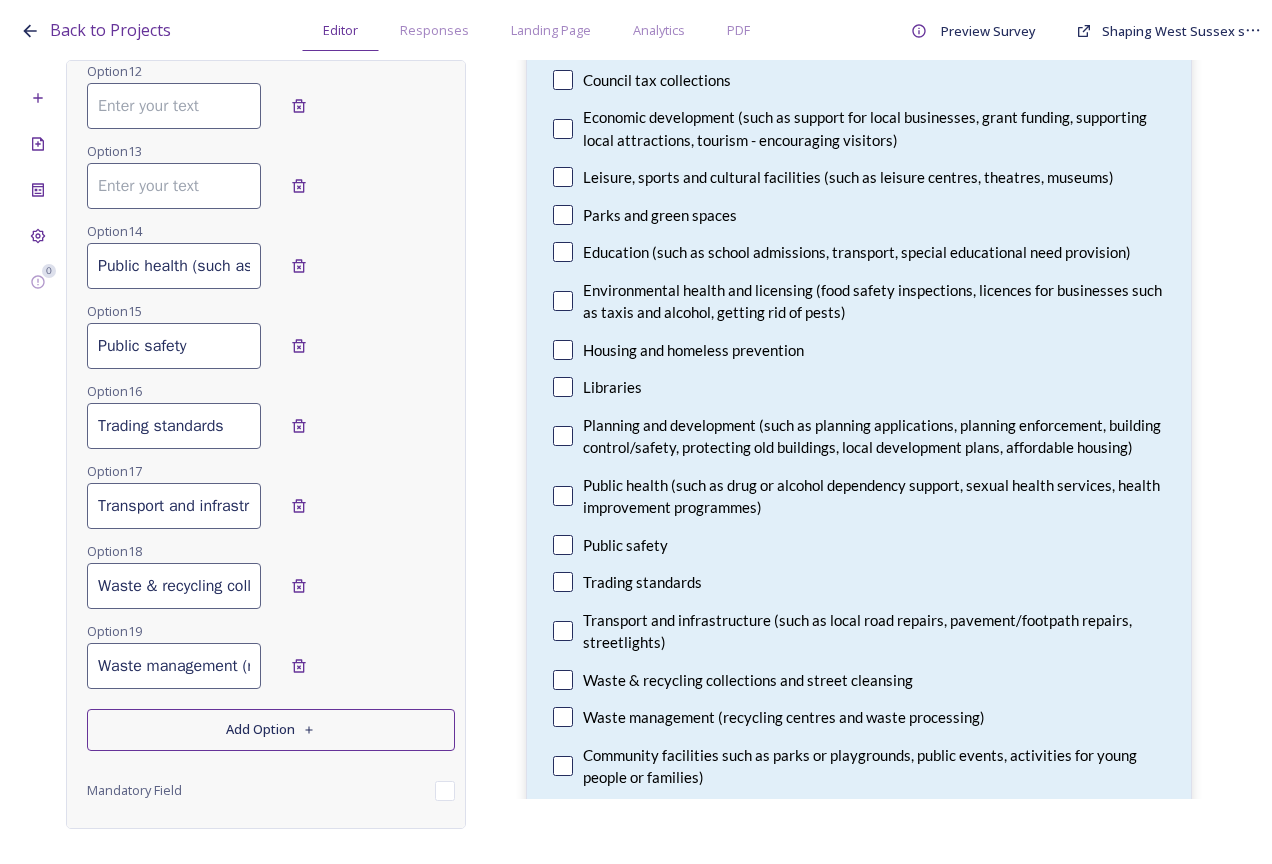 type 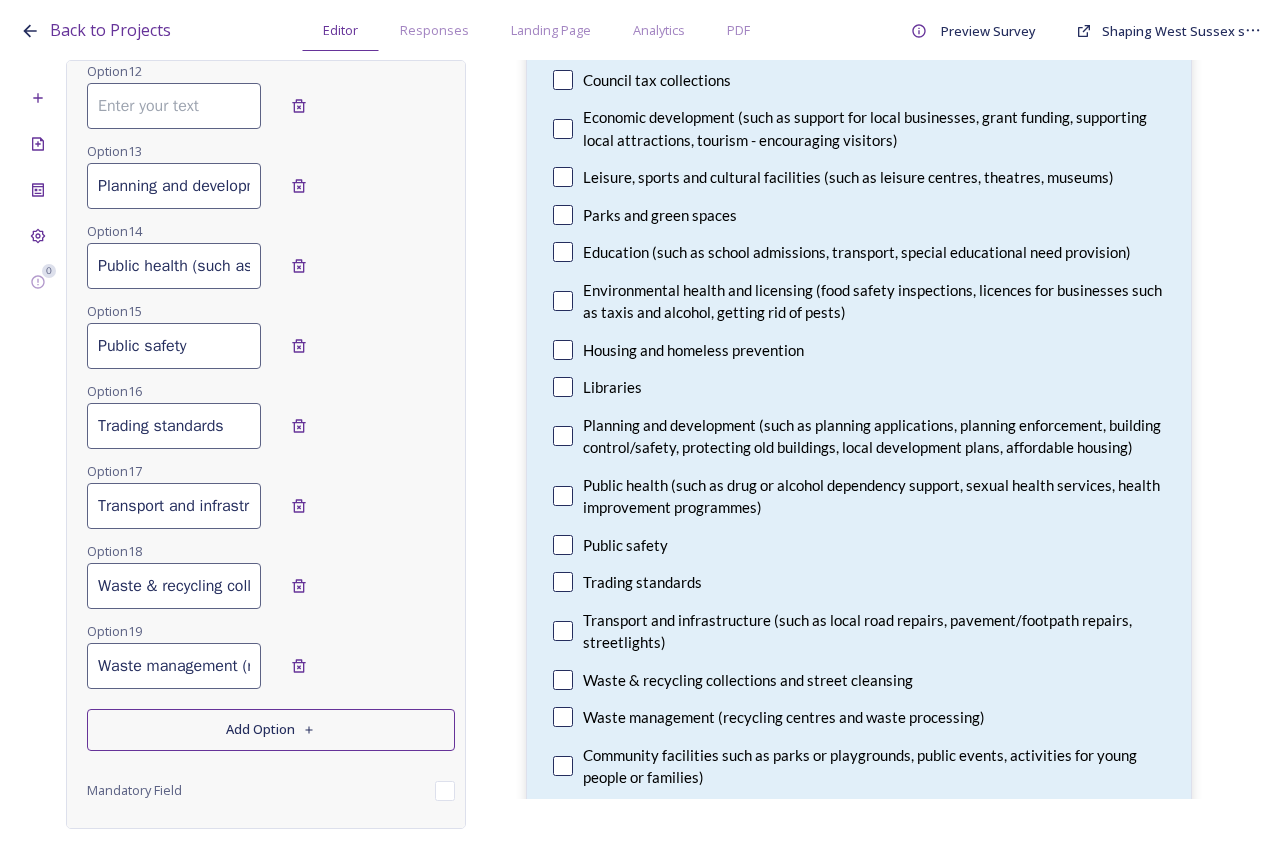 scroll, scrollTop: 0, scrollLeft: 1064, axis: horizontal 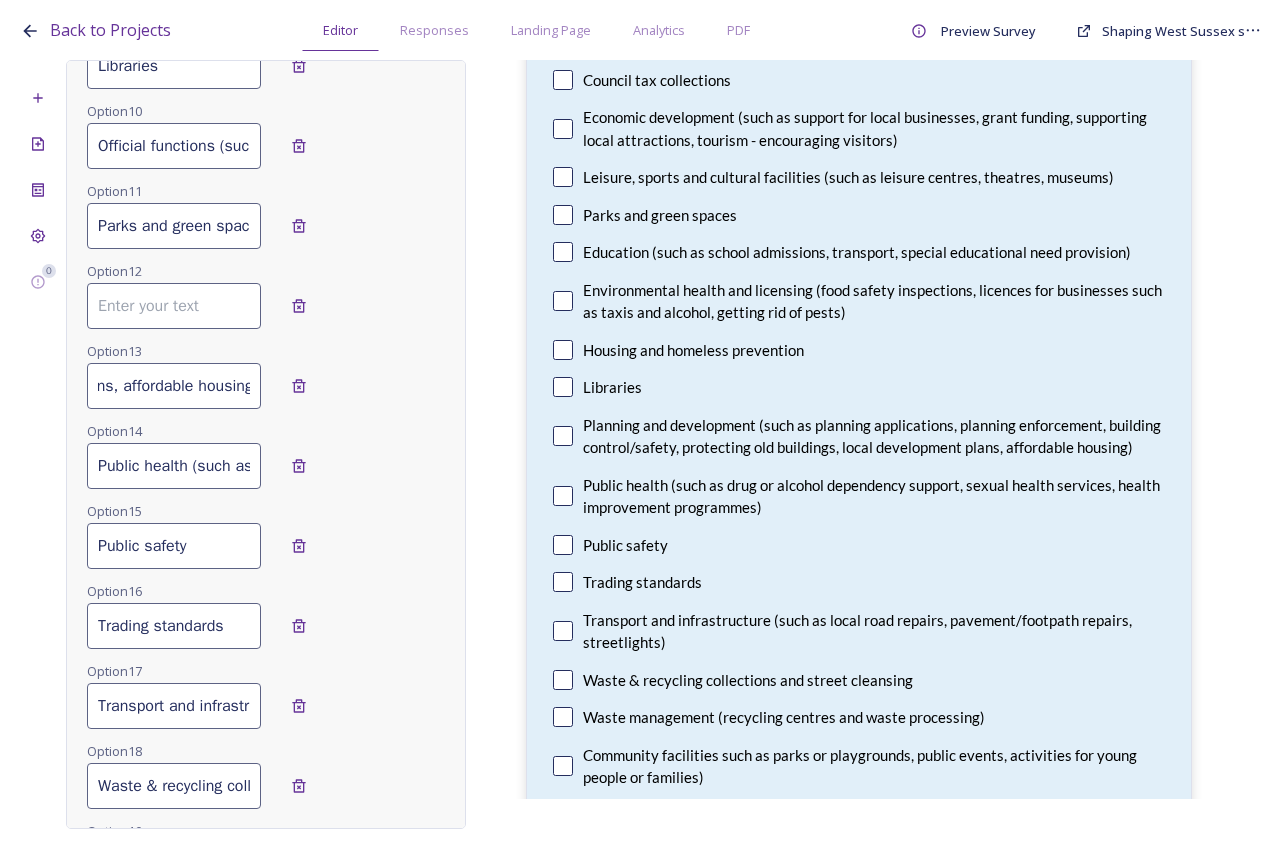 type on "Planning and development (such as planning applications, planning enforcement, building control/safety, protecting old buildings, local development plans, affordable housing)" 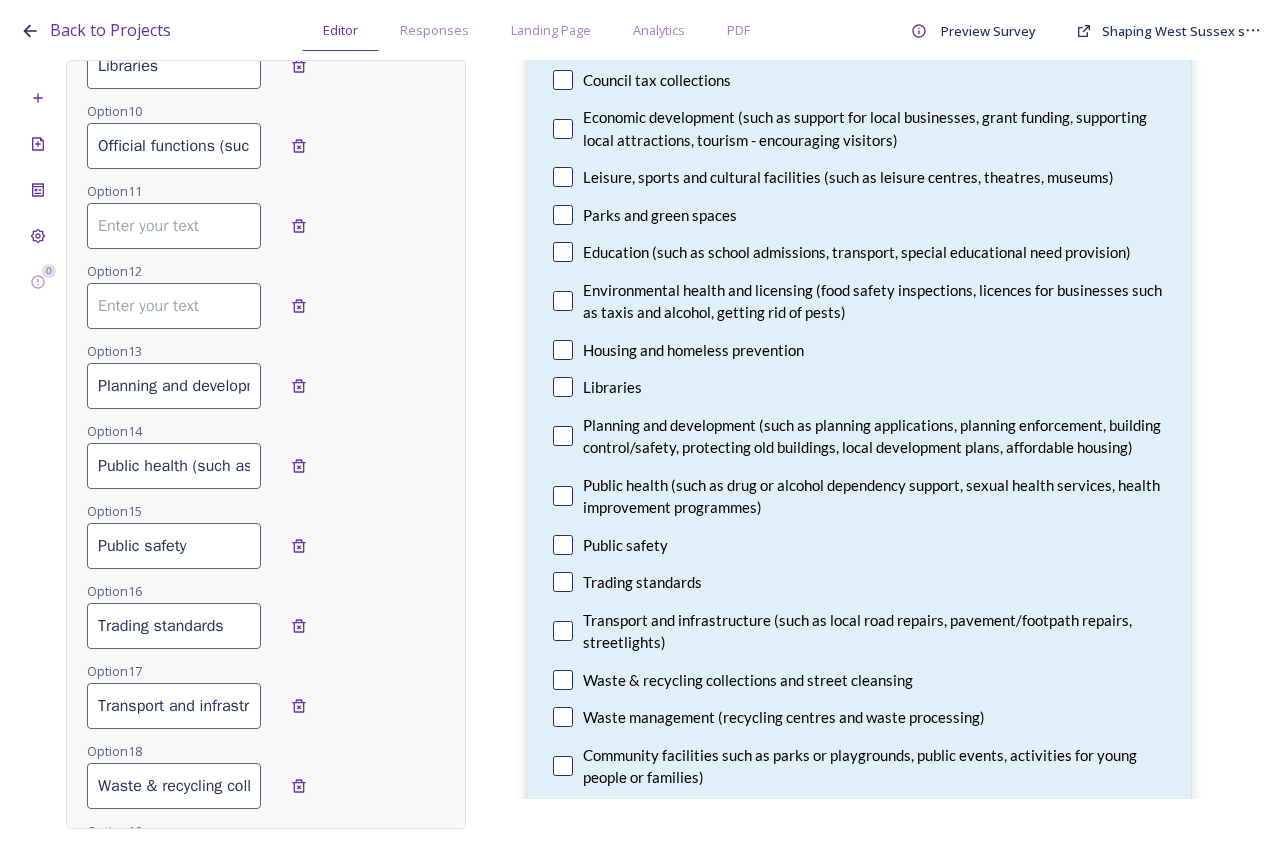 type 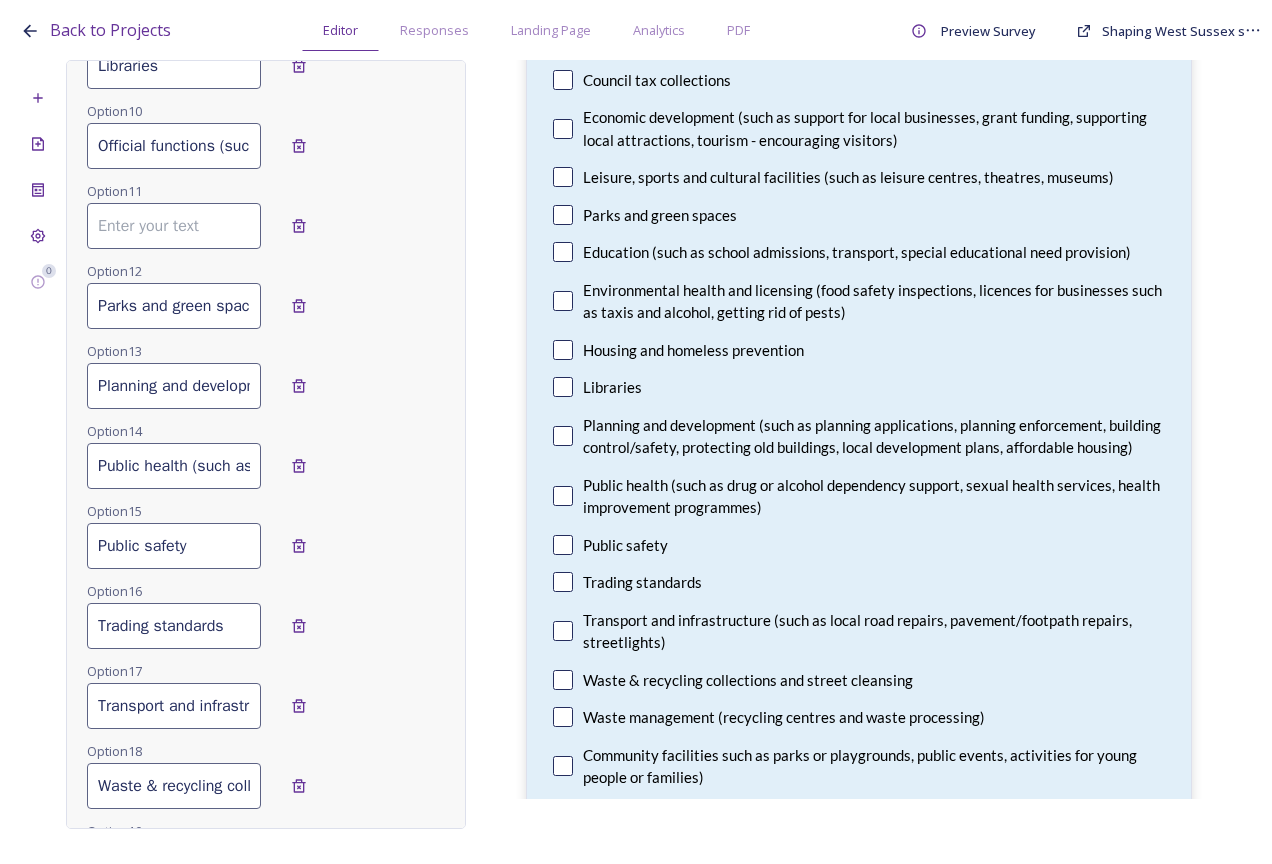 type on "Parks and green spaces" 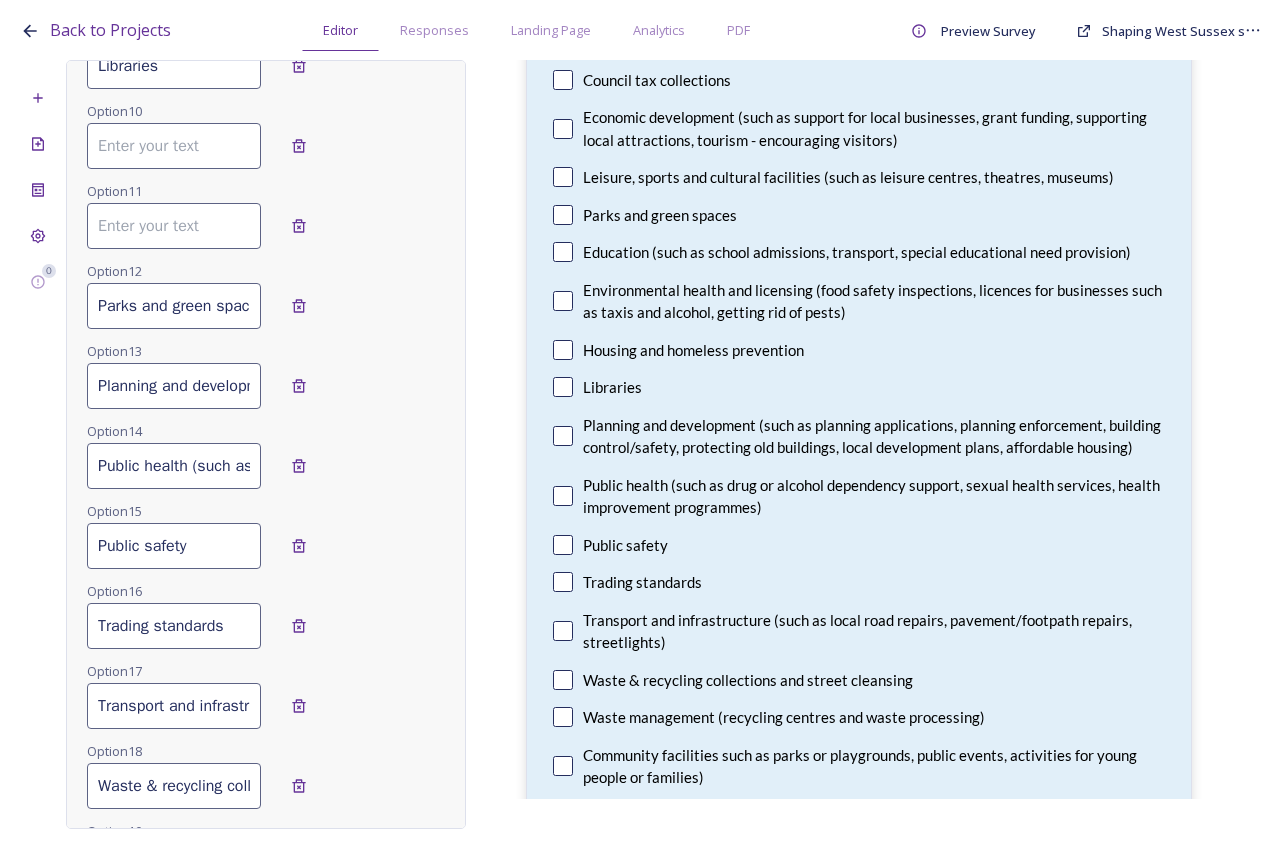 type 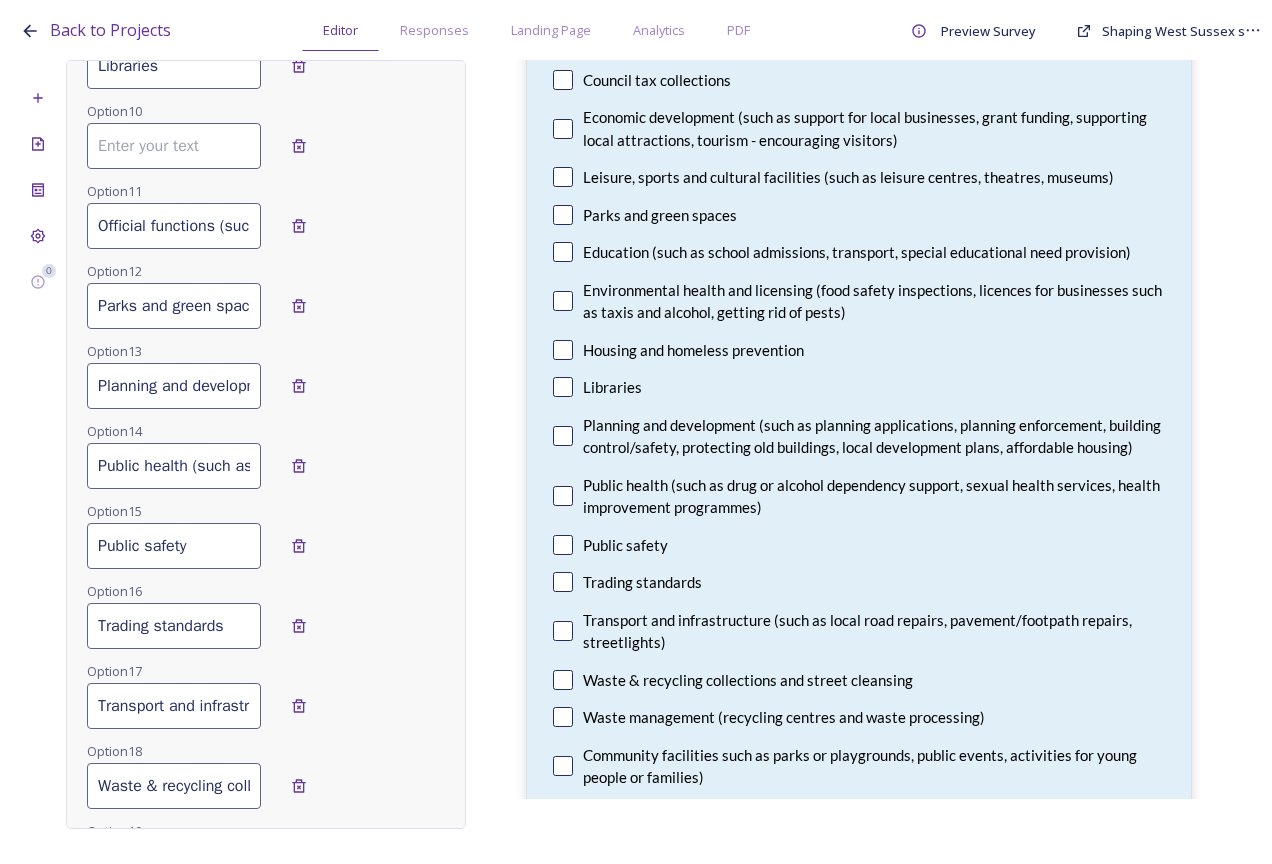 scroll, scrollTop: 0, scrollLeft: 425, axis: horizontal 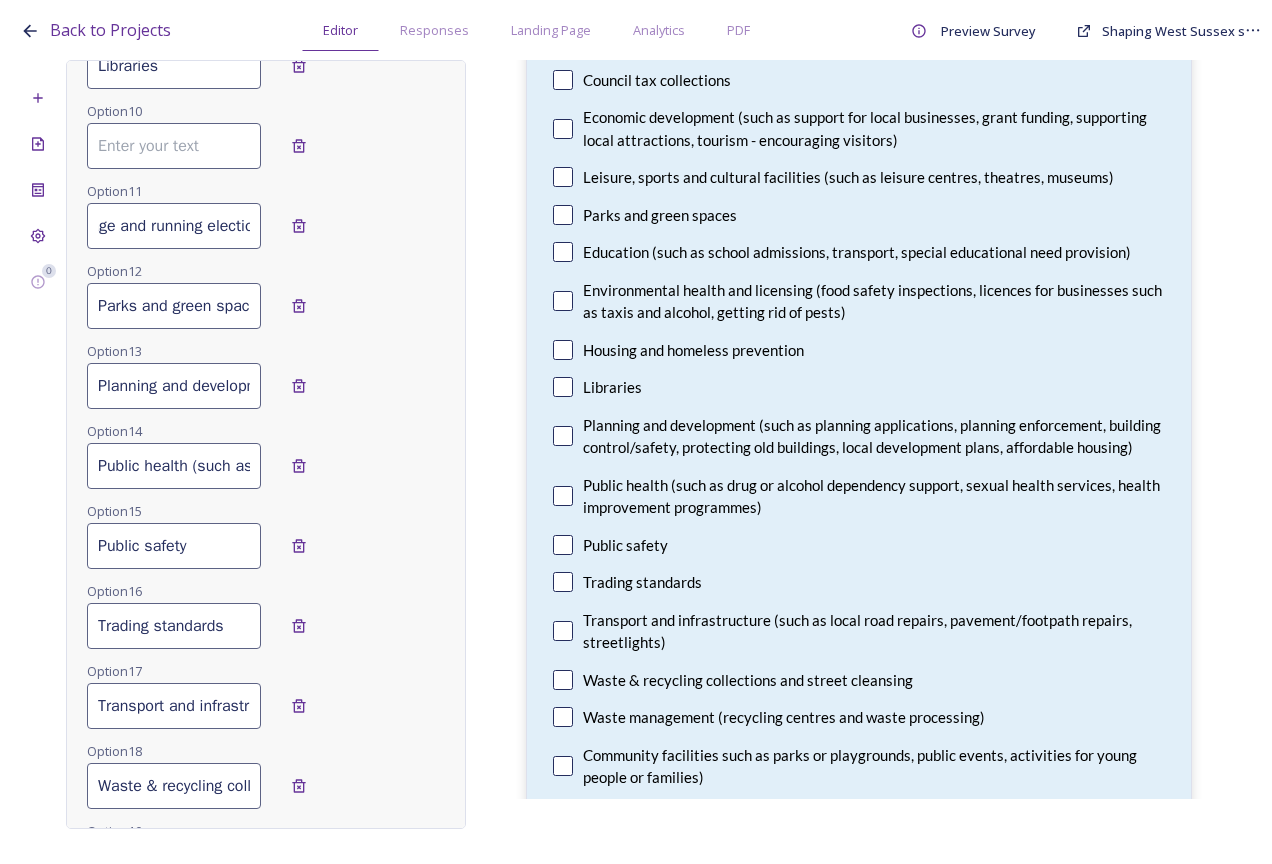 type on "Official functions (such as registering a birth, death or marriage and running elections)" 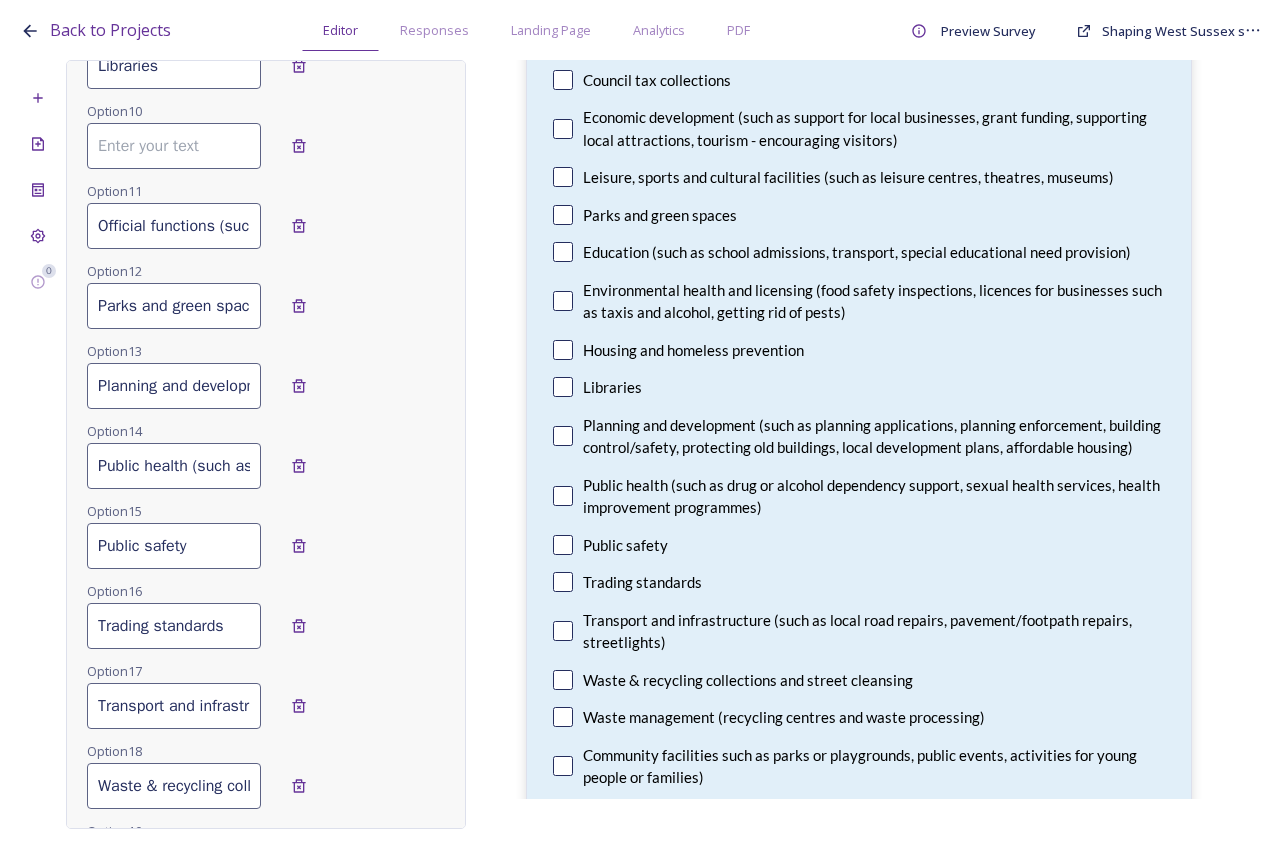 click at bounding box center (174, 146) 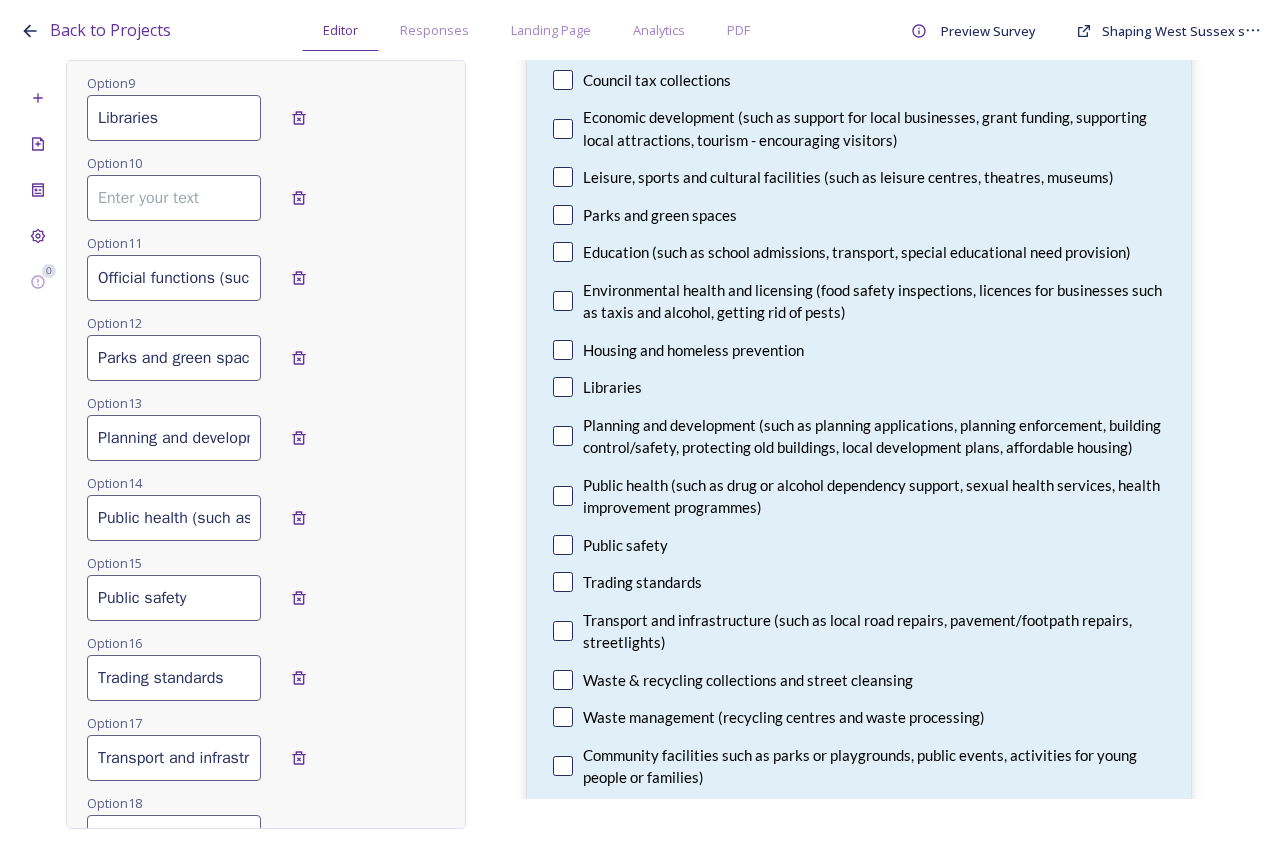 scroll, scrollTop: 763, scrollLeft: 0, axis: vertical 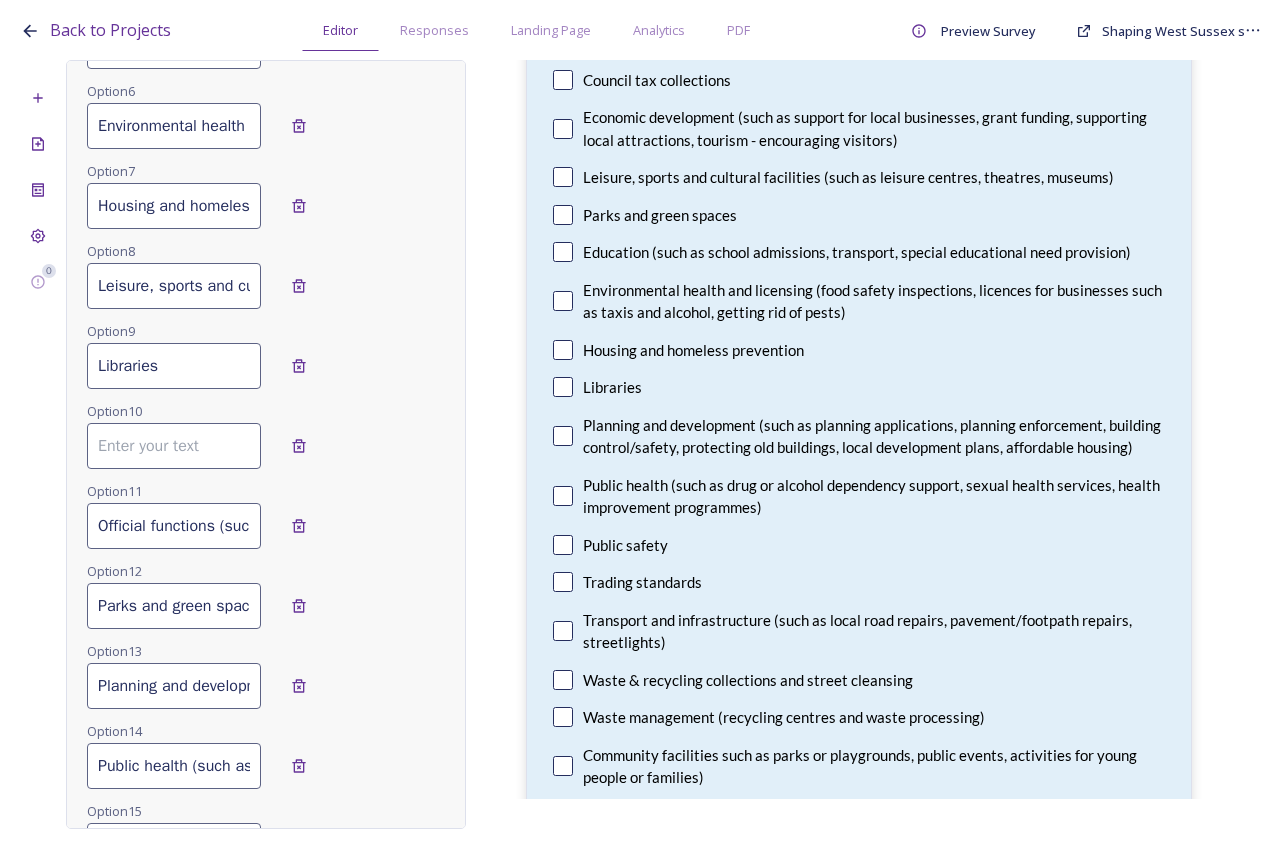 drag, startPoint x: 169, startPoint y: 369, endPoint x: 88, endPoint y: 358, distance: 81.7435 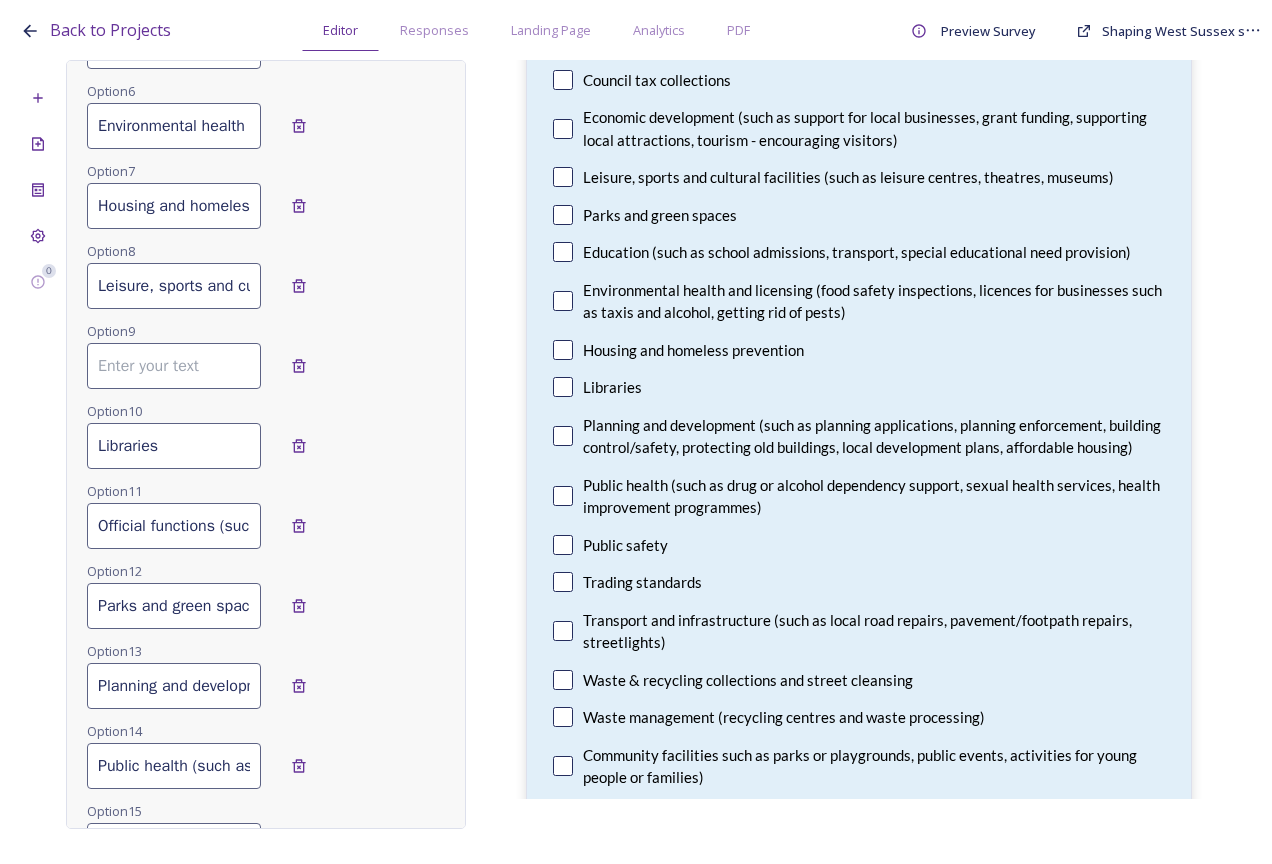 type on "Libraries" 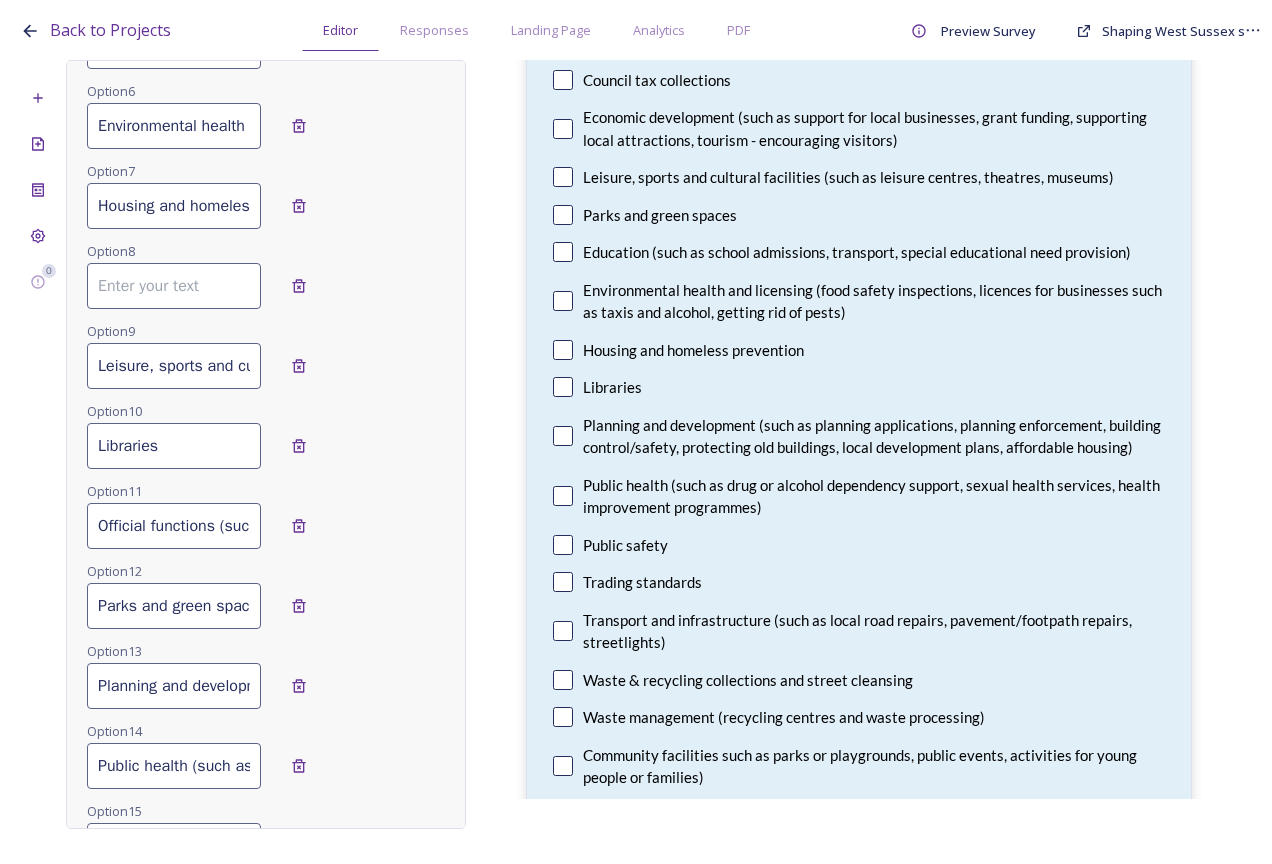 type on "Leisure, sports and cultural facilities (such as leisure centres, theatres, museums)" 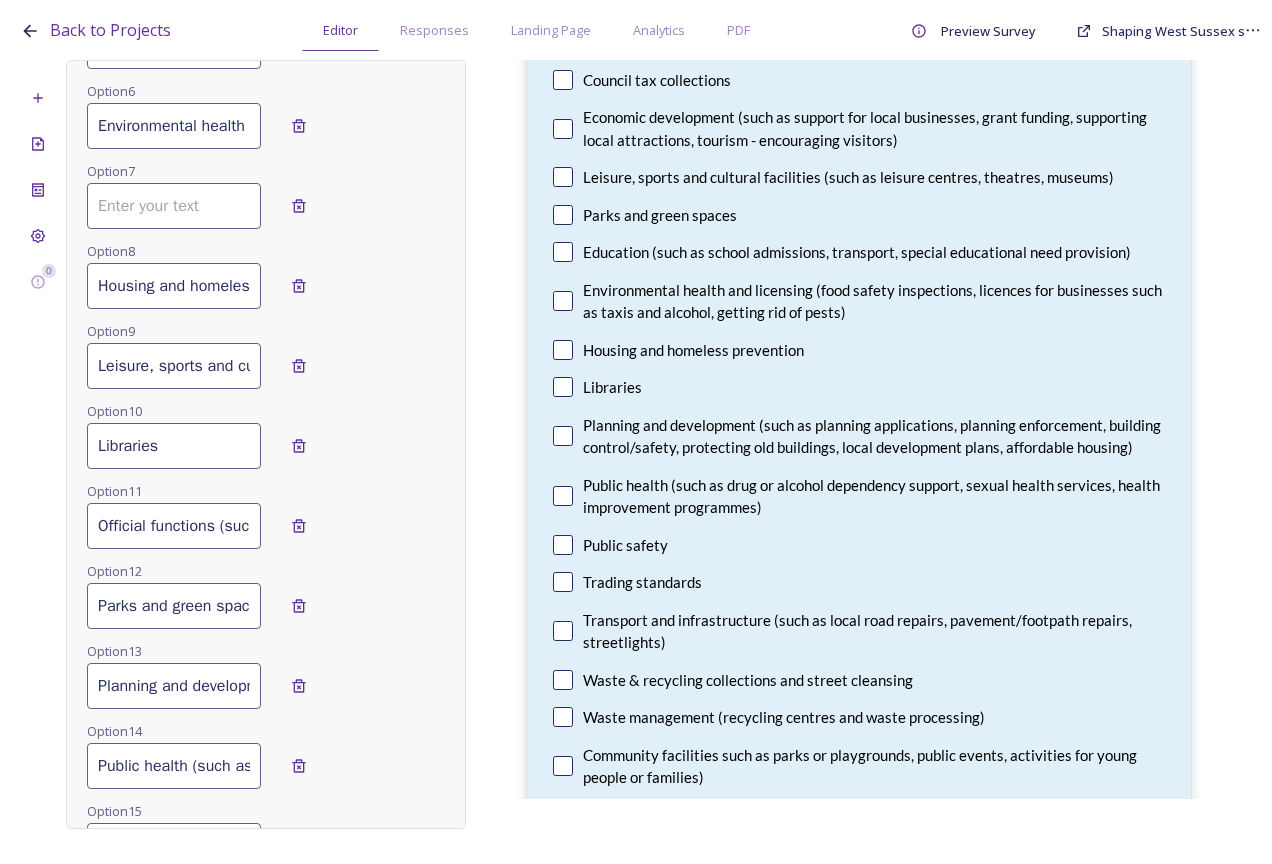 type on "Housing and homeless prevention" 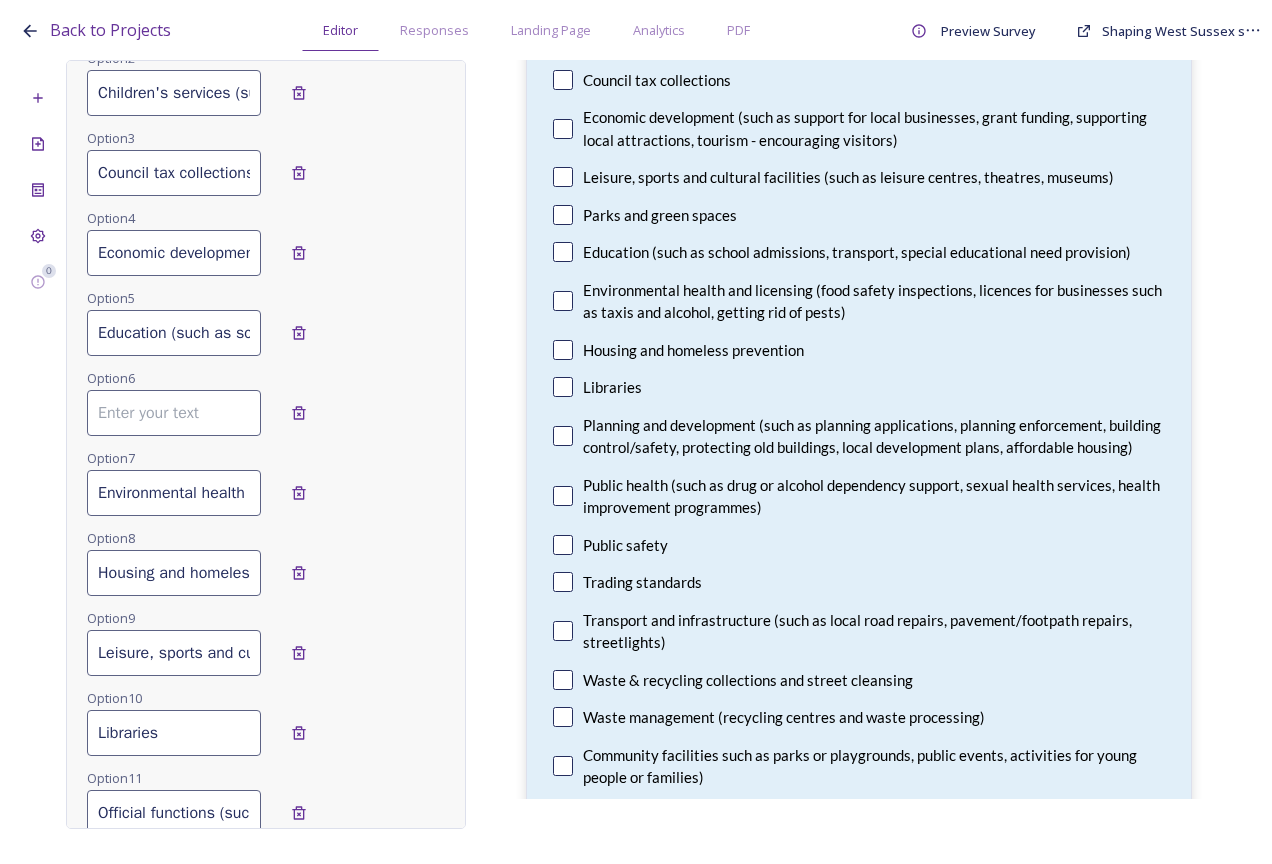scroll, scrollTop: 463, scrollLeft: 0, axis: vertical 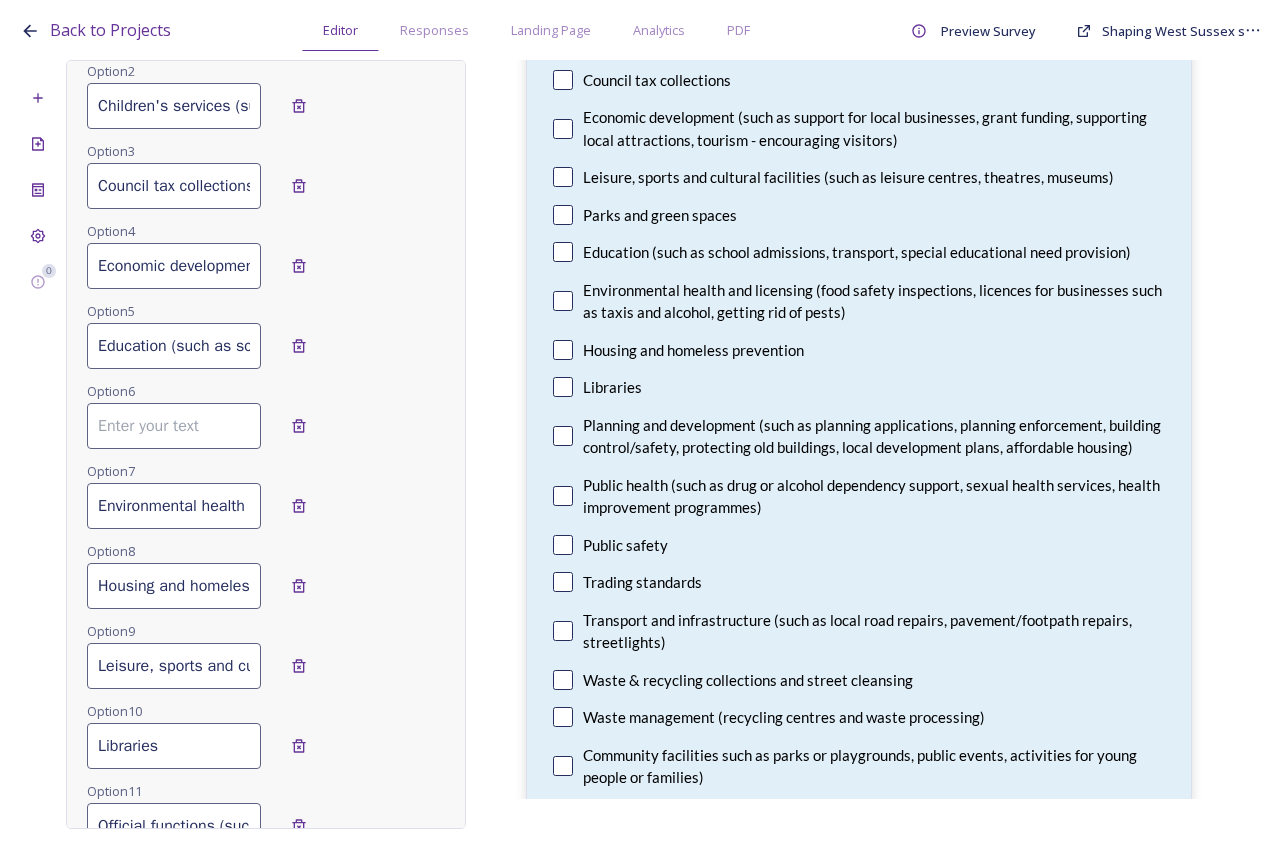 type on "Environmental health and licensing (food safety inspections, licences for businesses such as taxis and alcohol, getting rid of pests)" 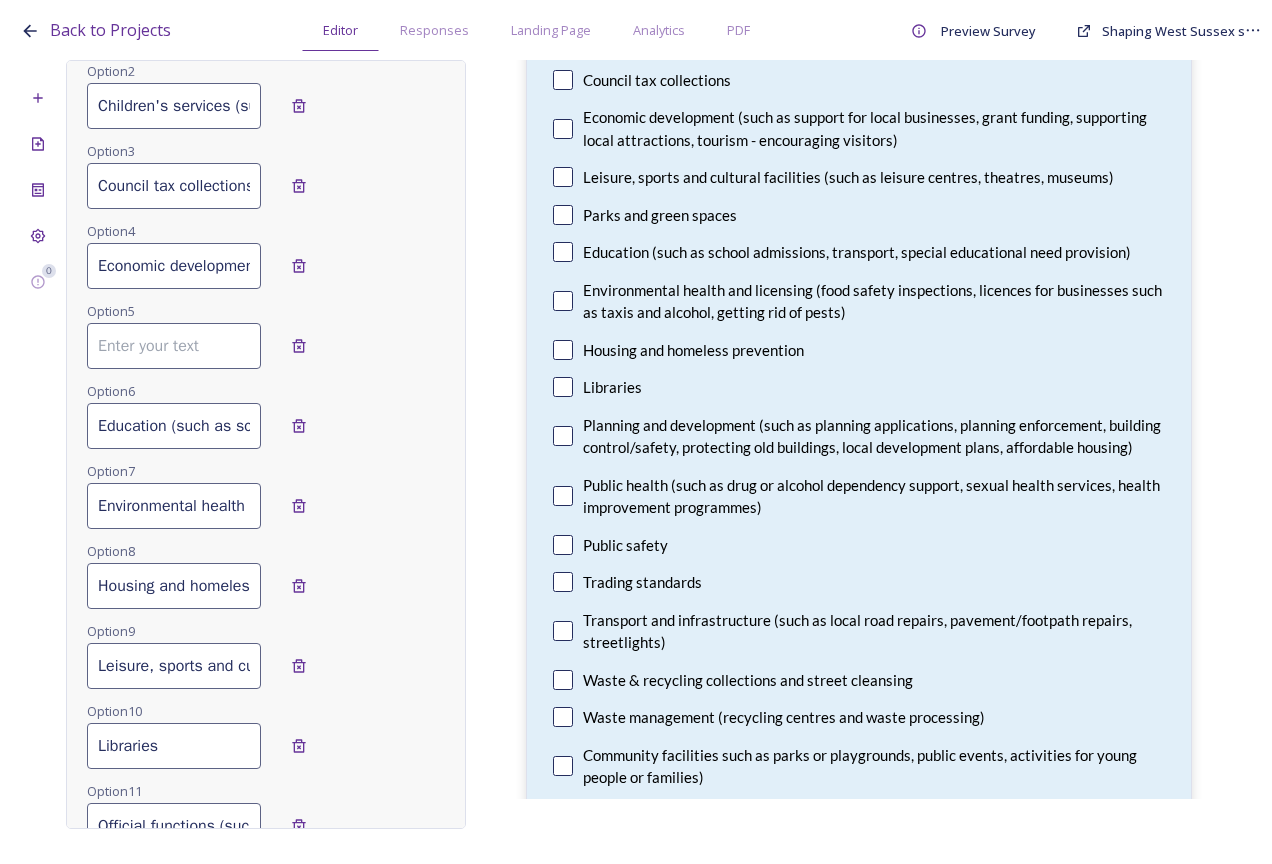 type on "Education (such as school admissions, transport, special educational need provision)" 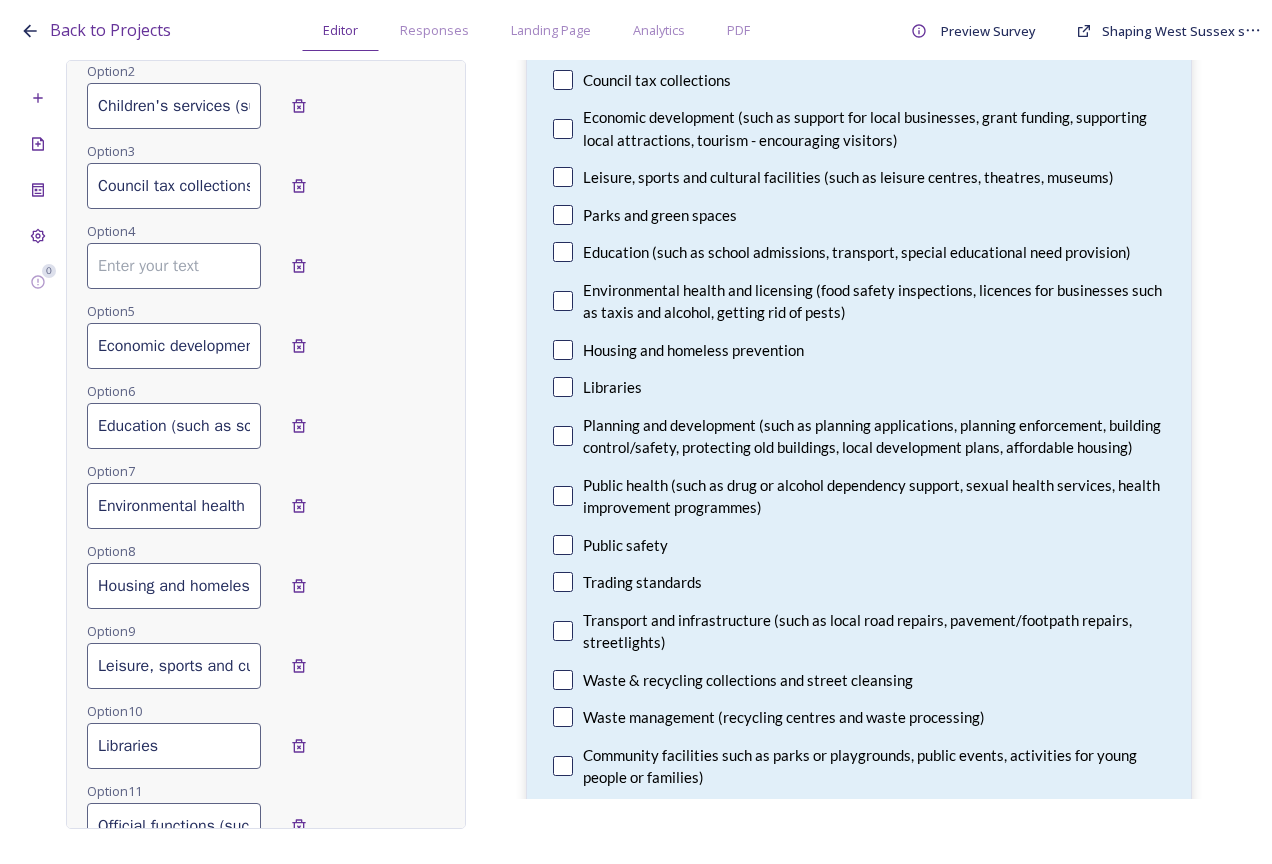 type on "Economic development (such as support for local businesses, grant funding, supporting local attractions, tourism - encouraging visitors)" 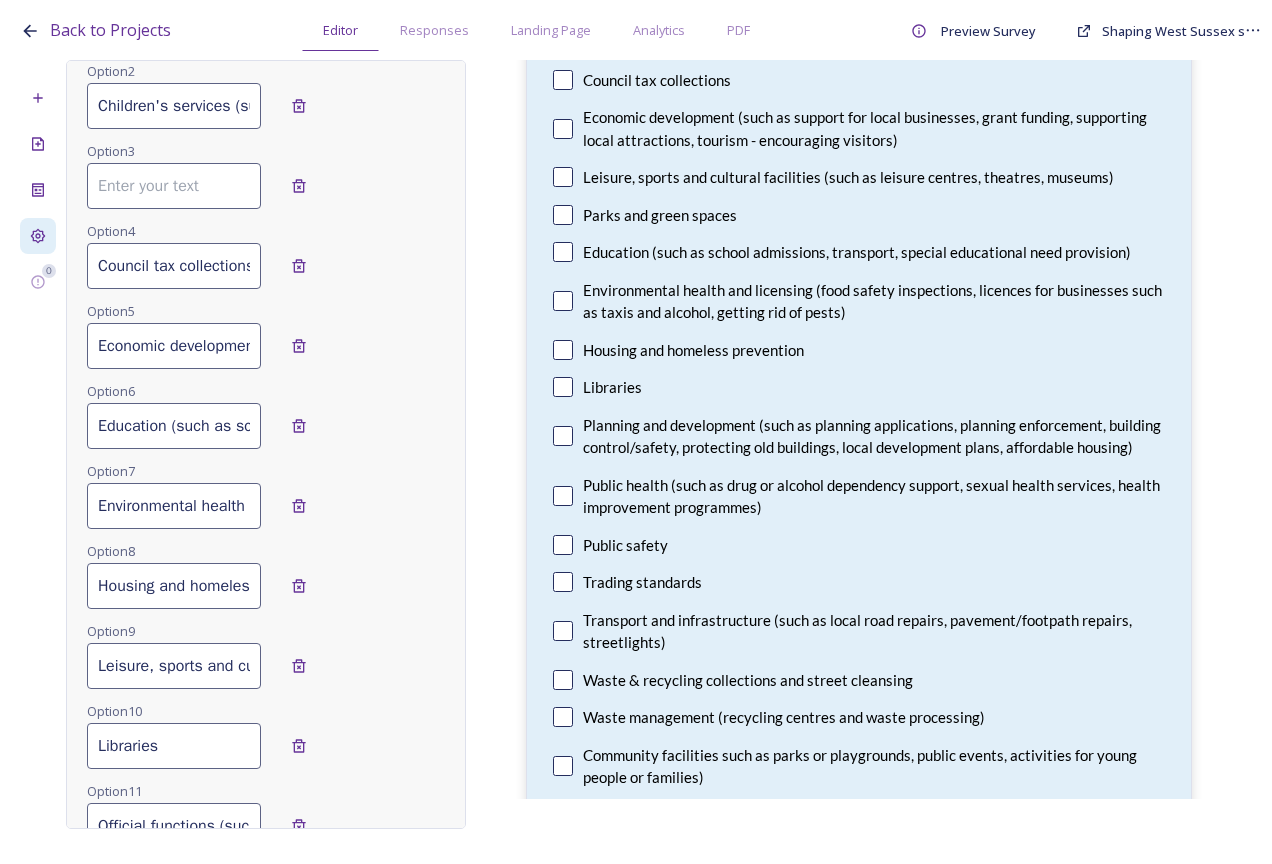 type on "Council tax collections" 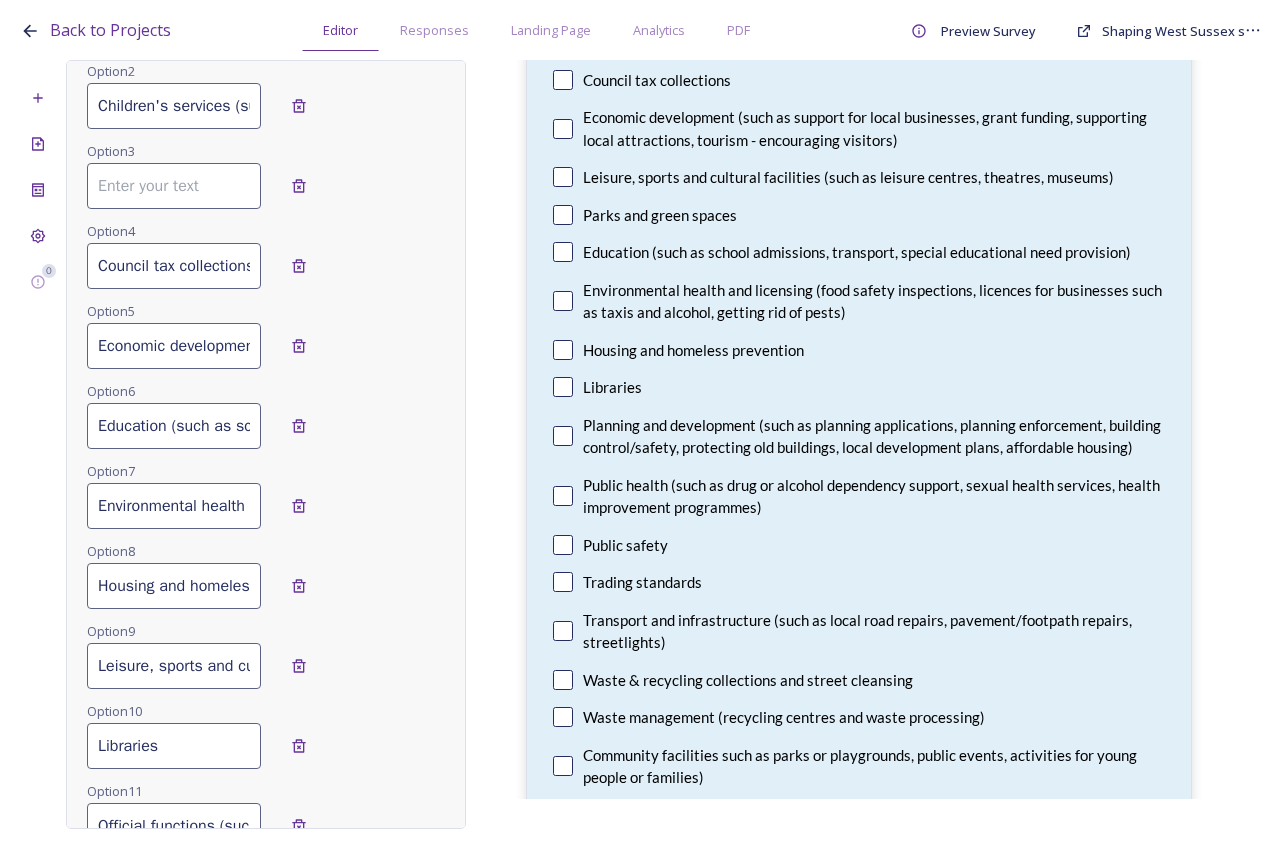 click at bounding box center (174, 186) 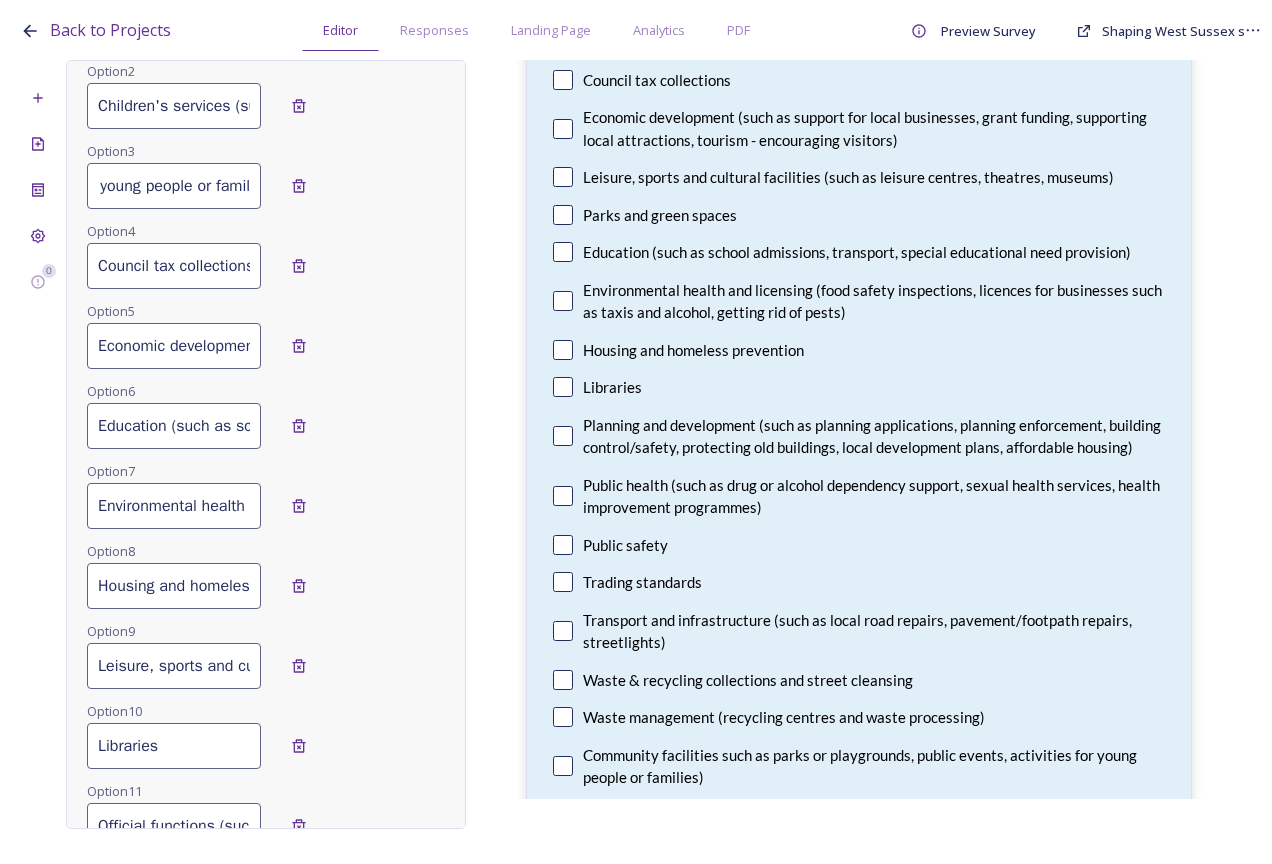 scroll, scrollTop: 0, scrollLeft: 366, axis: horizontal 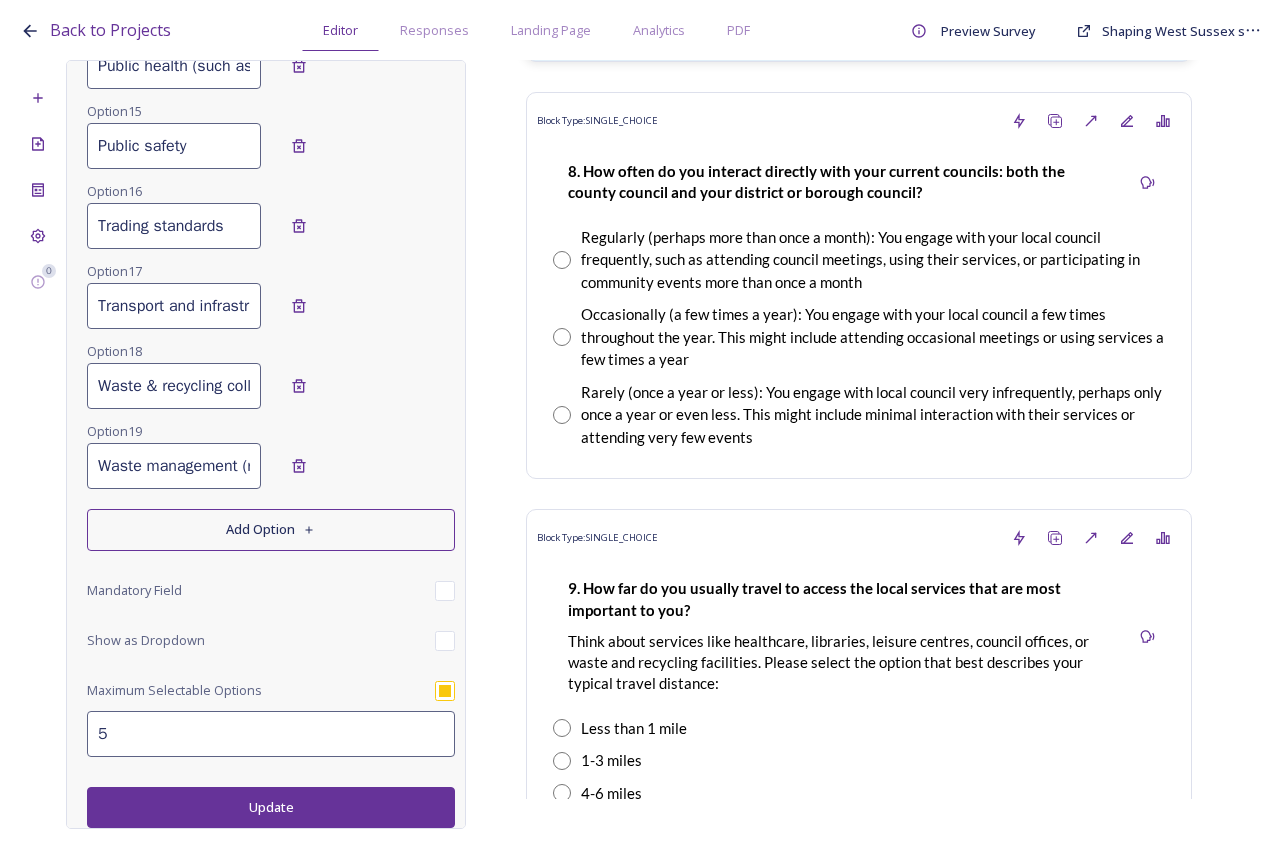 click on "Update" at bounding box center [271, 807] 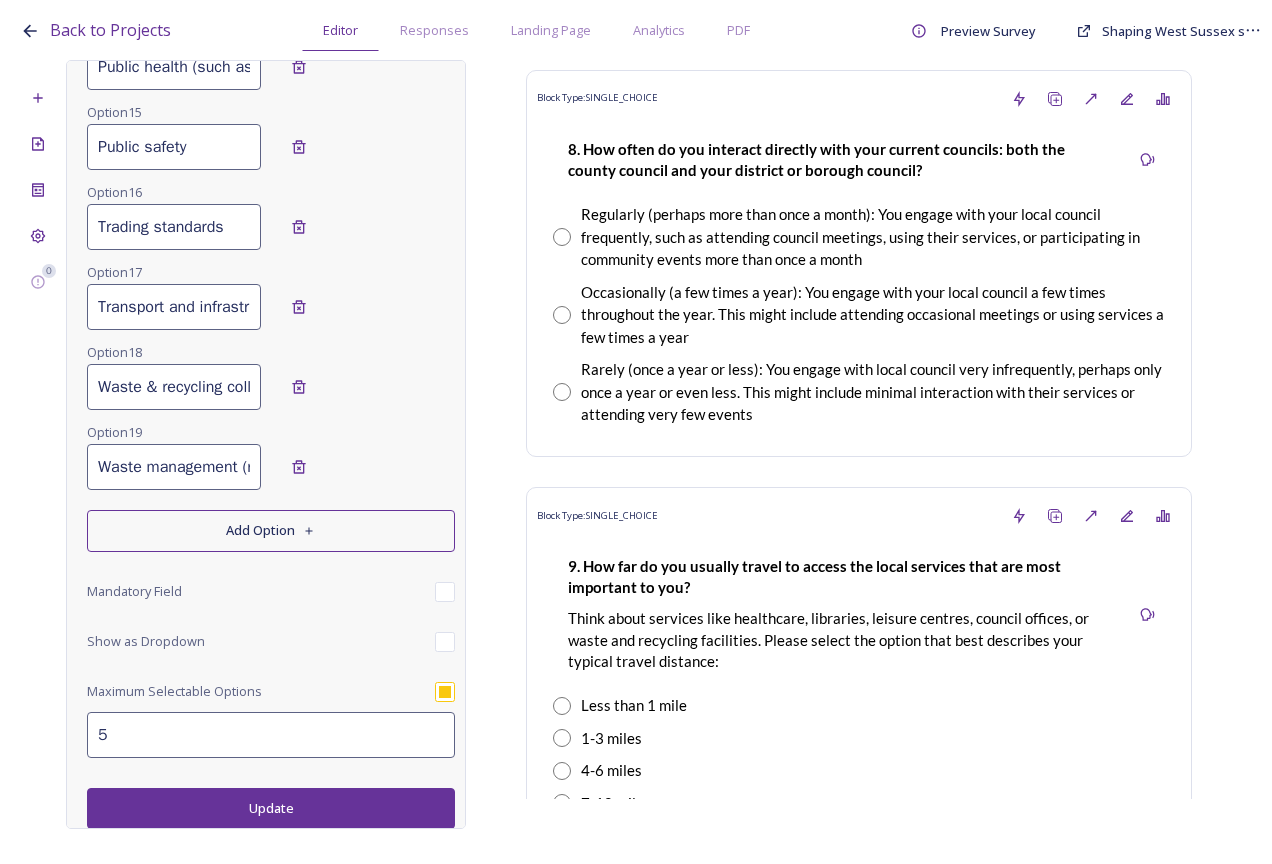 scroll, scrollTop: 1463, scrollLeft: 0, axis: vertical 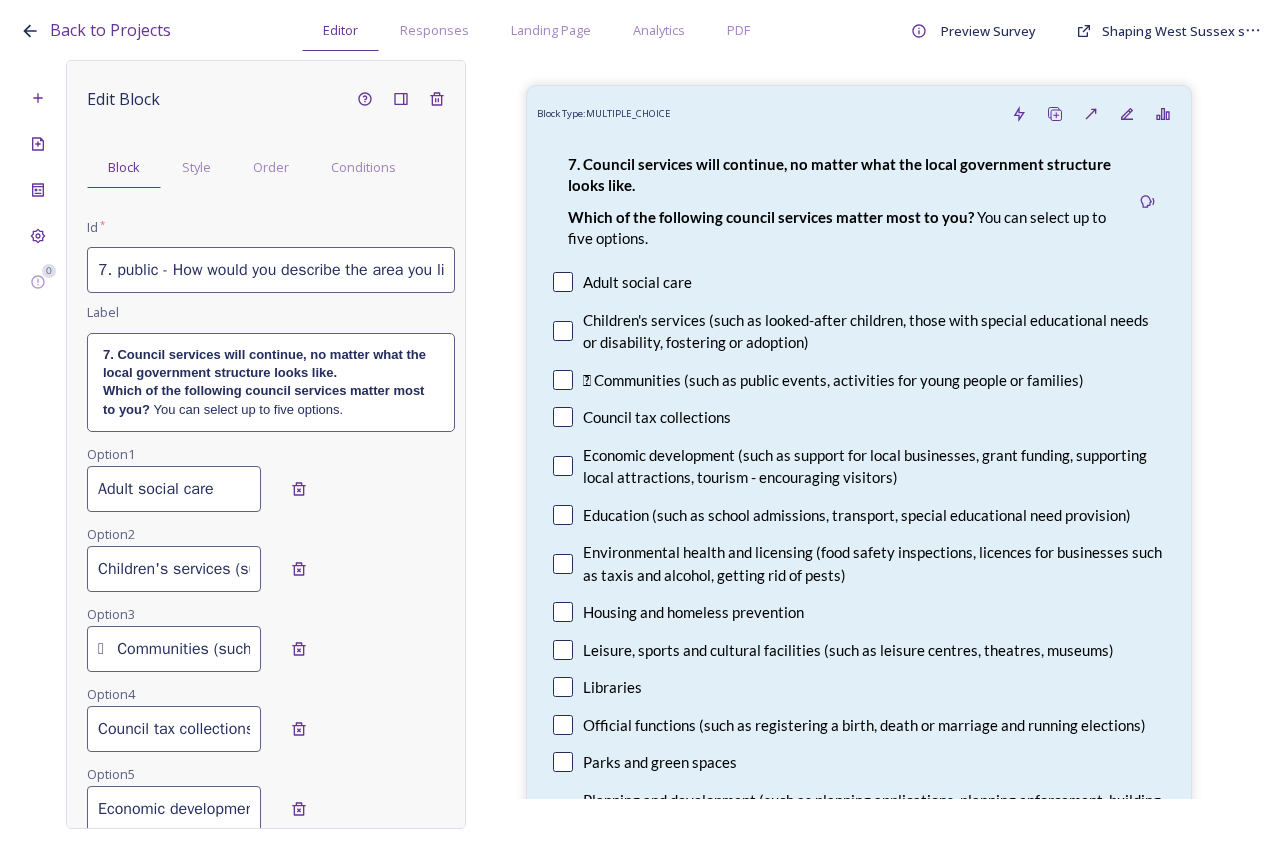 click on "	Communities (such as public events, activities for young people or families)" at bounding box center [174, 649] 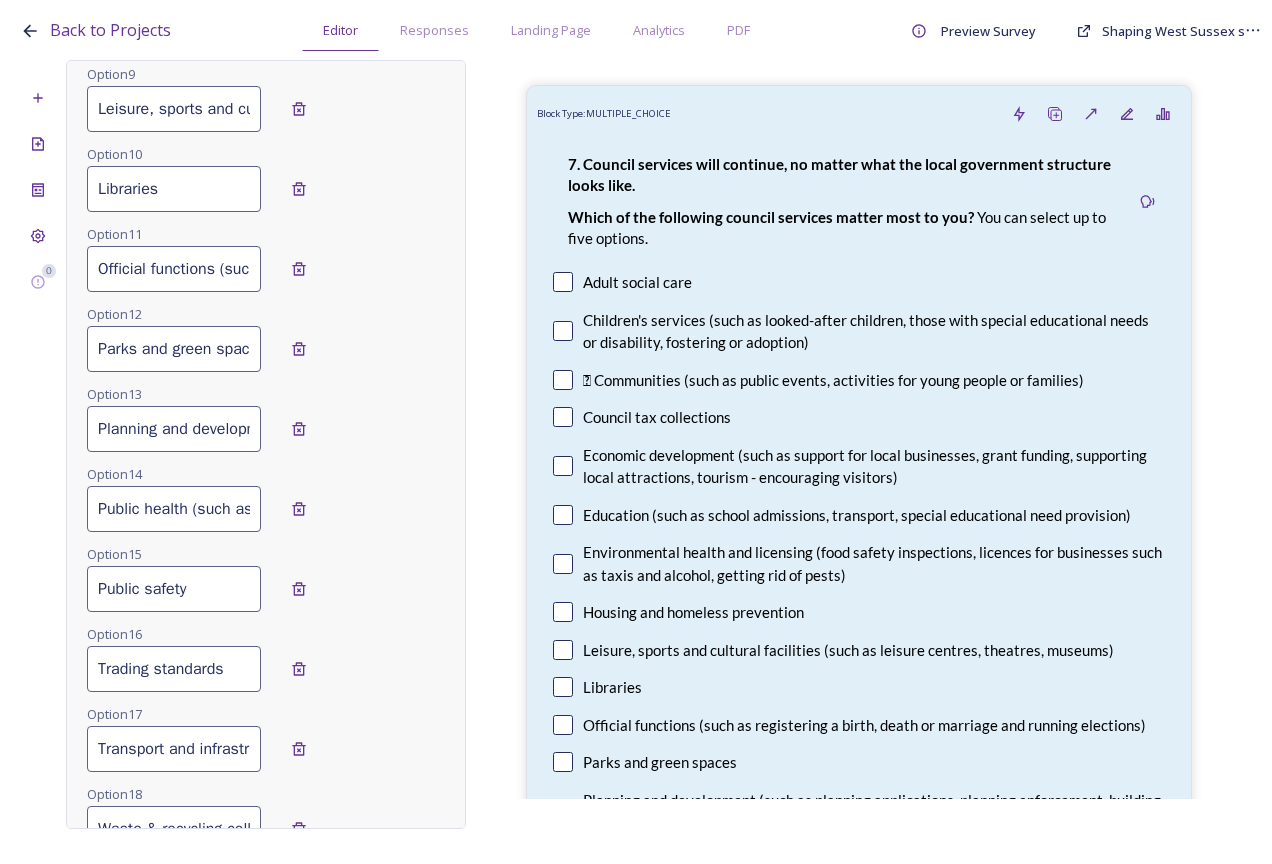 scroll, scrollTop: 1463, scrollLeft: 0, axis: vertical 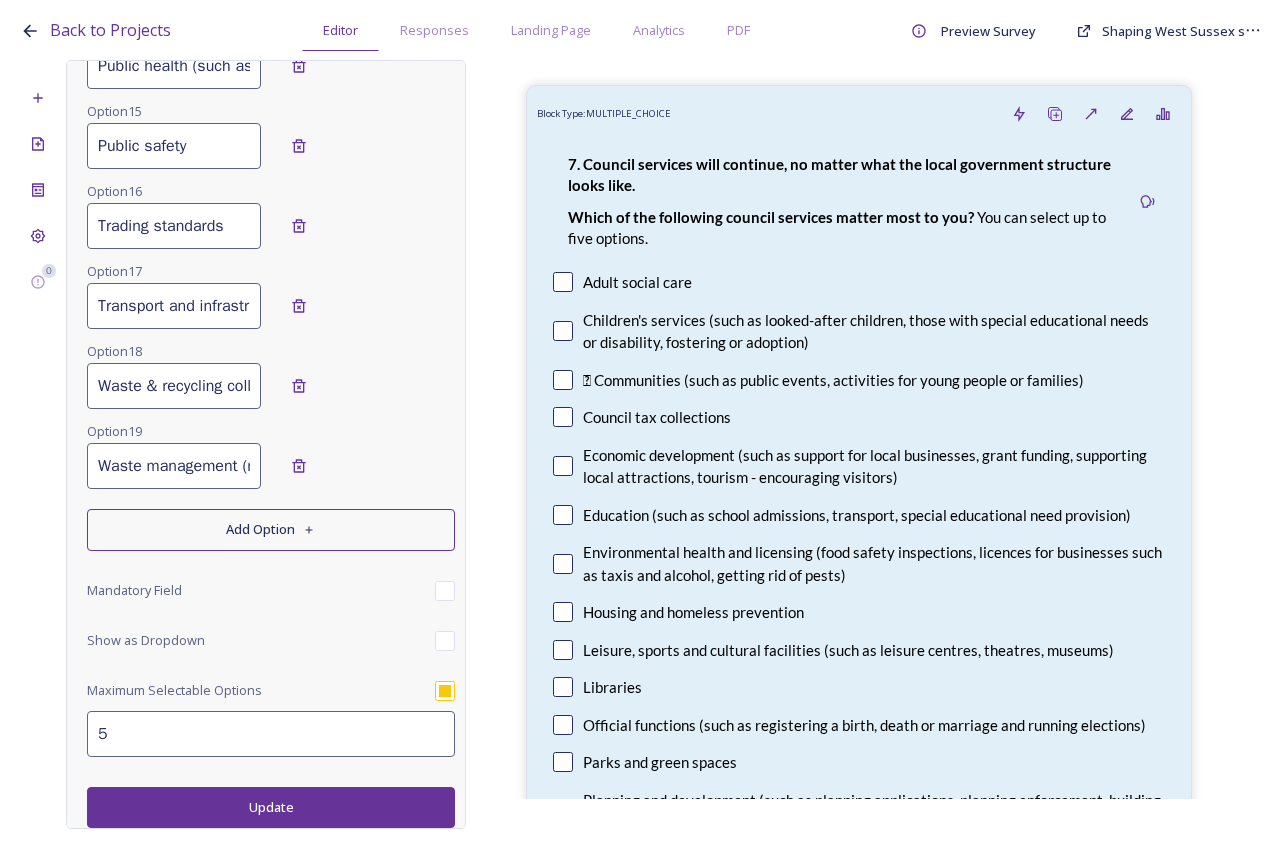 type on "Communities (such as public events, activities for young people or families)" 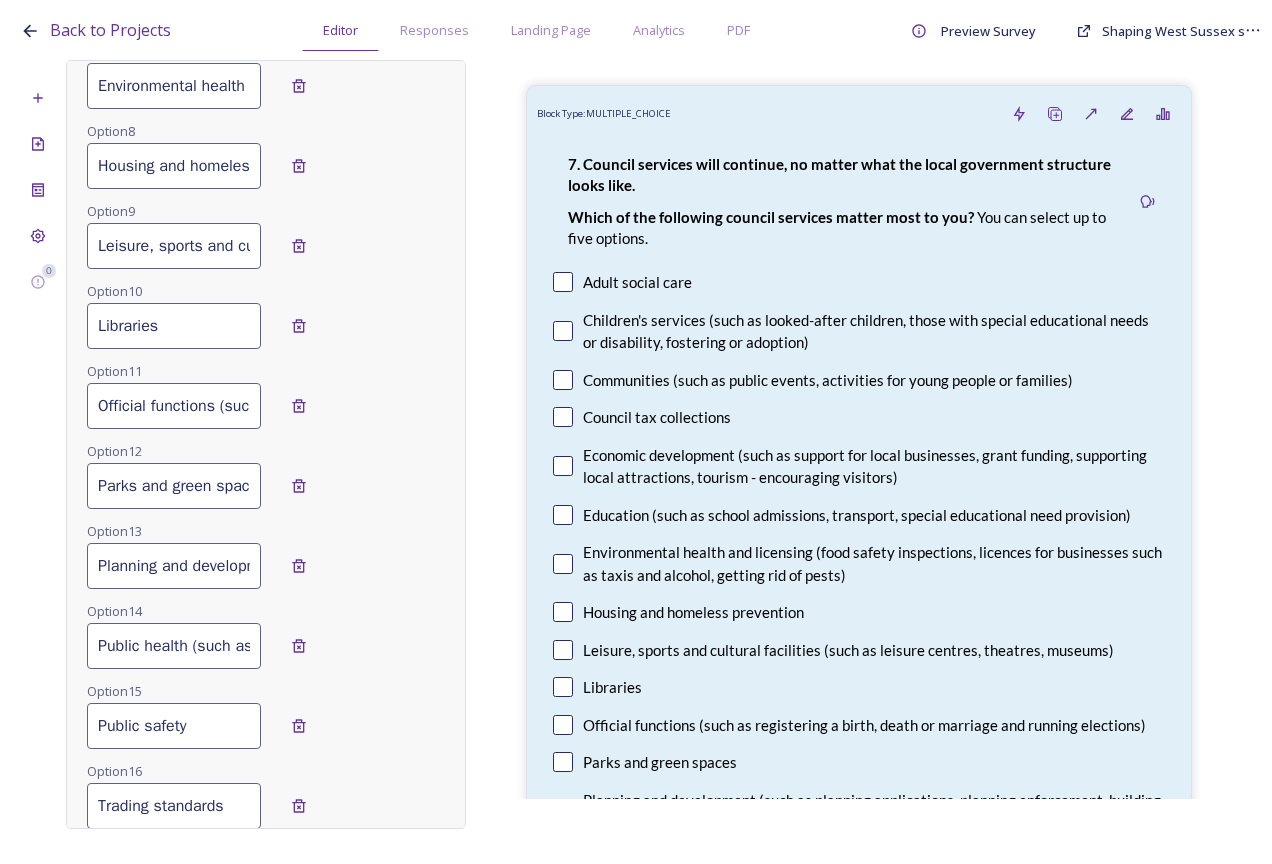 scroll, scrollTop: 863, scrollLeft: 0, axis: vertical 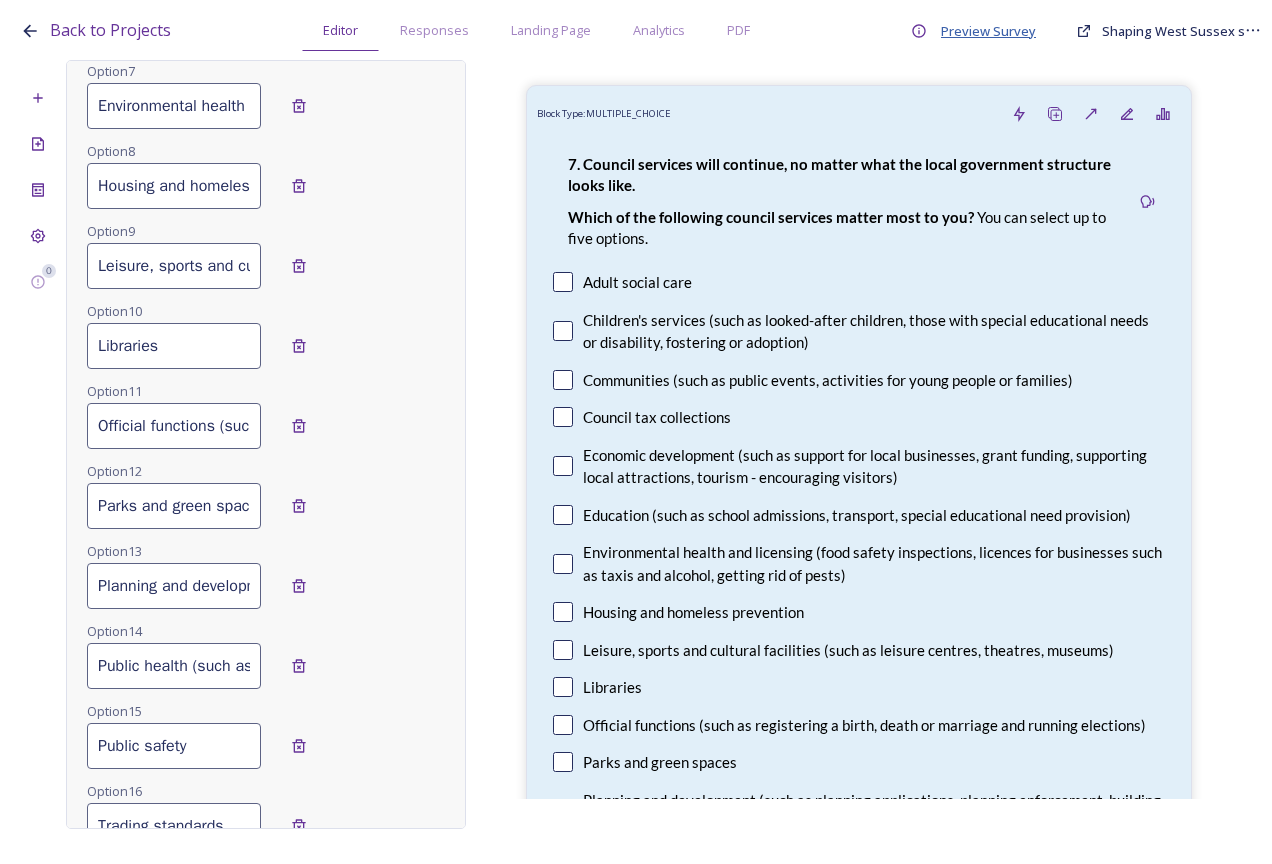 click on "Preview Survey" at bounding box center [988, 31] 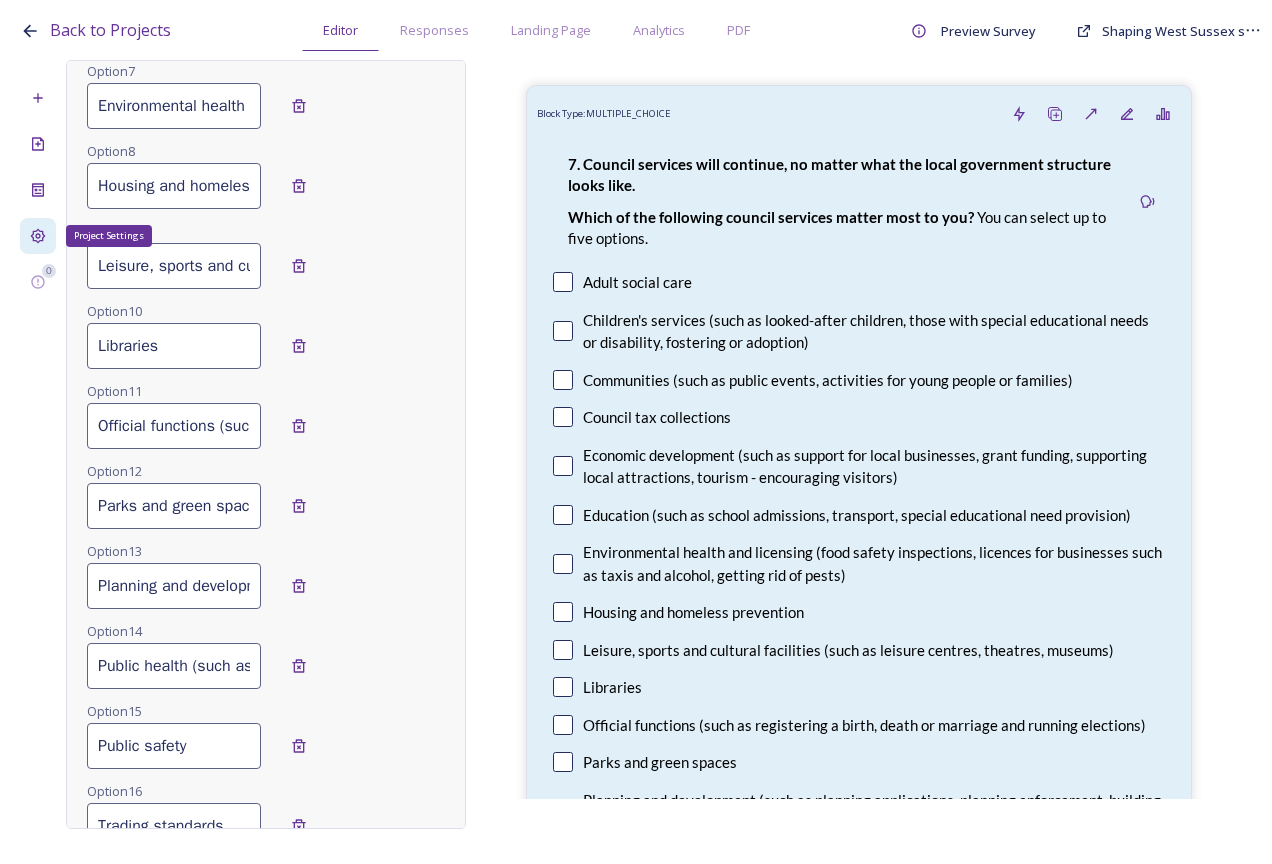click 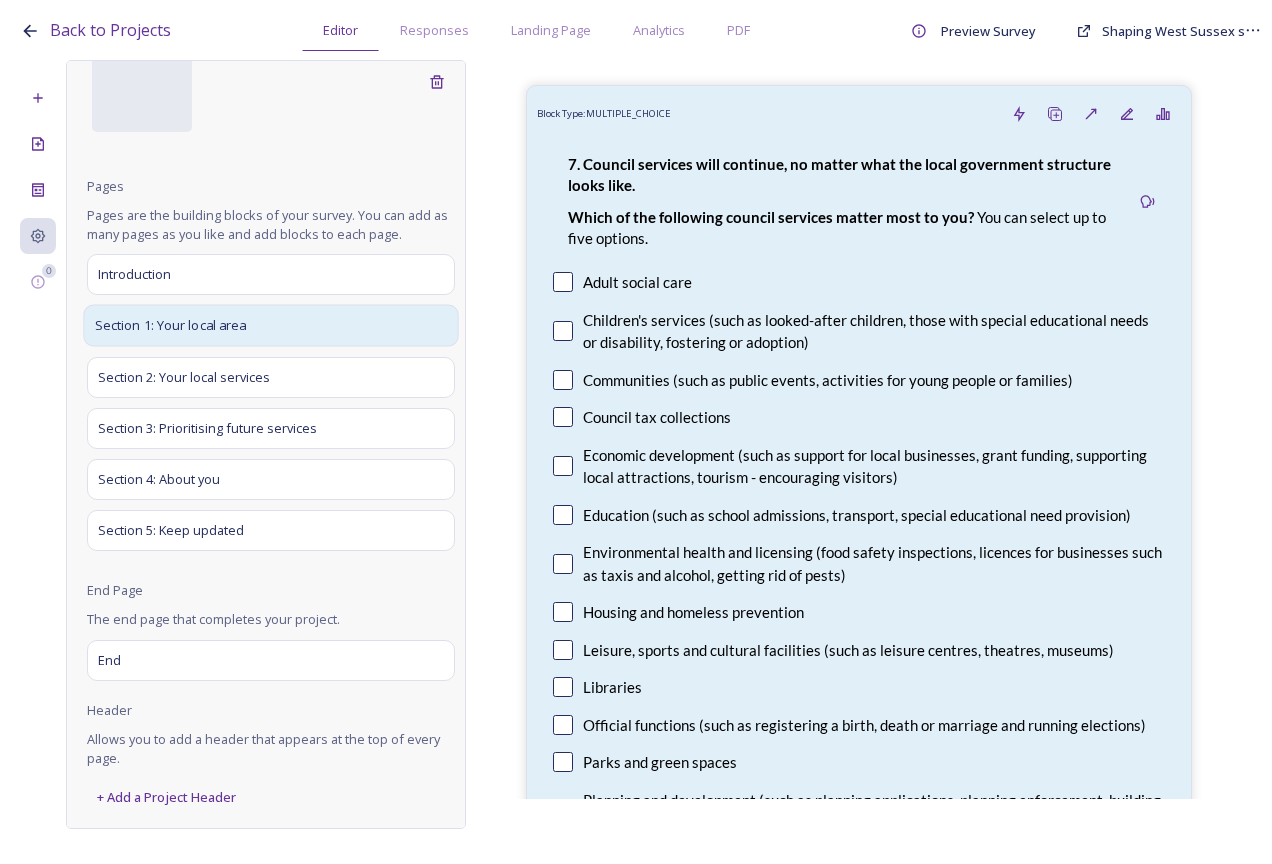 drag, startPoint x: 193, startPoint y: 323, endPoint x: 239, endPoint y: 334, distance: 47.296936 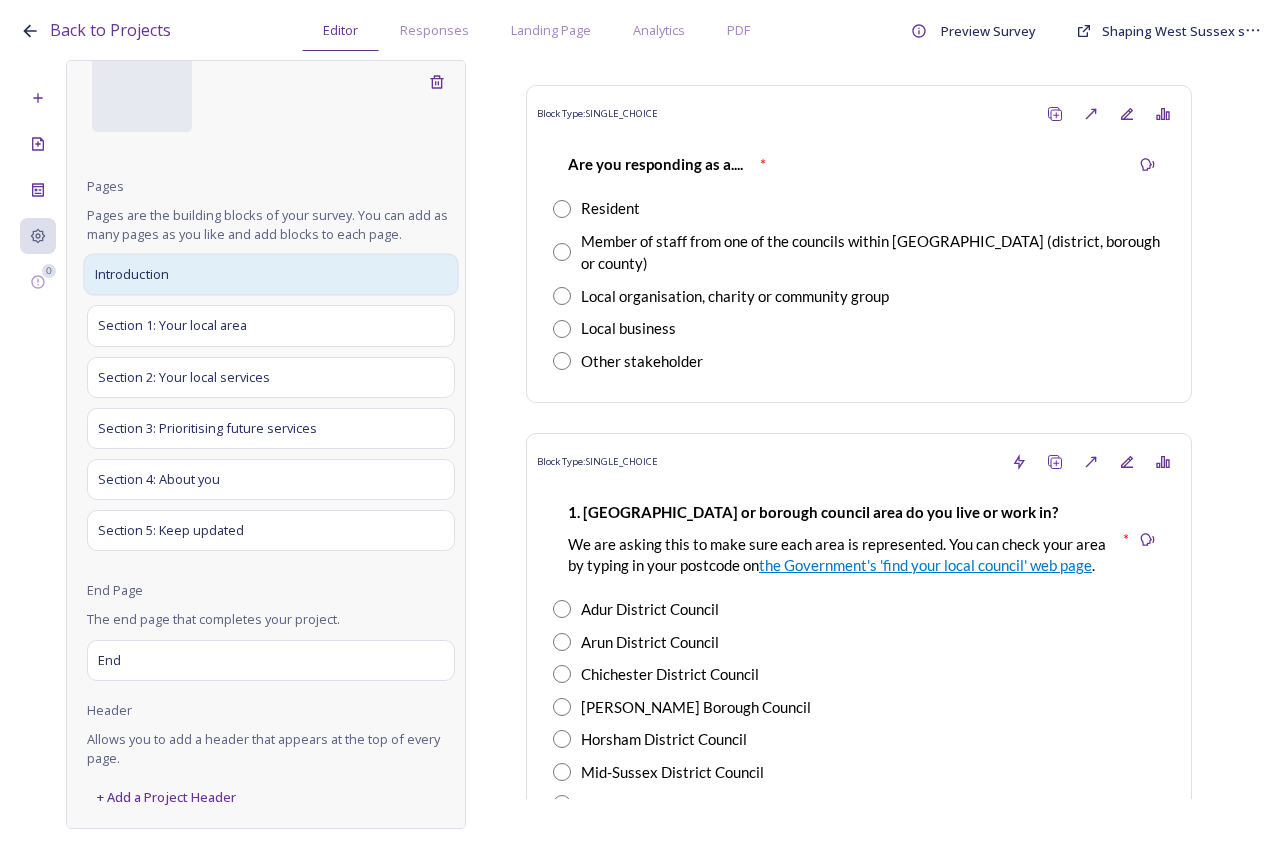 click on "Introduction" at bounding box center (270, 275) 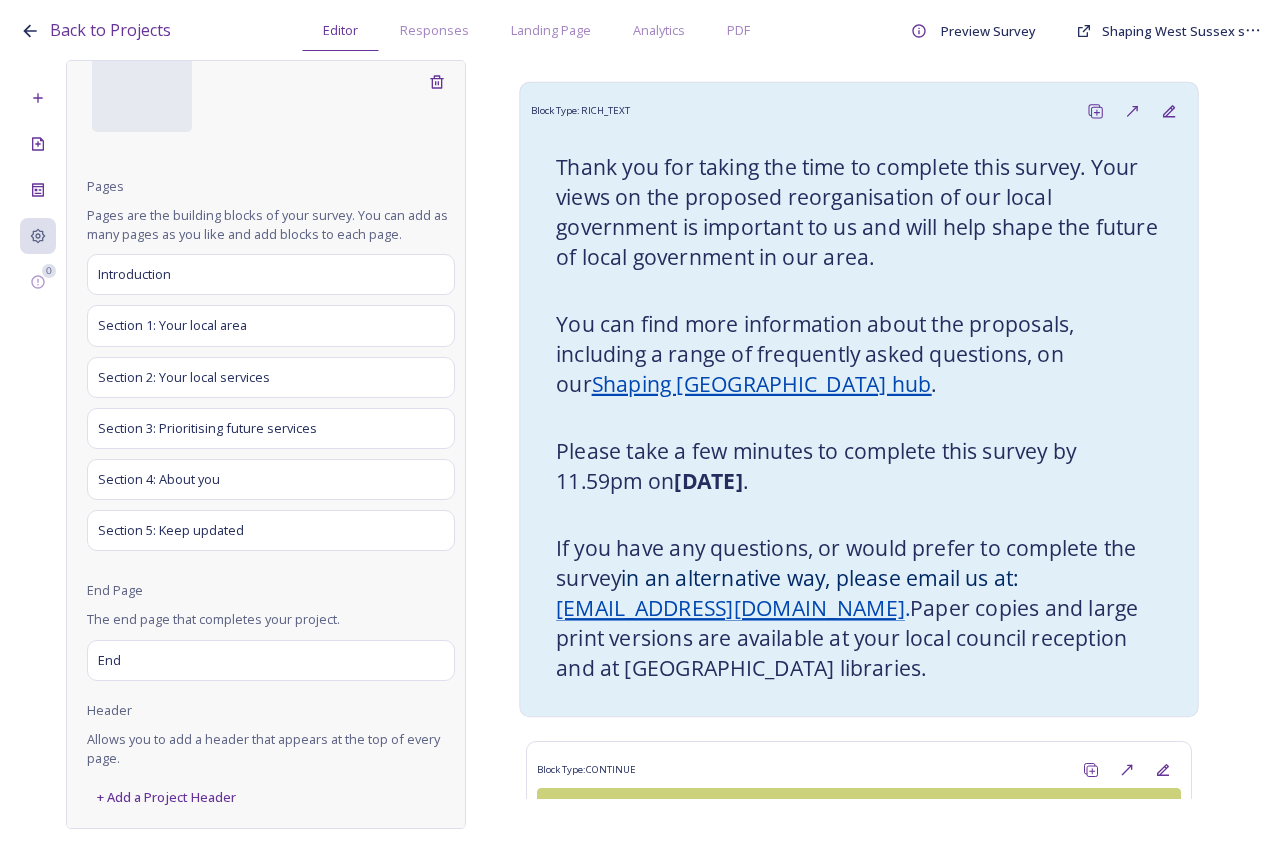 scroll, scrollTop: 0, scrollLeft: 0, axis: both 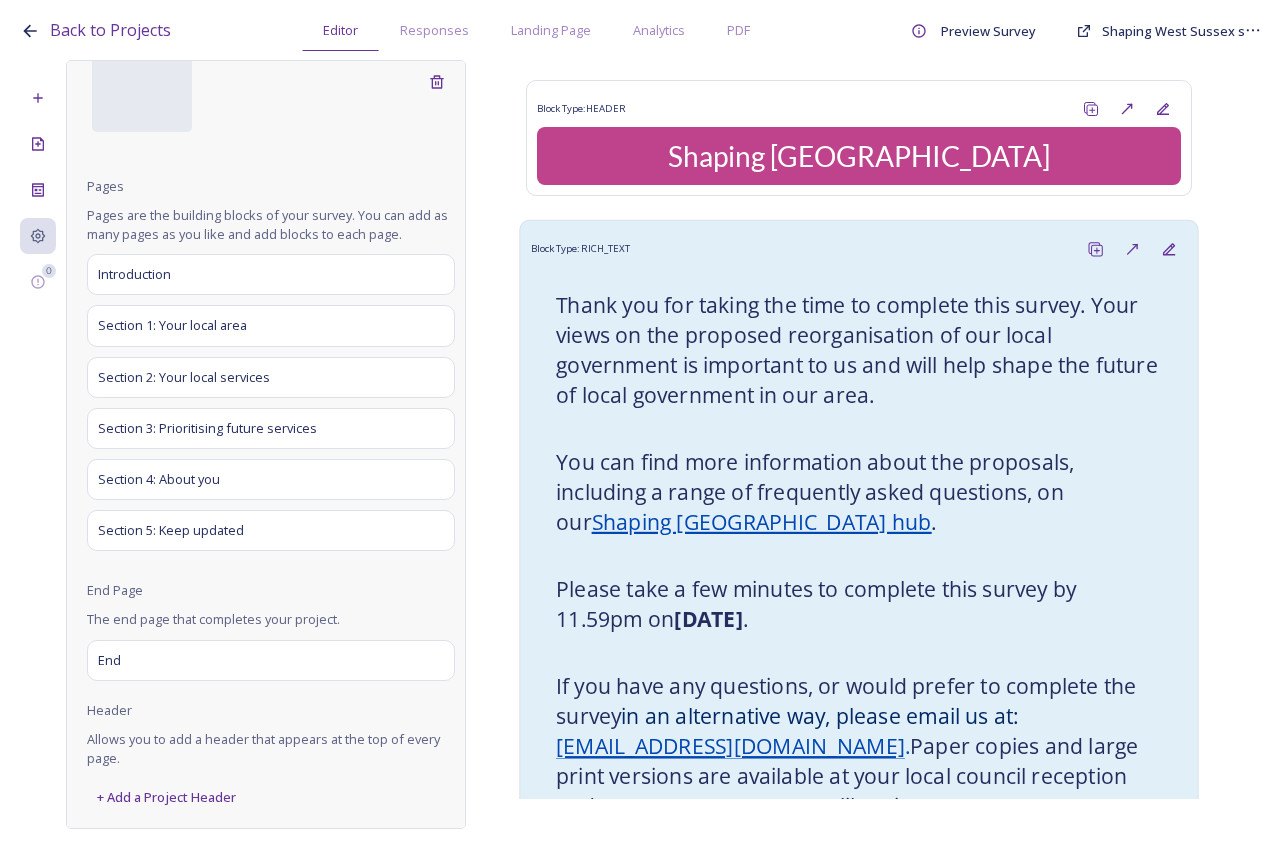 click on "Thank you for taking the time to complete this survey. Your views on the proposed reorganisation of our local government is important to us and will help shape the future of local government in our area." at bounding box center [859, 350] 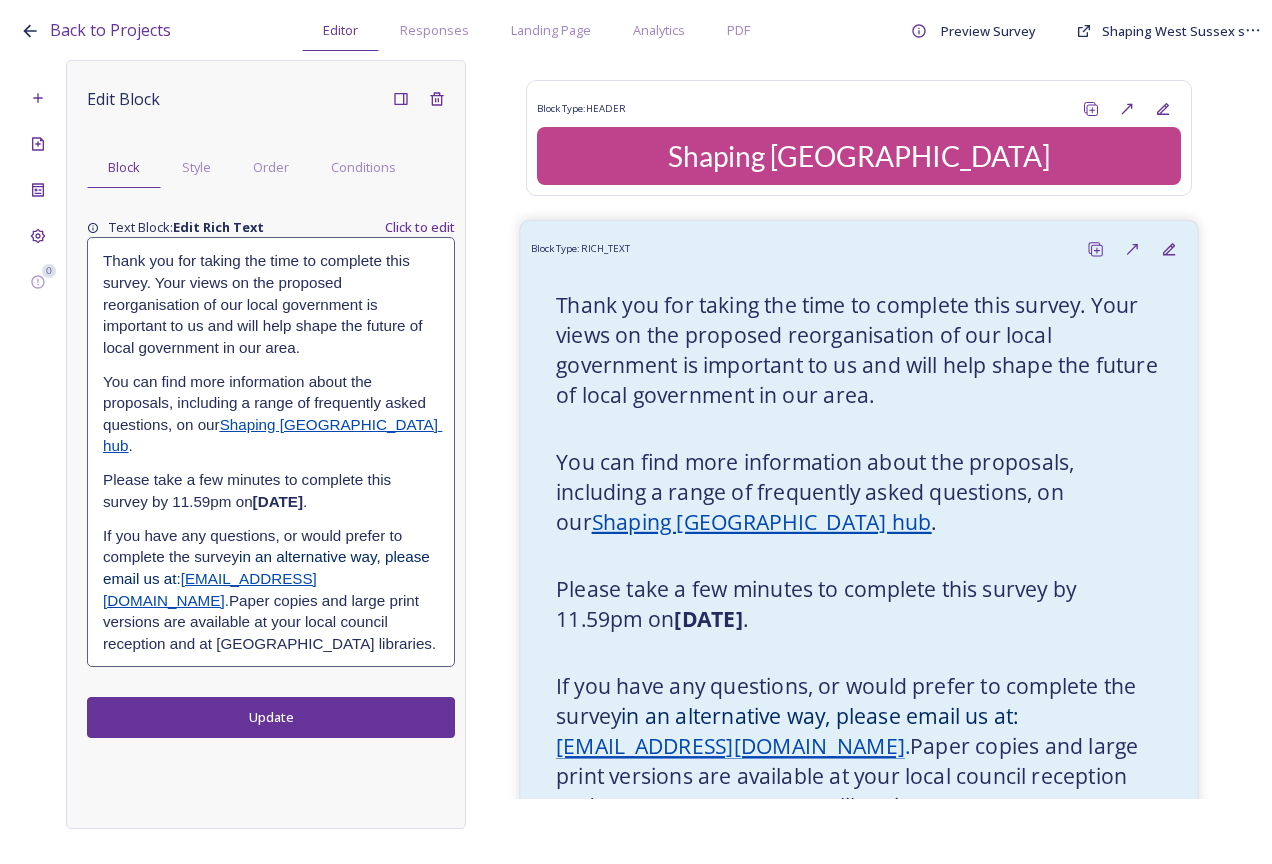 scroll, scrollTop: 0, scrollLeft: 0, axis: both 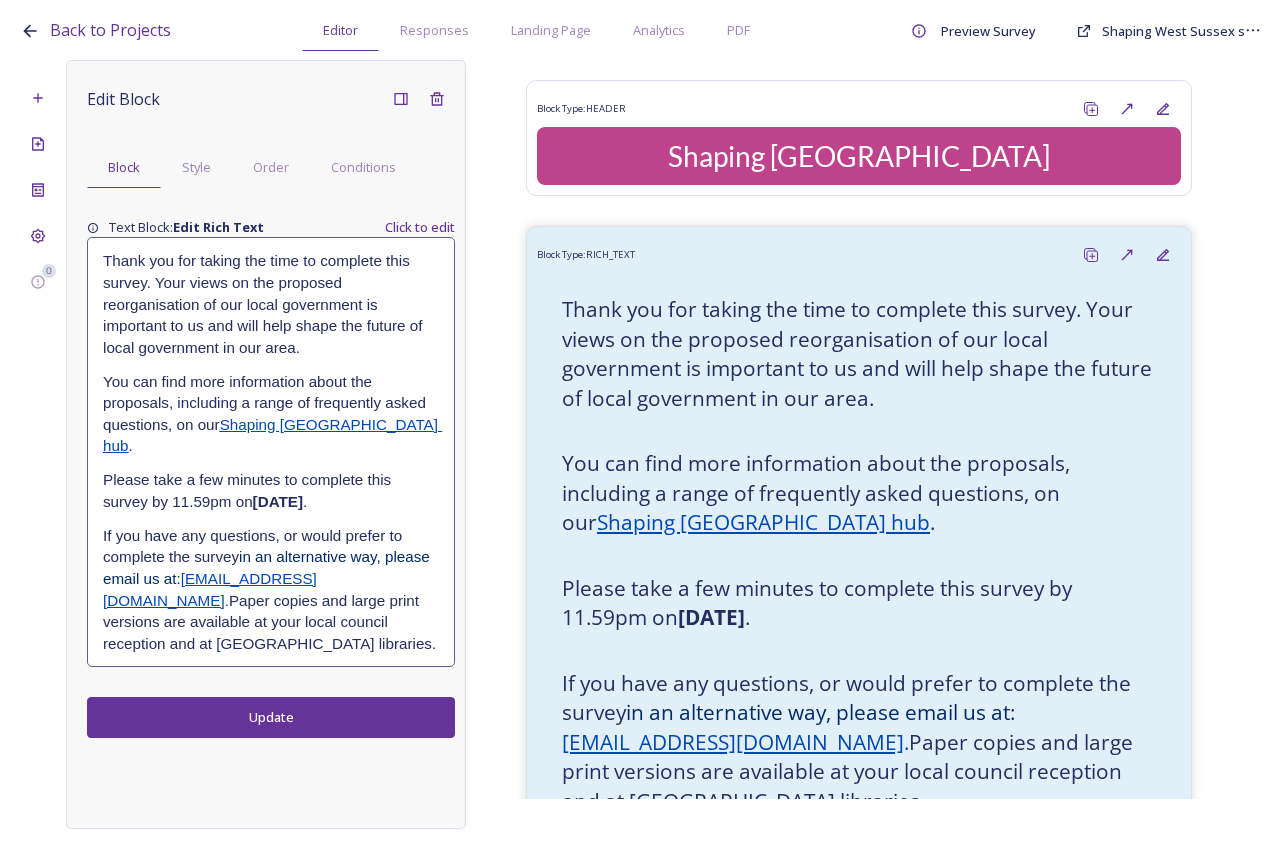 click on "Thank you for taking the time to complete this survey. Your views on the proposed reorganisation of our local government is important to us and will help shape the future of local government in our area." at bounding box center [271, 304] 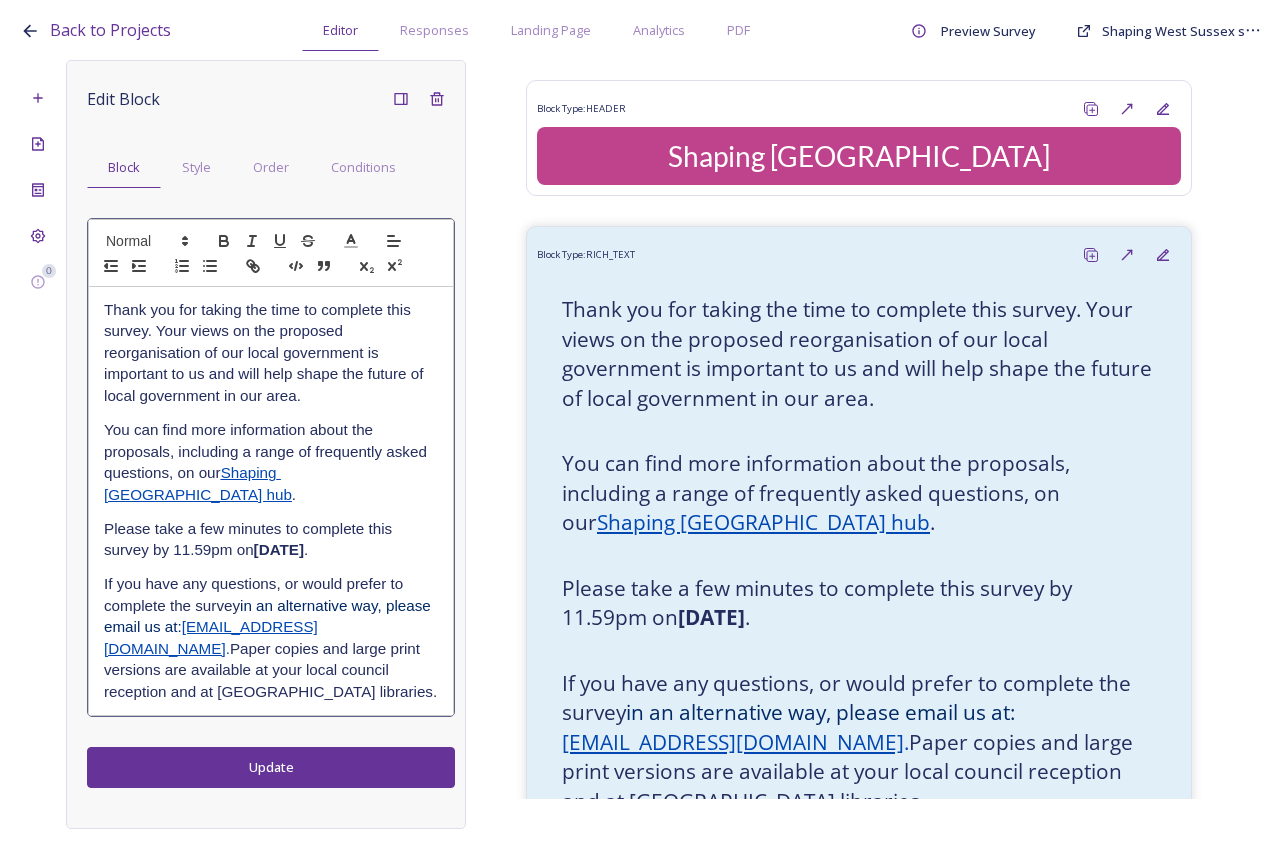 click on "Thank you for taking the time to complete this survey. Your views on the proposed reorganisation of our local government is important to us and will help shape the future of local government in our area.  You can find more information about the proposals, including a range of frequently asked questions, on our  Shaping West Sussex hub . Please take a few minutes to complete this survey by 11.59pm on  Wednesday 13 August 2025 .  If you have any questions, or would prefer to complete the survey  in an alternative way, please email us at:  LGRquestions@horsham.gov.uk .  Paper copies and large print versions are available at your local council reception and at West Sussex libraries." at bounding box center (271, 501) 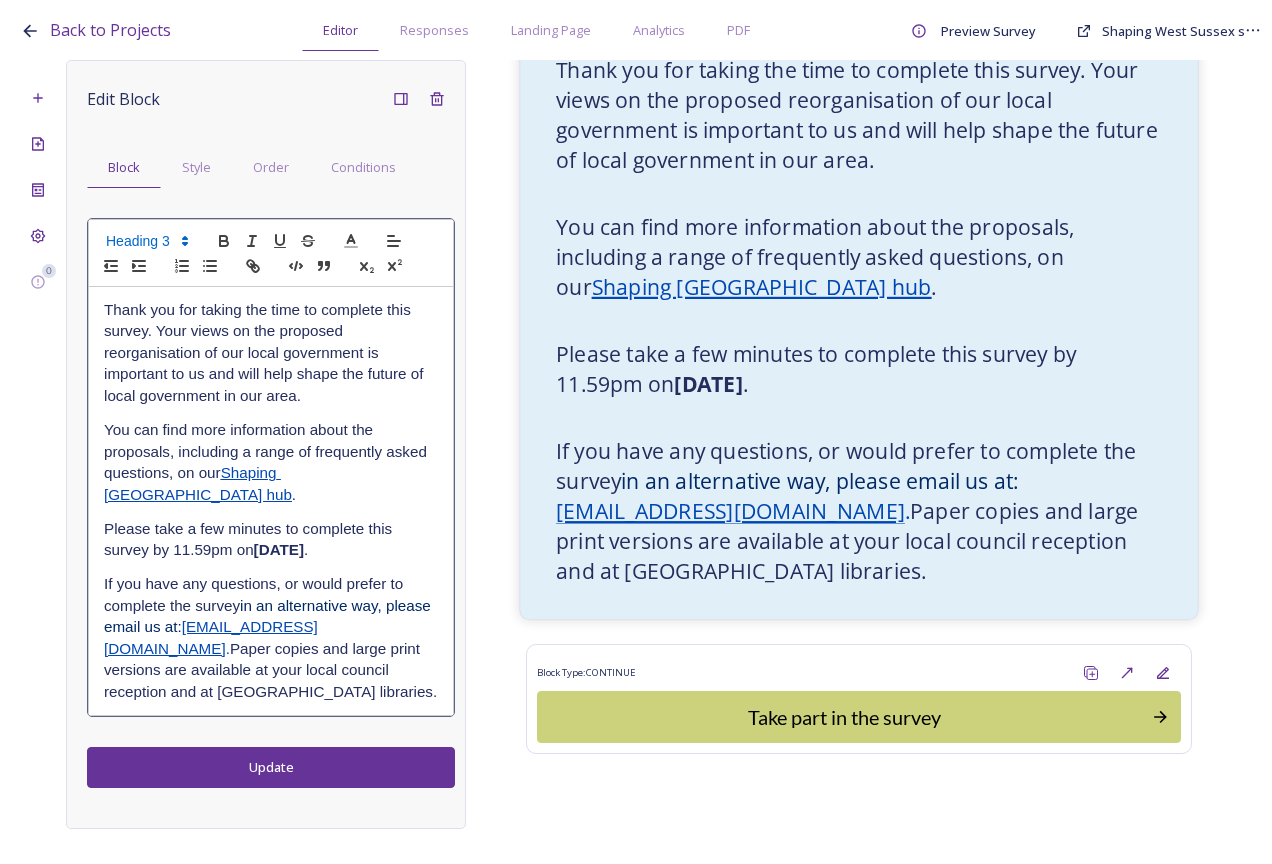 scroll, scrollTop: 240, scrollLeft: 0, axis: vertical 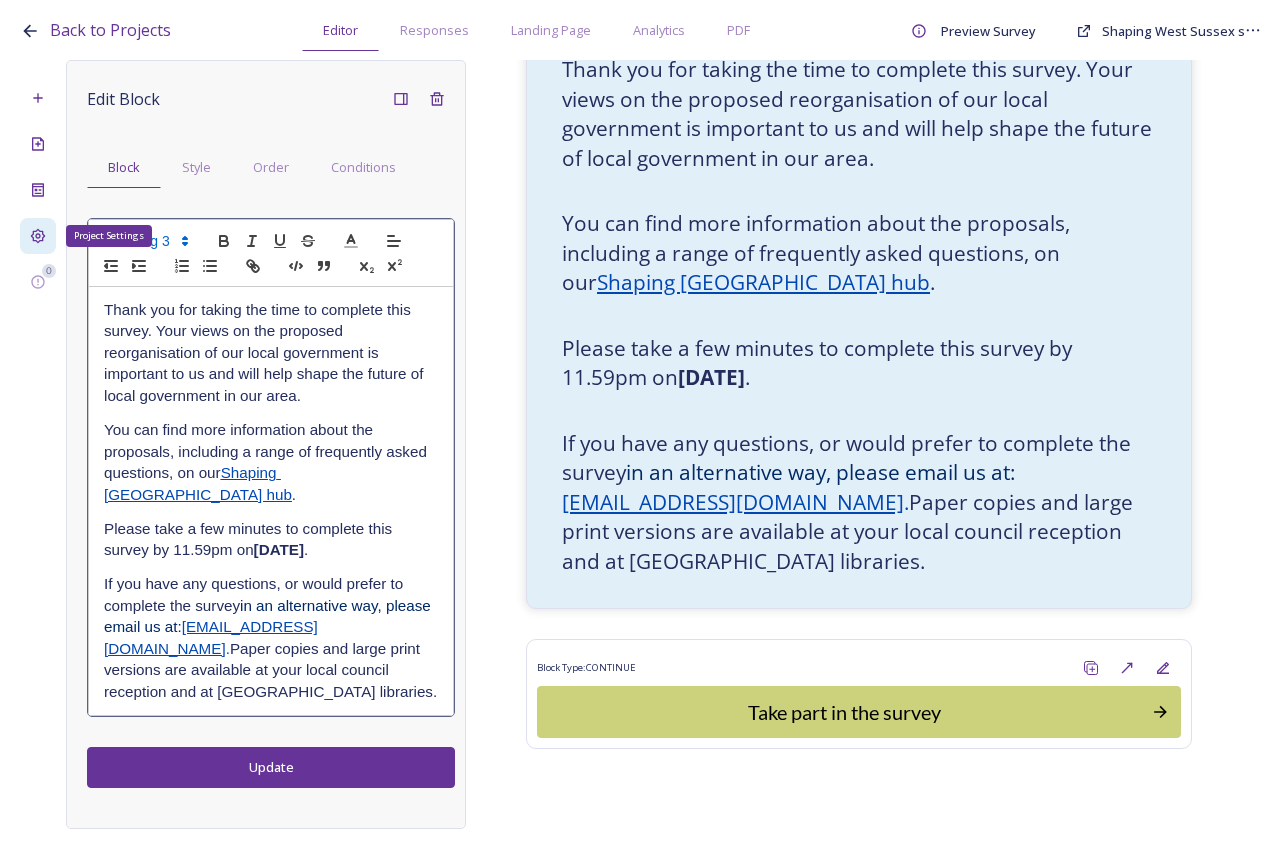 click on "Project Settings" at bounding box center [38, 236] 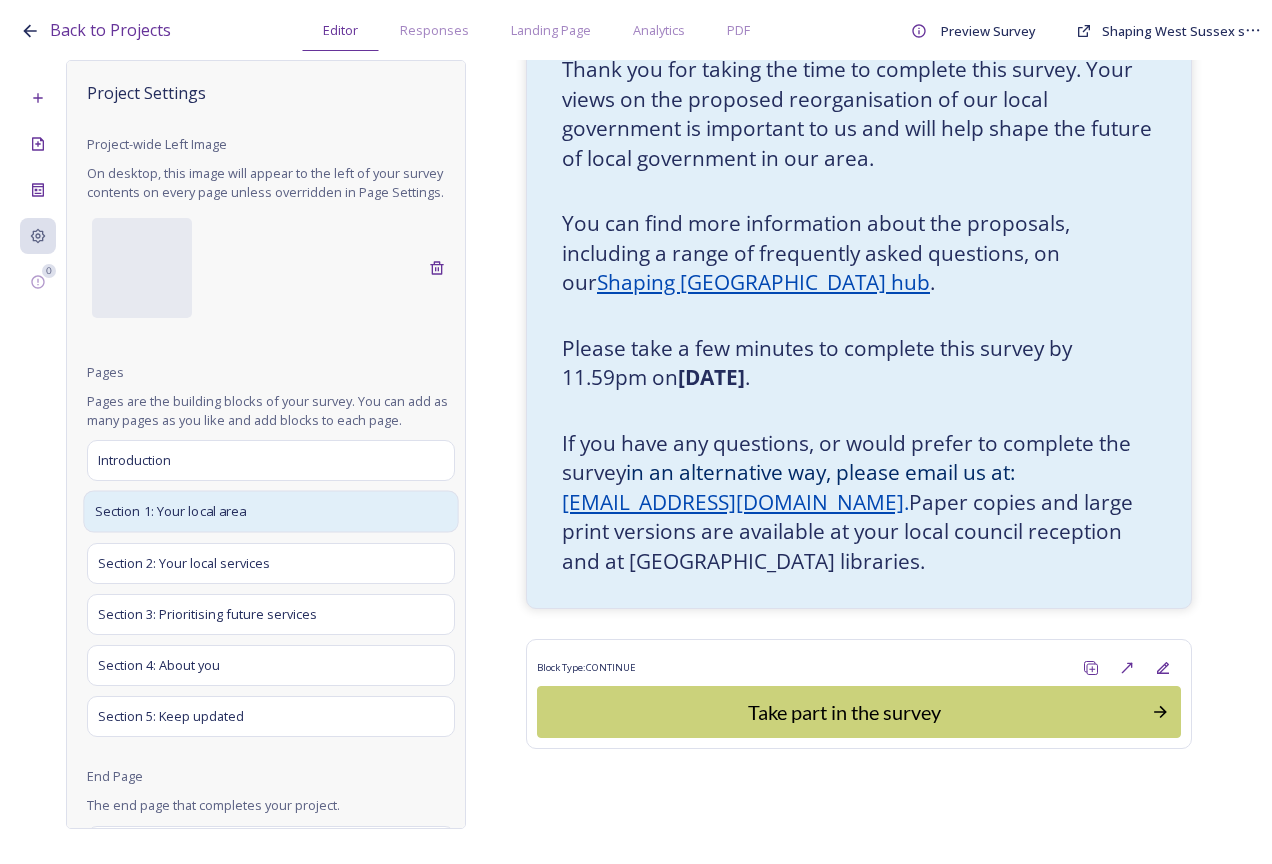 click on "Section 1: Your local area" at bounding box center (171, 512) 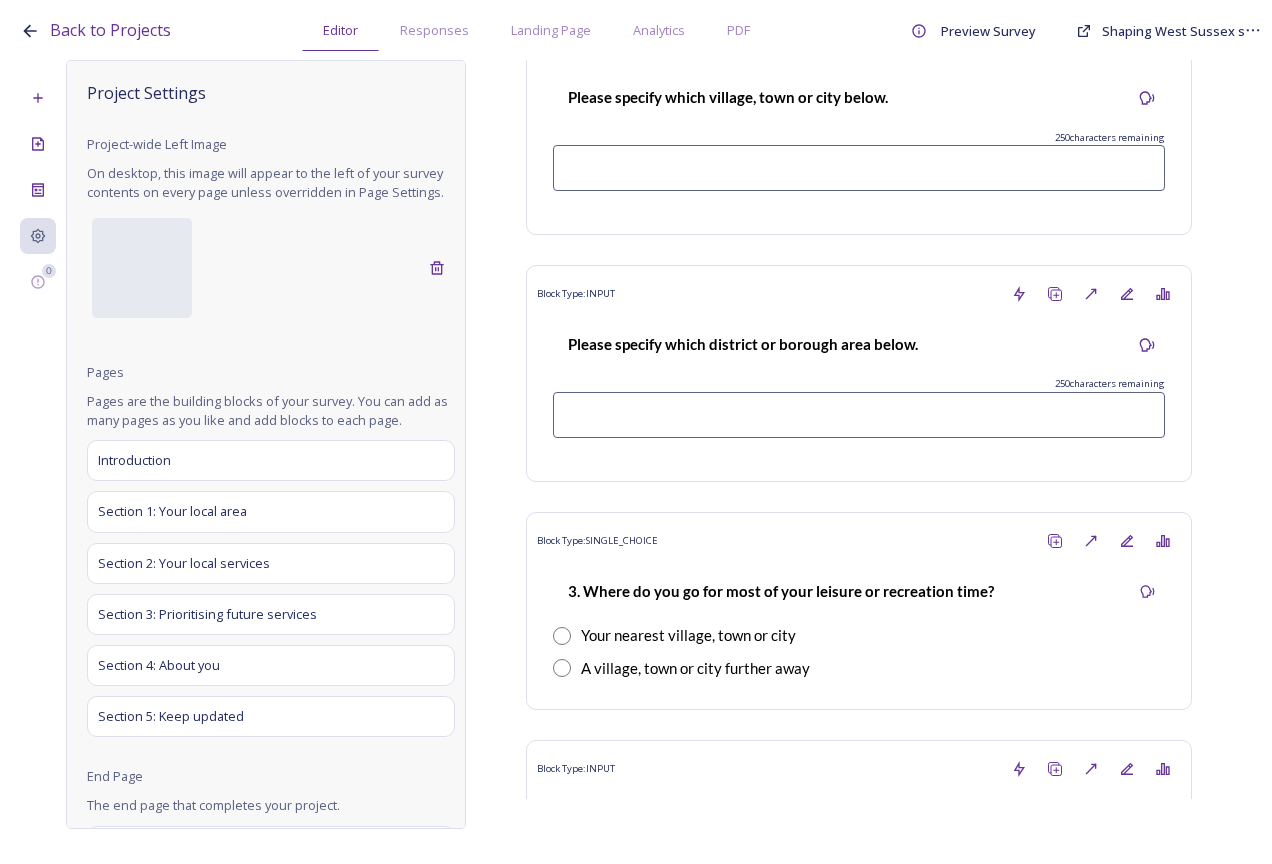 scroll, scrollTop: 1840, scrollLeft: 0, axis: vertical 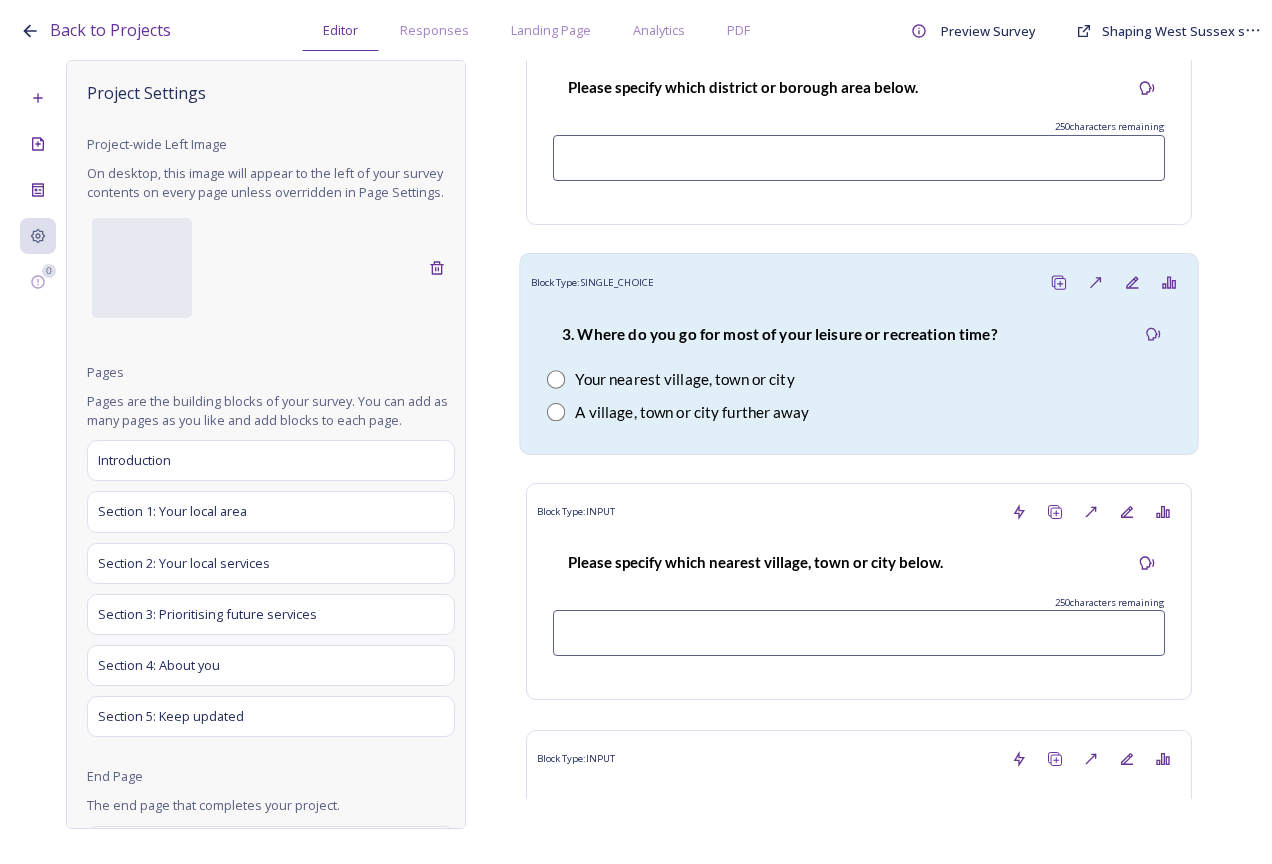 click on "3. Where do you go for most of your leisure or recreation time? Your nearest village, town or city A village, town or city further away" at bounding box center (859, 372) 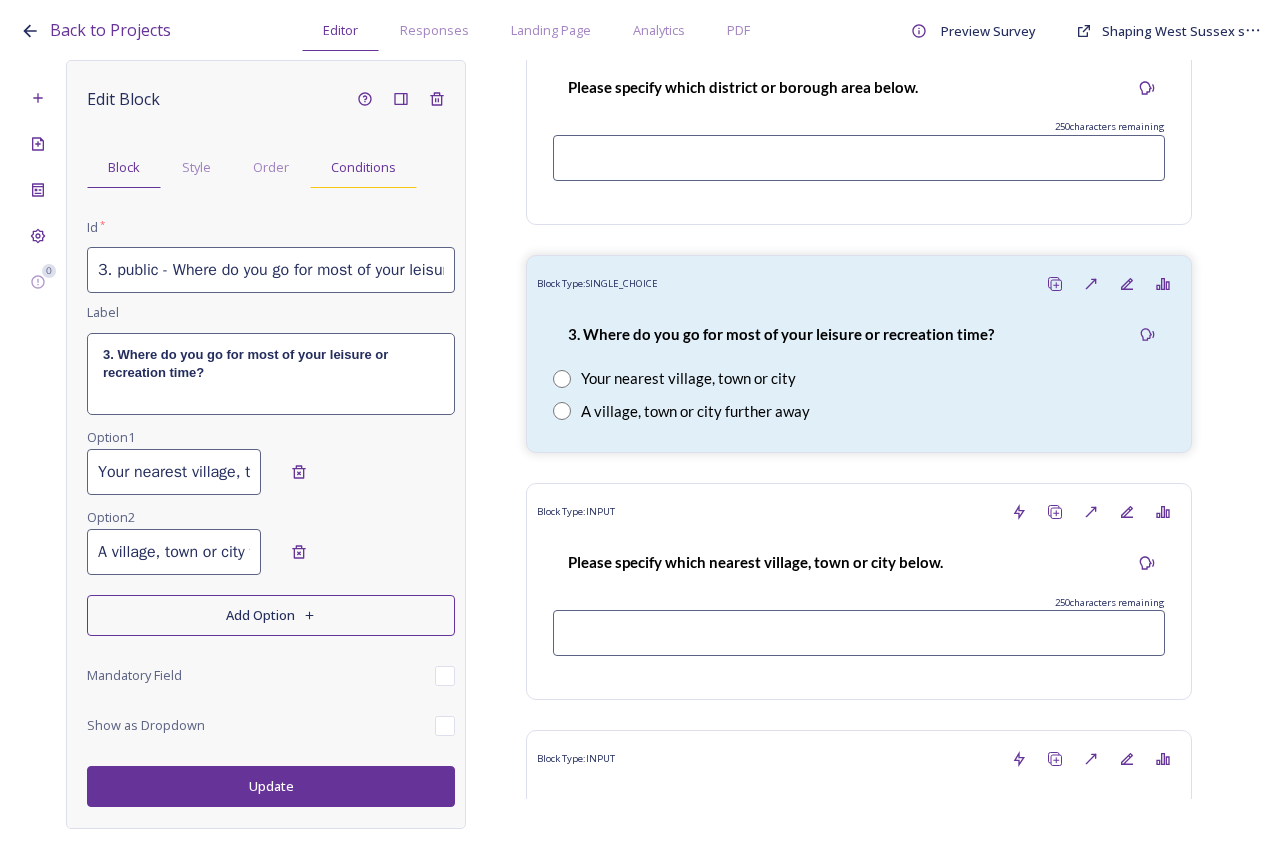 click on "Conditions" at bounding box center (363, 167) 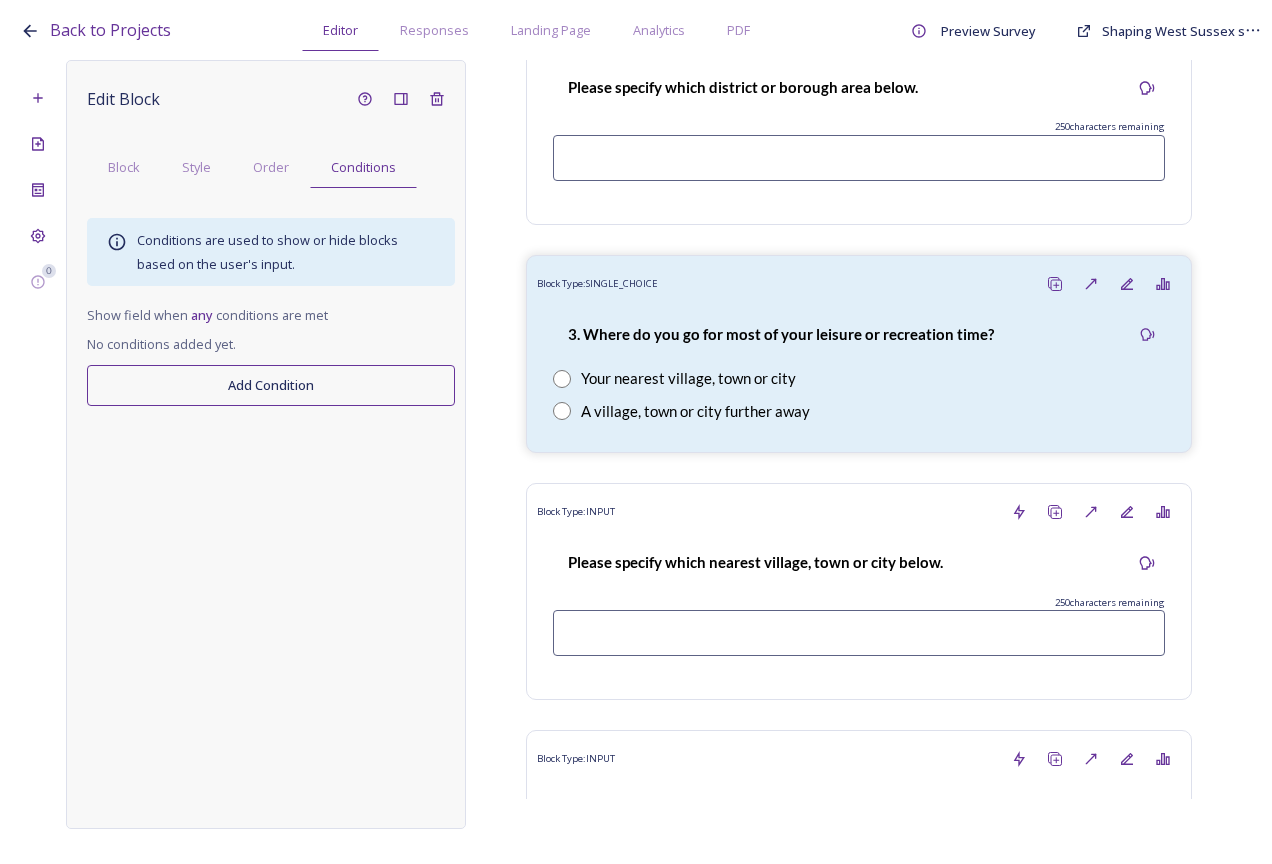 click on "Add Condition" at bounding box center [271, 385] 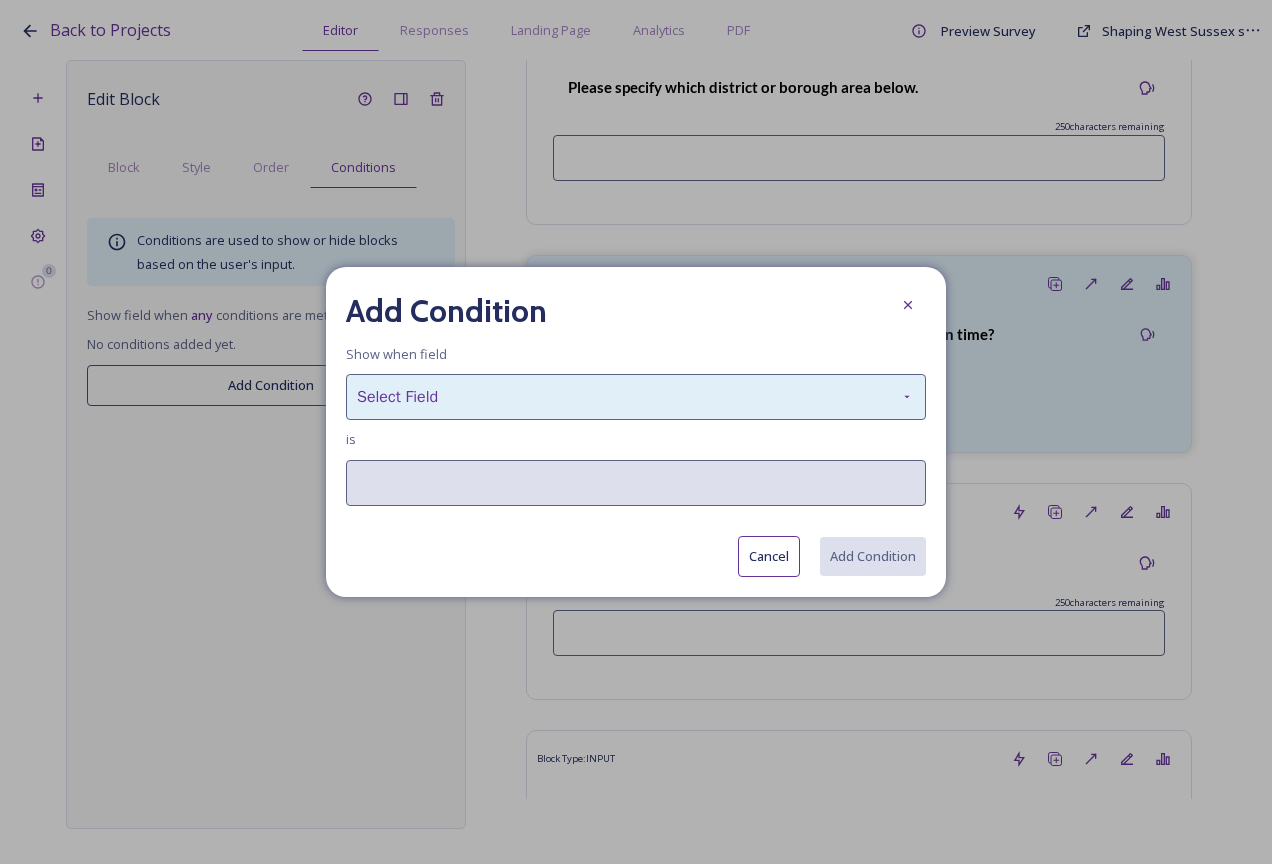 click on "Select Field" at bounding box center (636, 397) 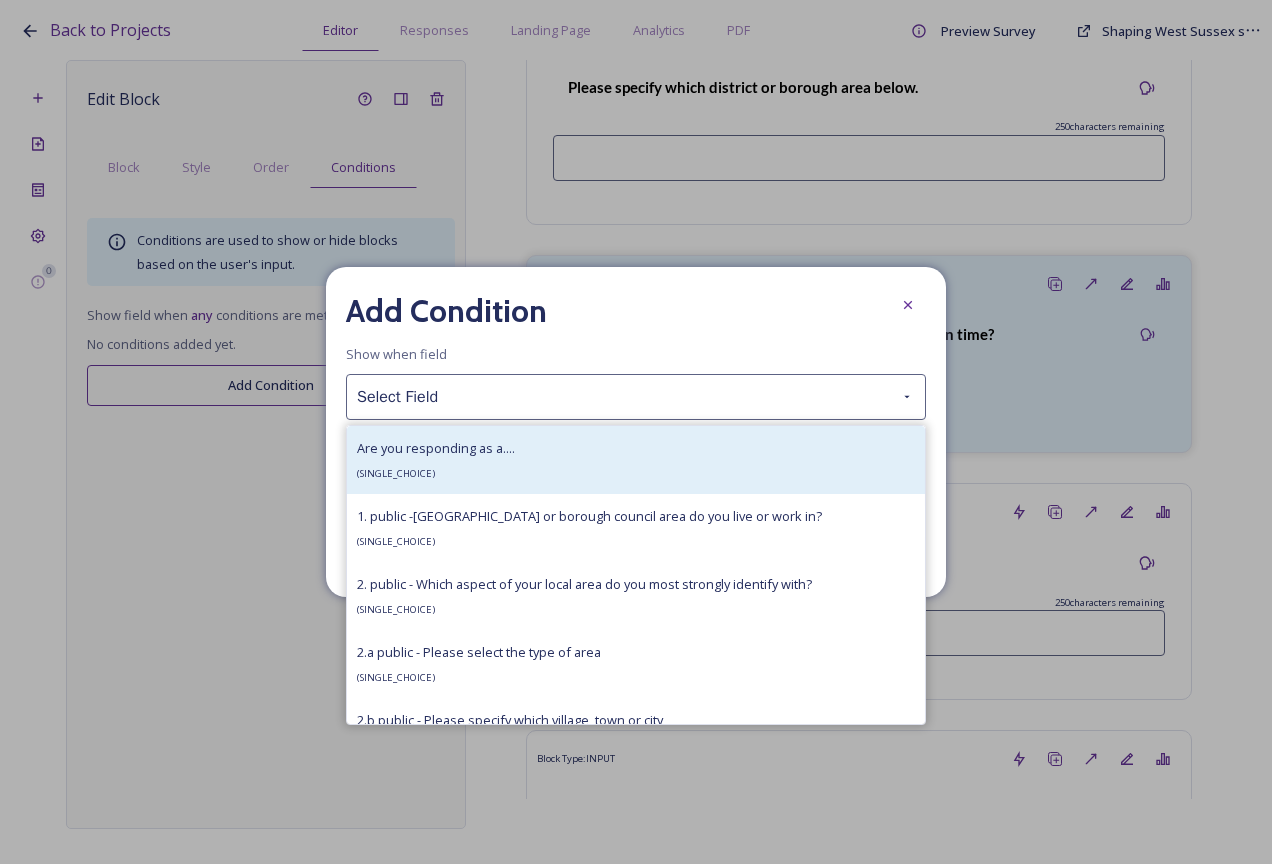 click on "Are you responding as a.... ( SINGLE_CHOICE )" at bounding box center (436, 460) 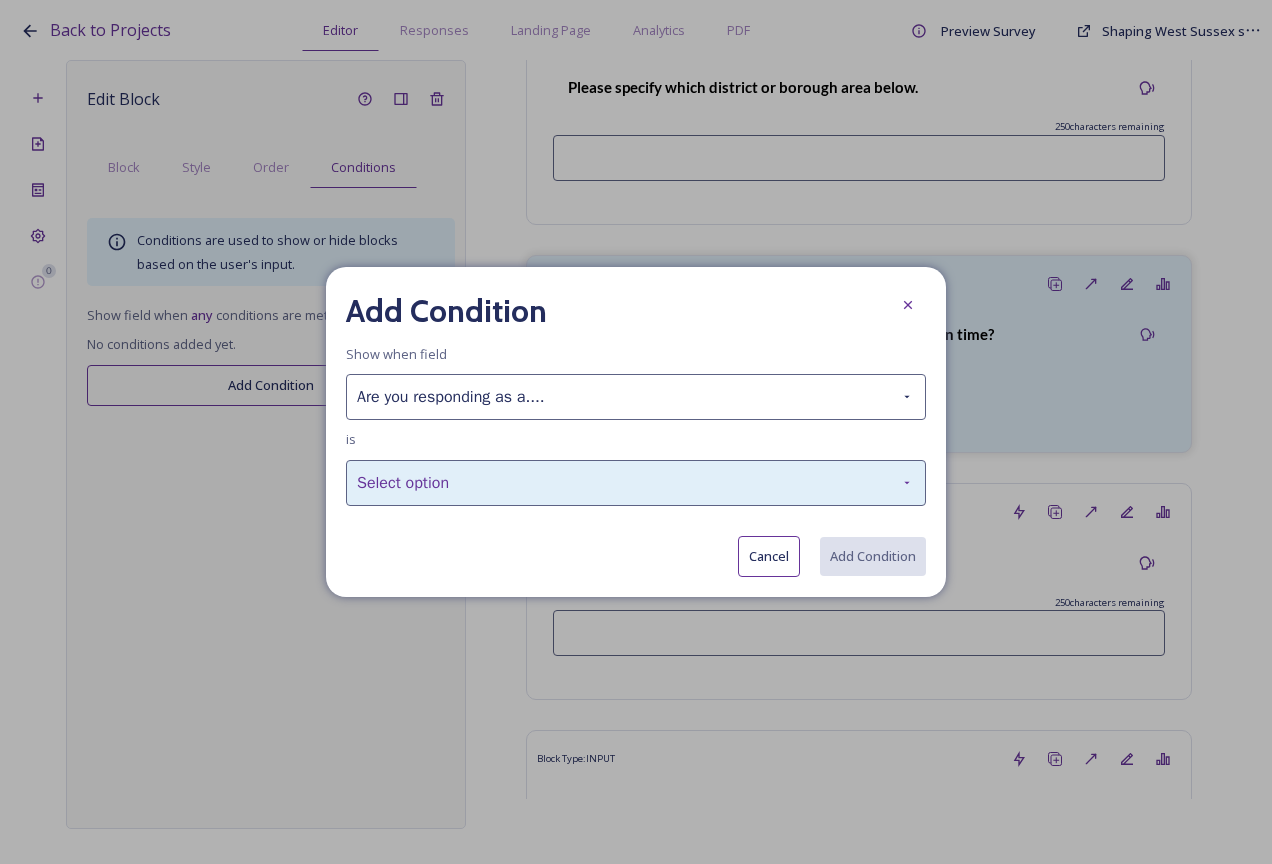 click on "Select option" at bounding box center [636, 483] 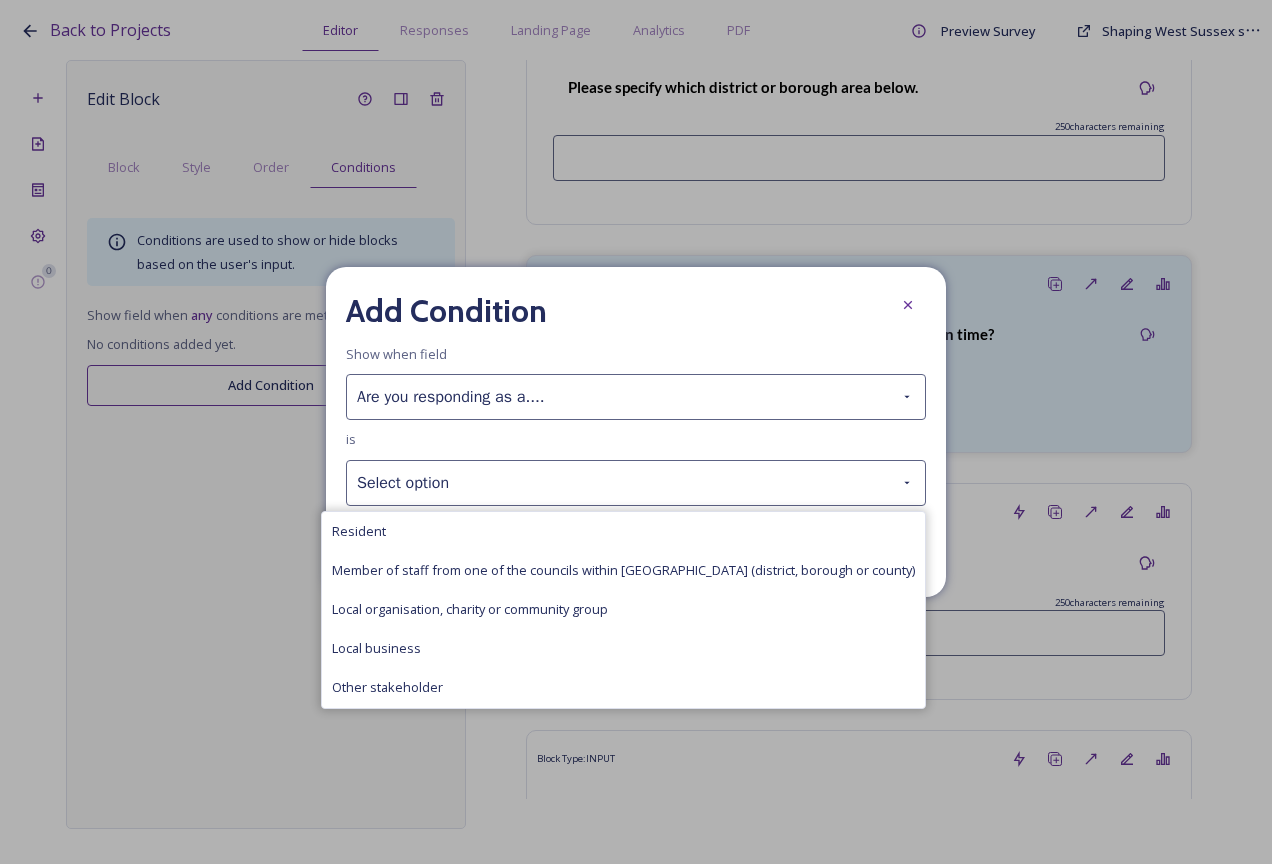 click on "Resident" at bounding box center (623, 531) 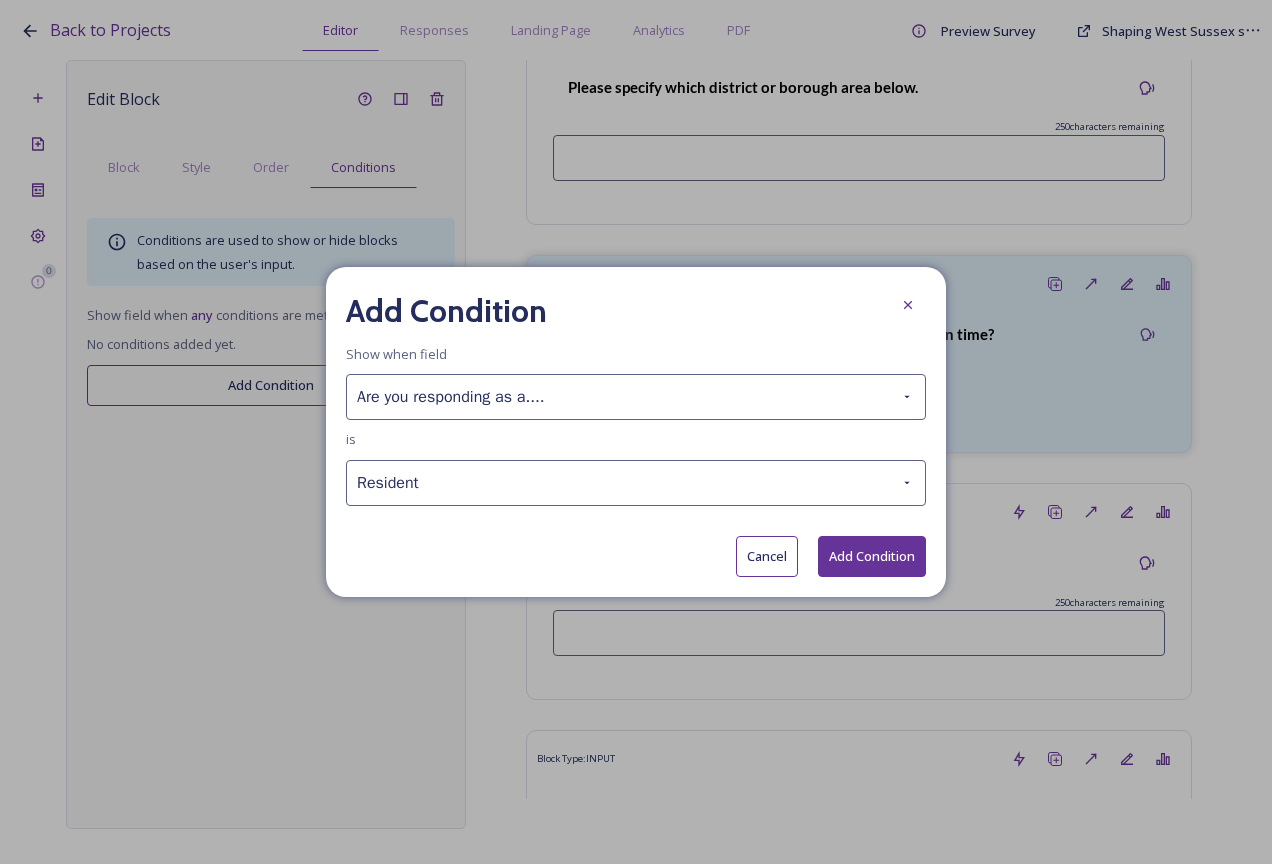 click on "Add Condition" at bounding box center (872, 556) 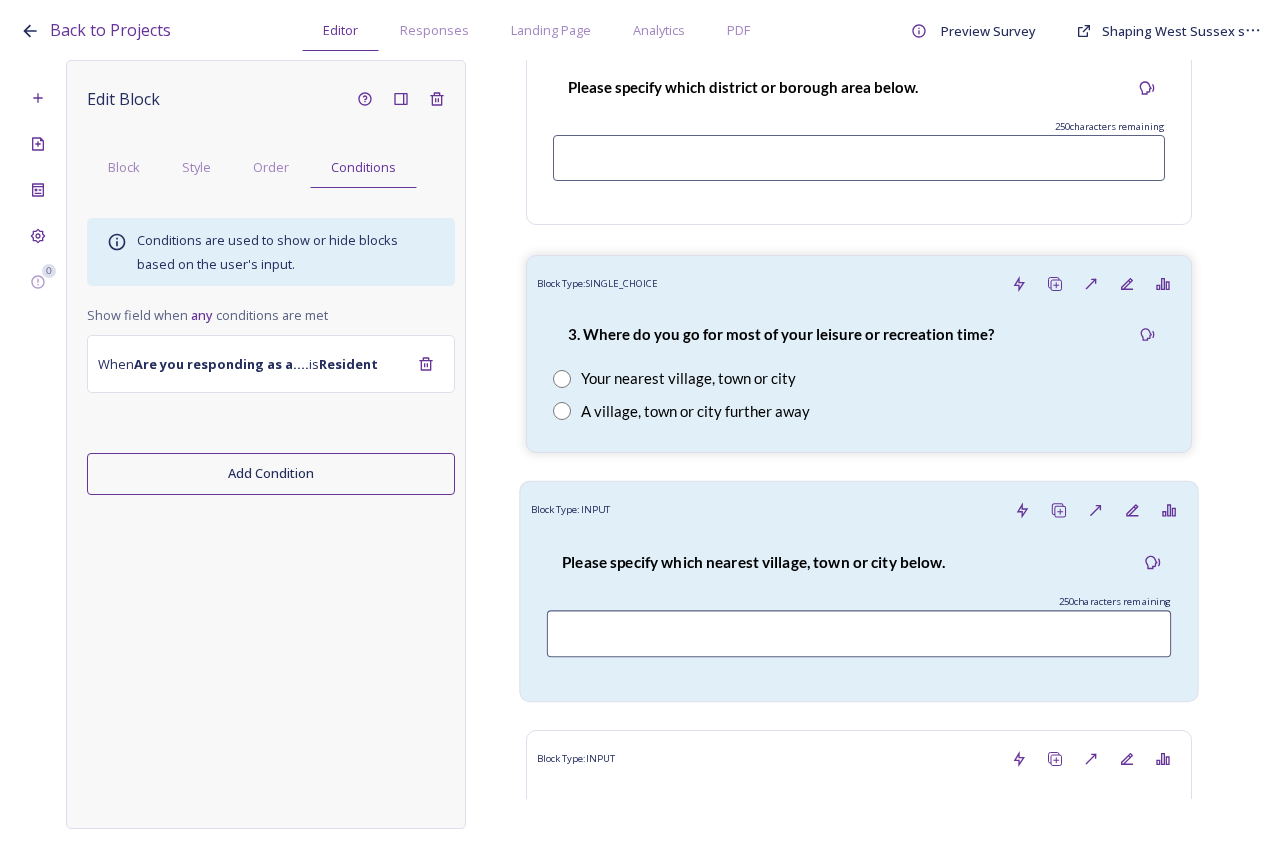 click on "Block Type:  INPUT" at bounding box center [859, 510] 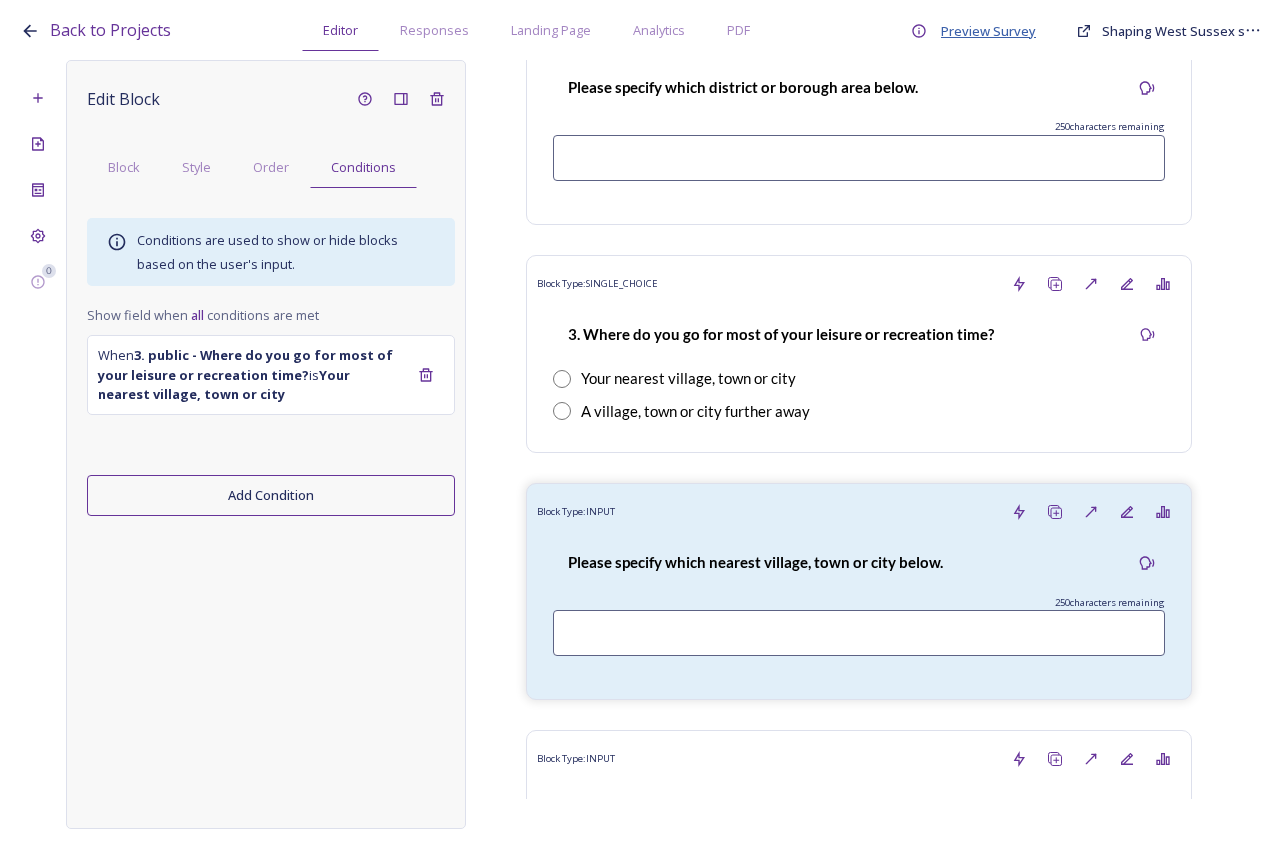 click on "Preview Survey" at bounding box center (988, 31) 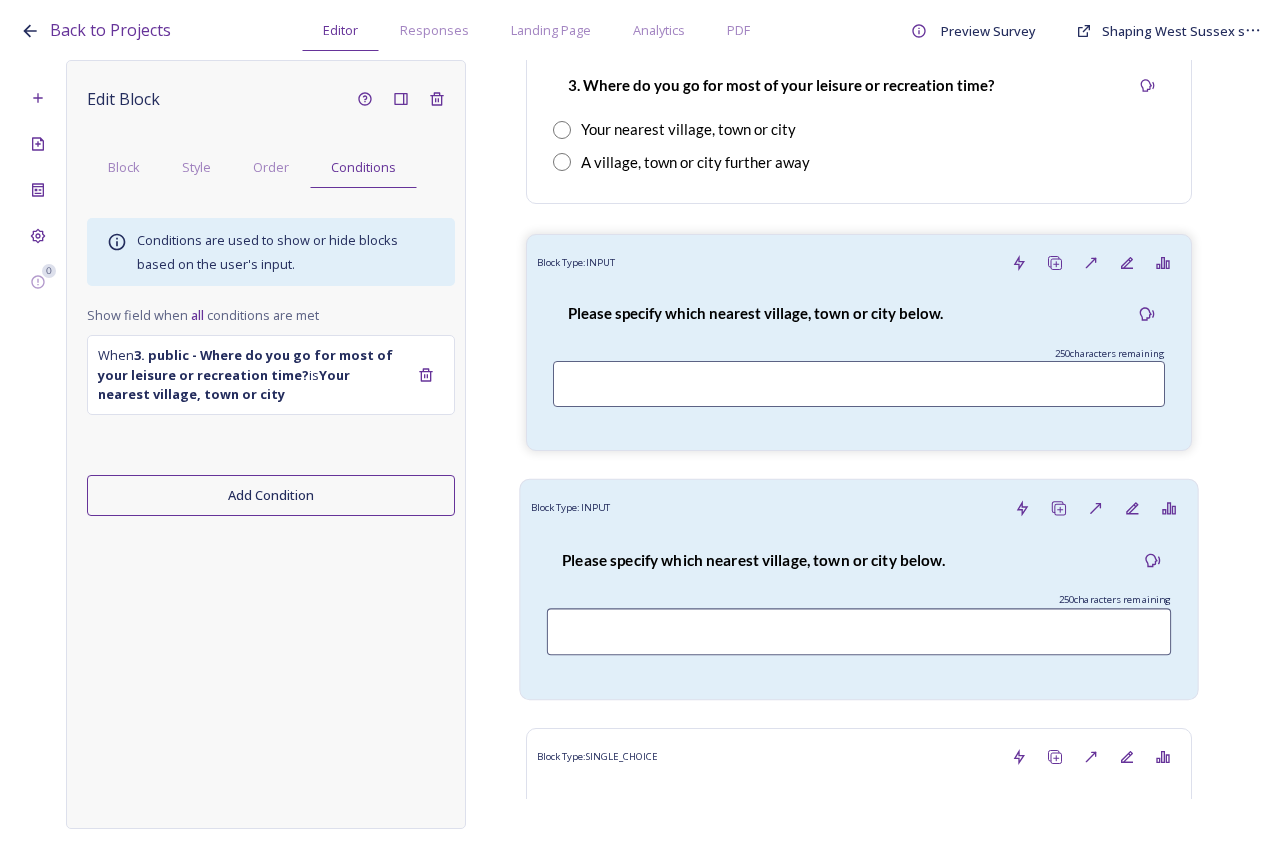 scroll, scrollTop: 2240, scrollLeft: 0, axis: vertical 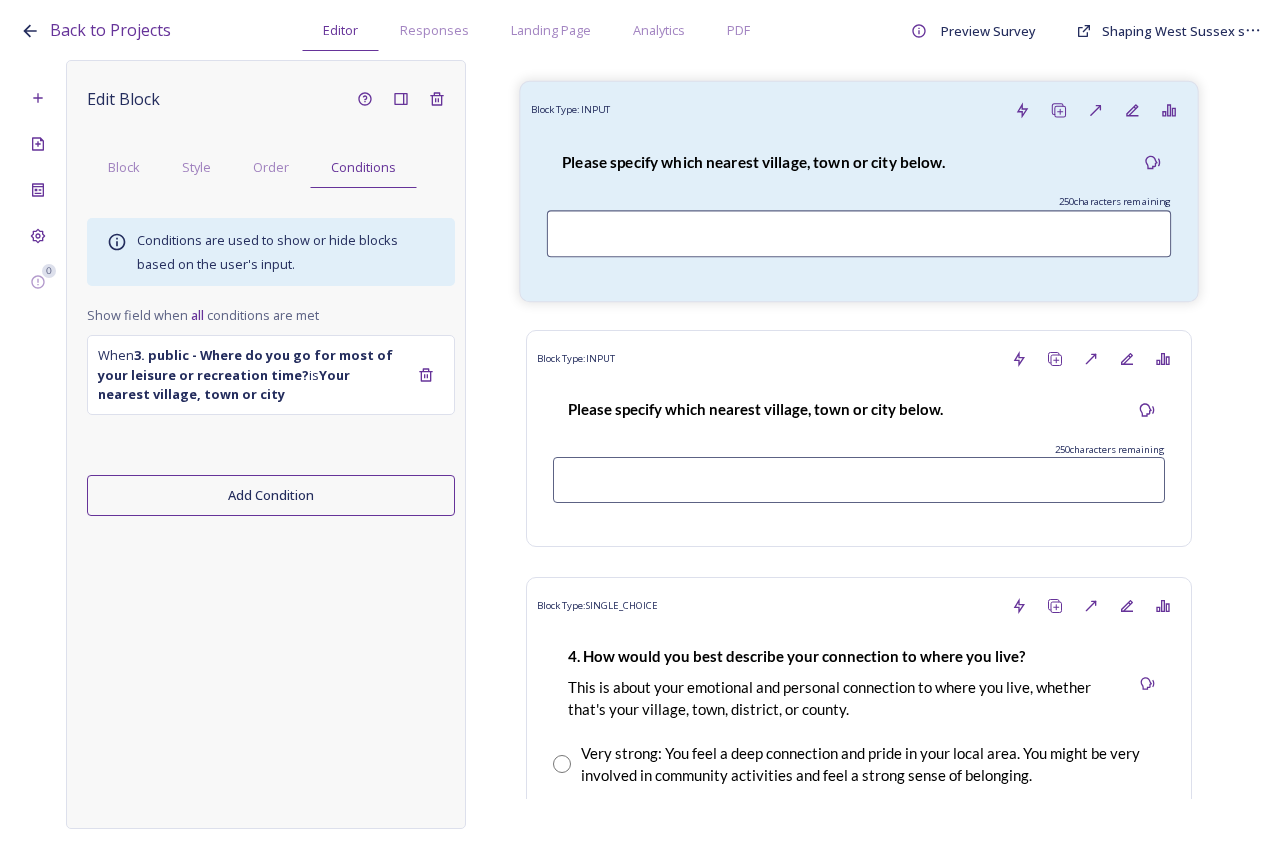 click on "Please specify which nearest village, town or city below." at bounding box center (753, 162) 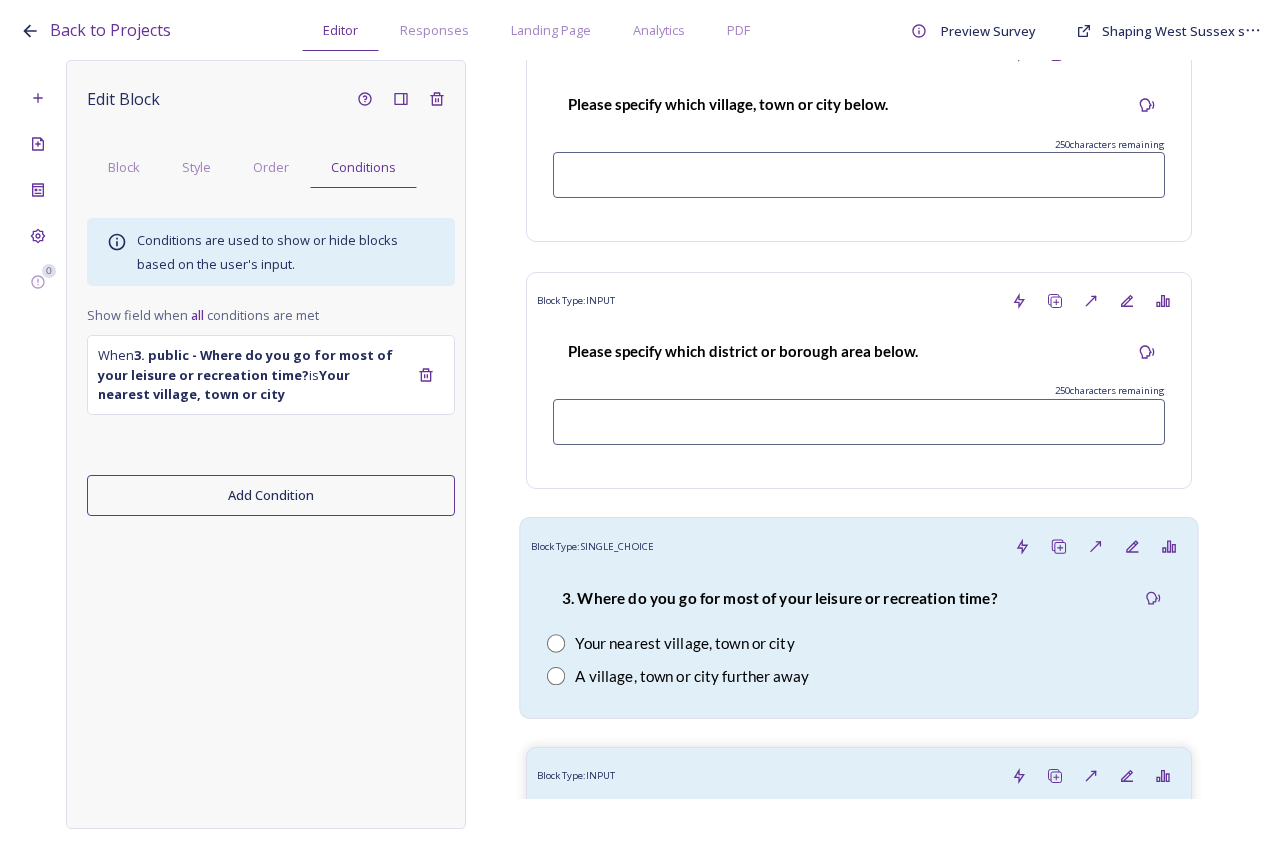 scroll, scrollTop: 1540, scrollLeft: 0, axis: vertical 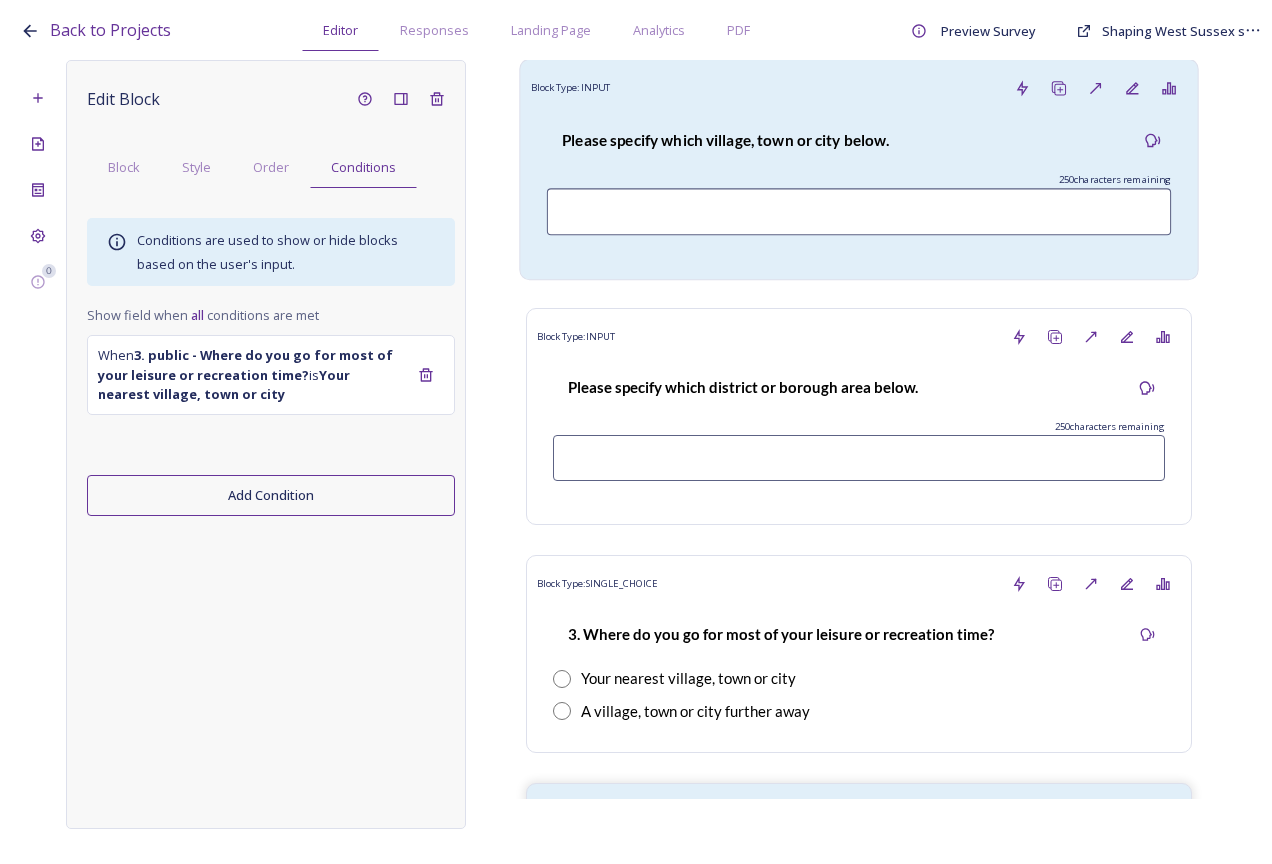 click on "Please specify which village, town or city below." at bounding box center [725, 140] 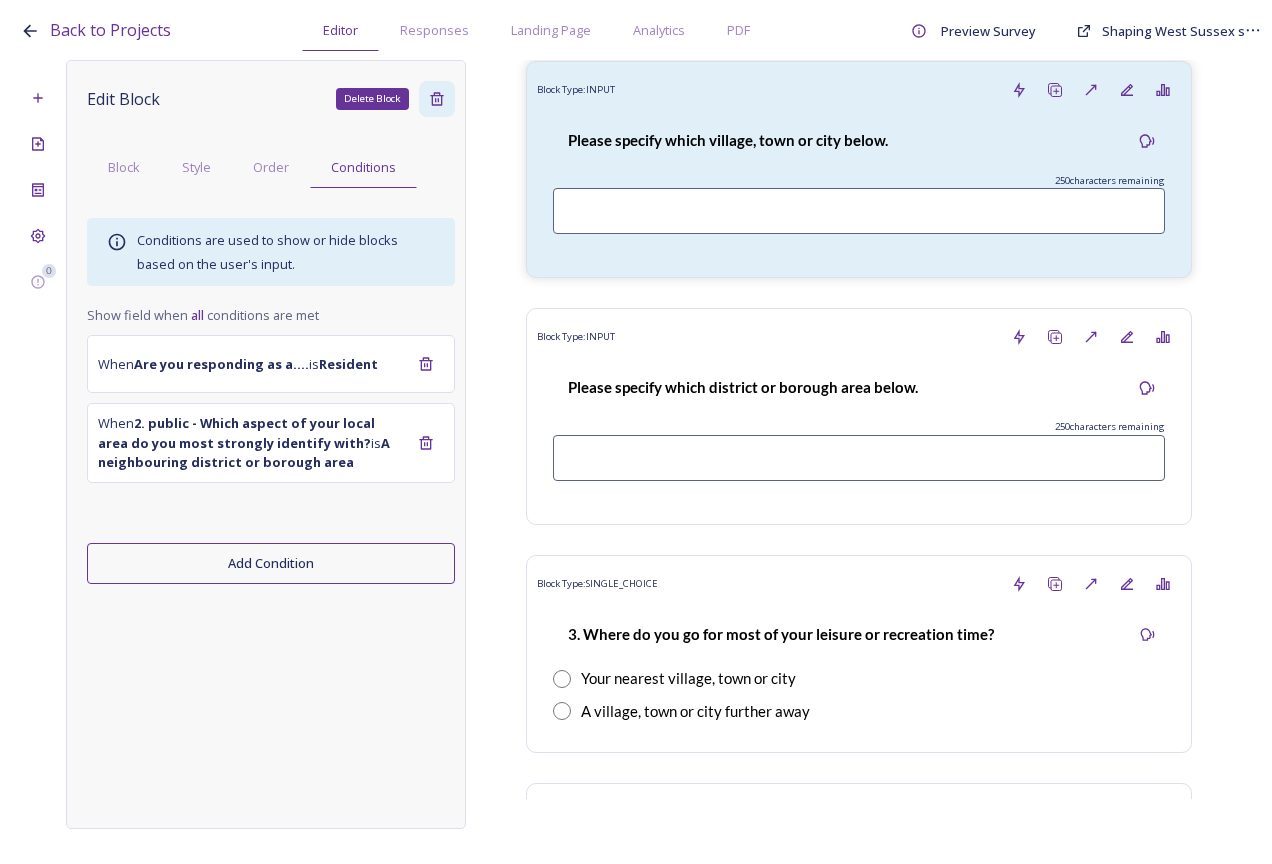 click 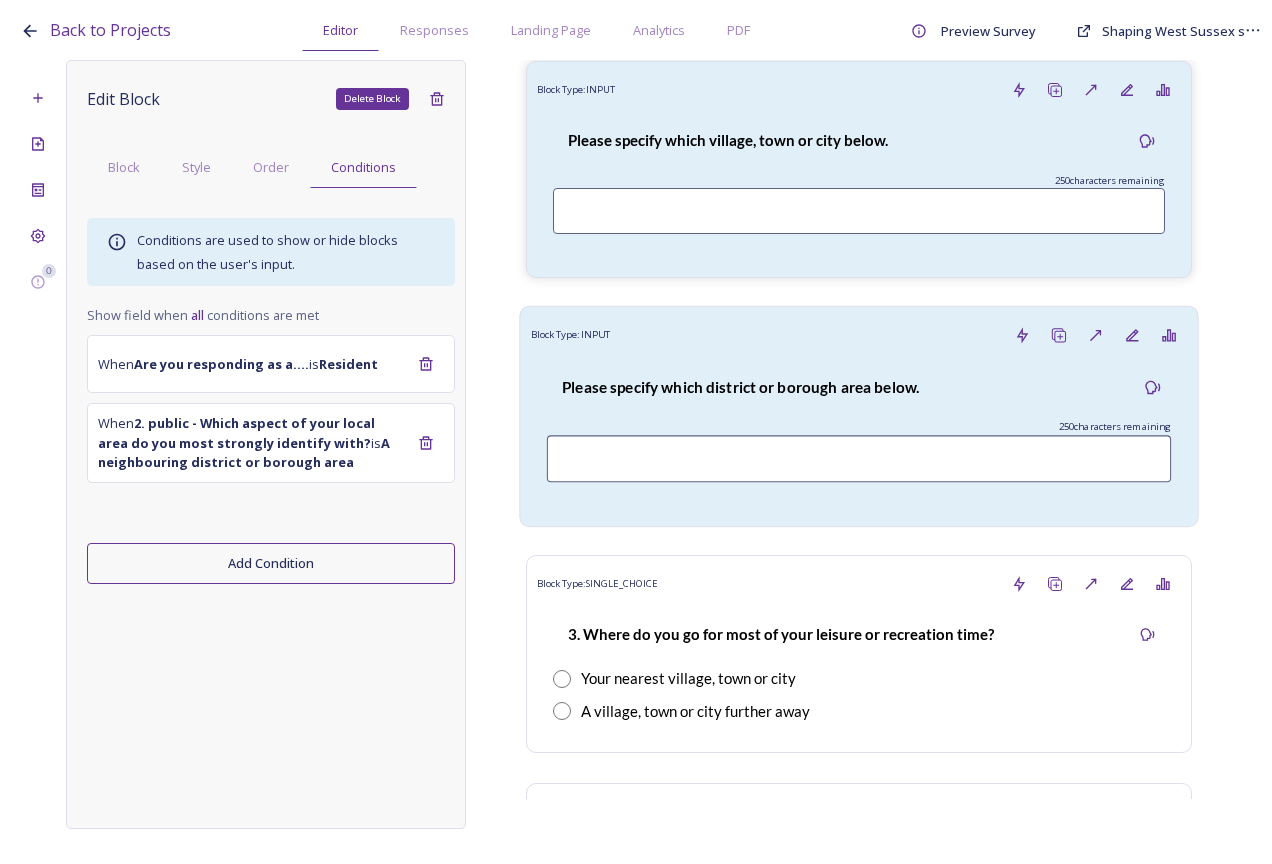 scroll, scrollTop: 1294, scrollLeft: 0, axis: vertical 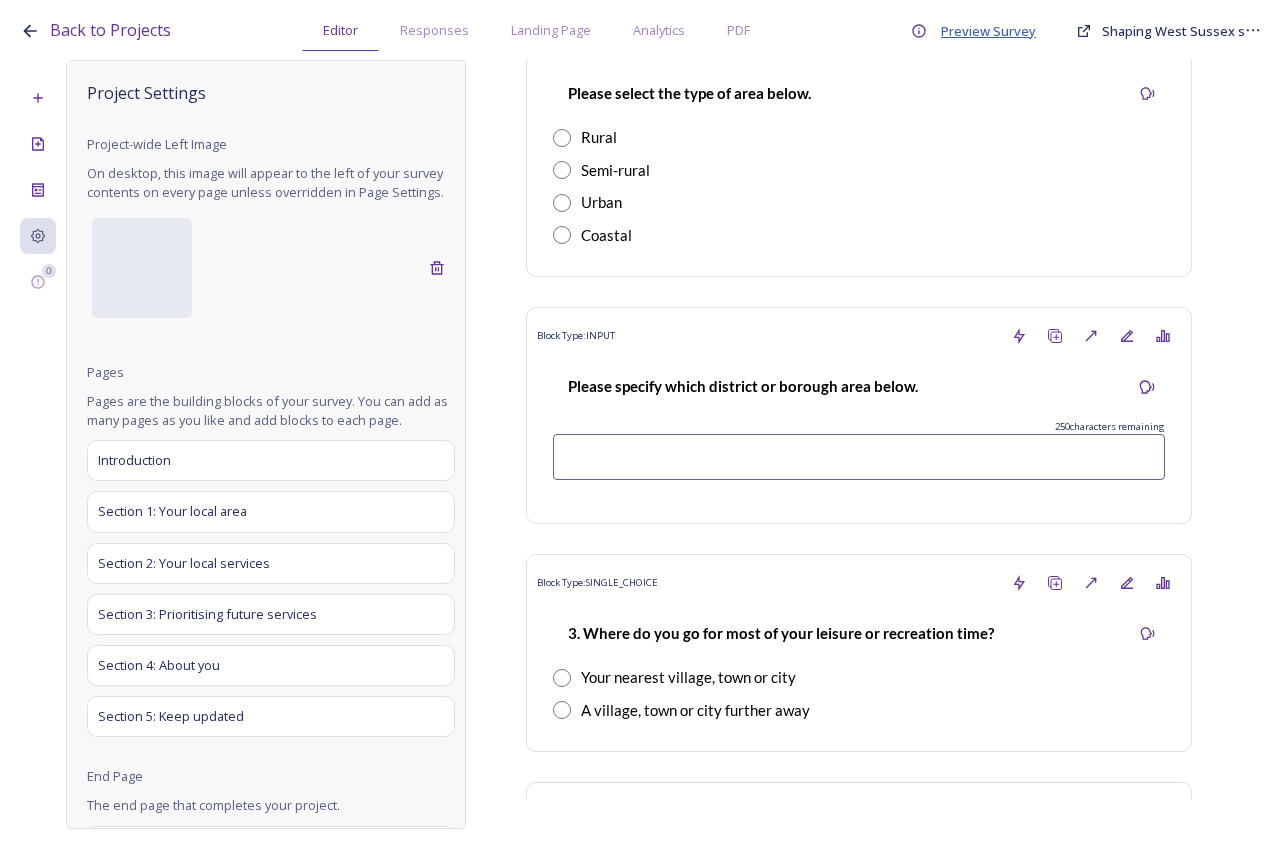 click on "Preview Survey" at bounding box center [988, 31] 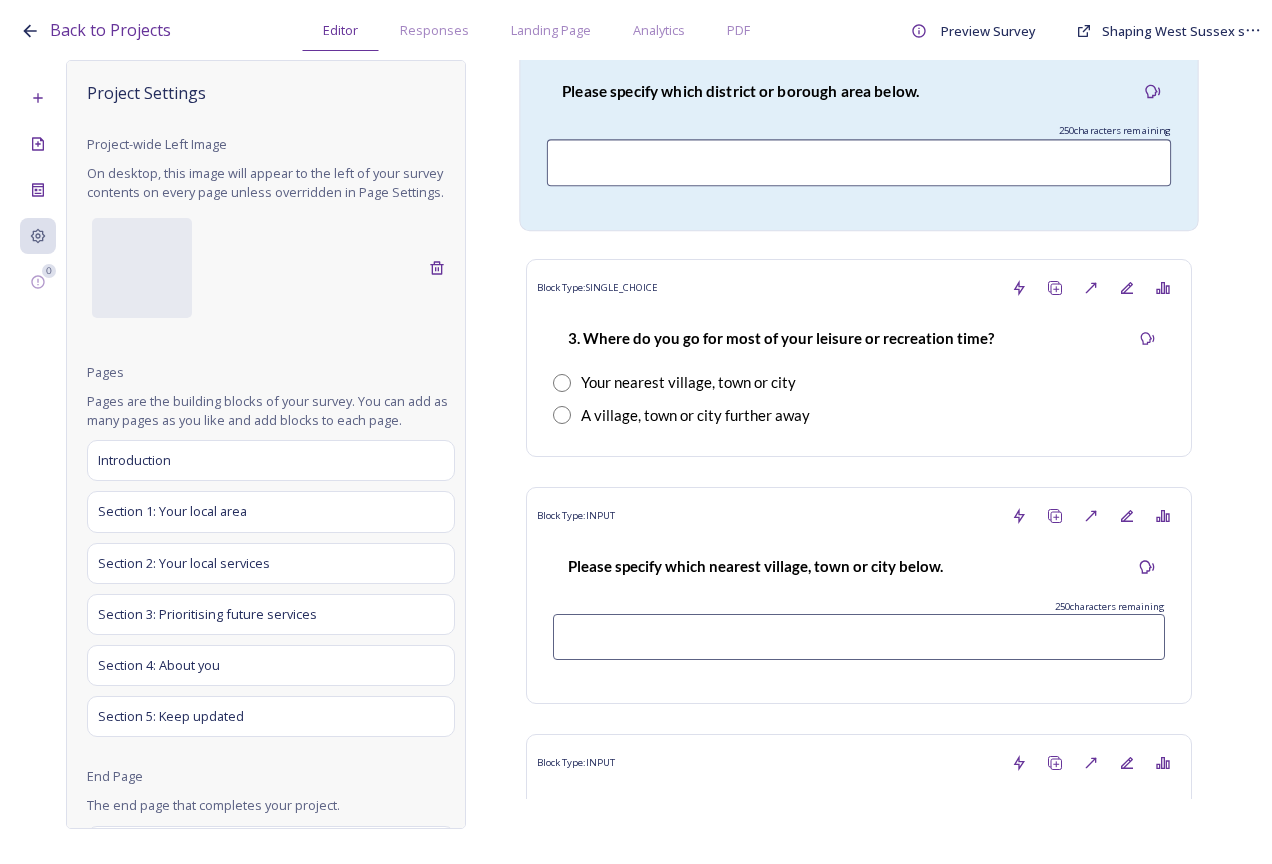 scroll, scrollTop: 1594, scrollLeft: 0, axis: vertical 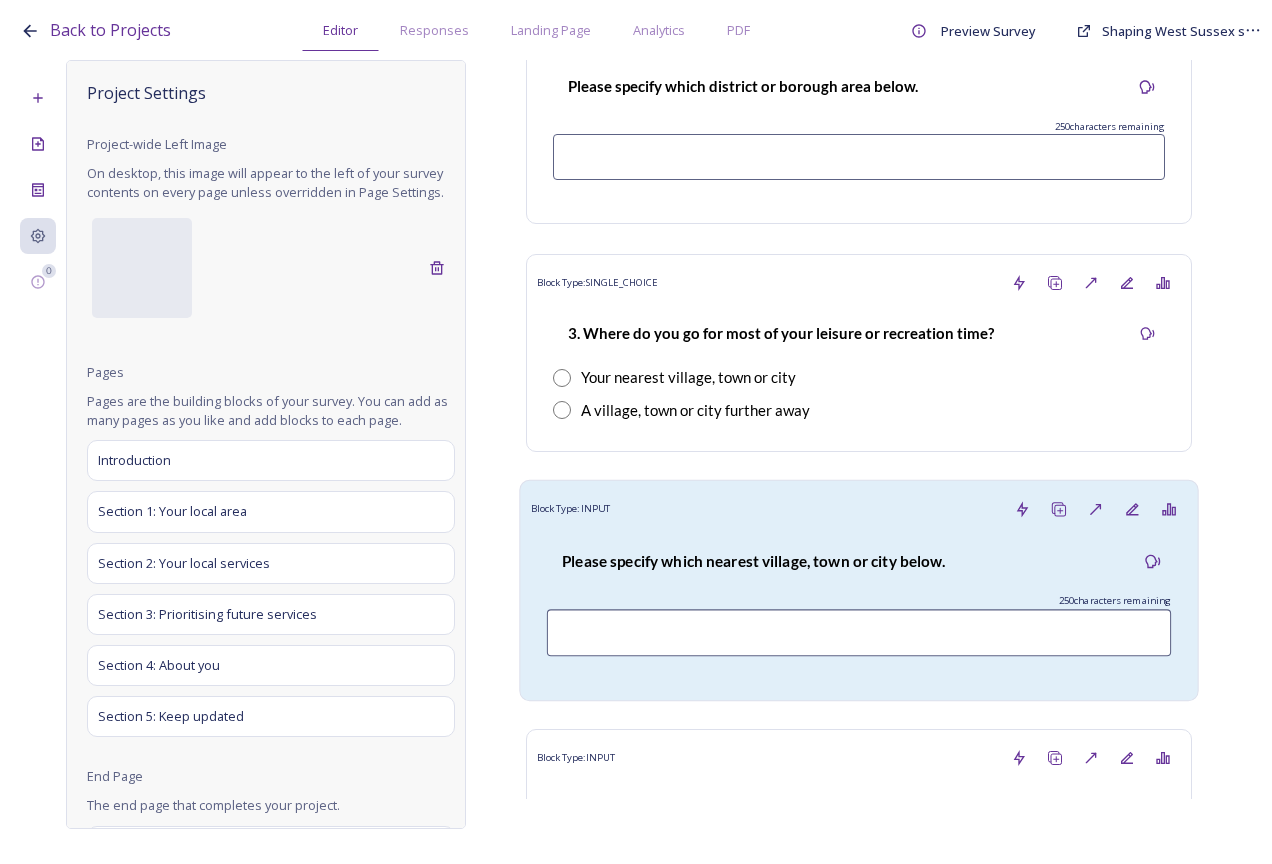 click on "Please specify which nearest village, town or city below." at bounding box center (753, 561) 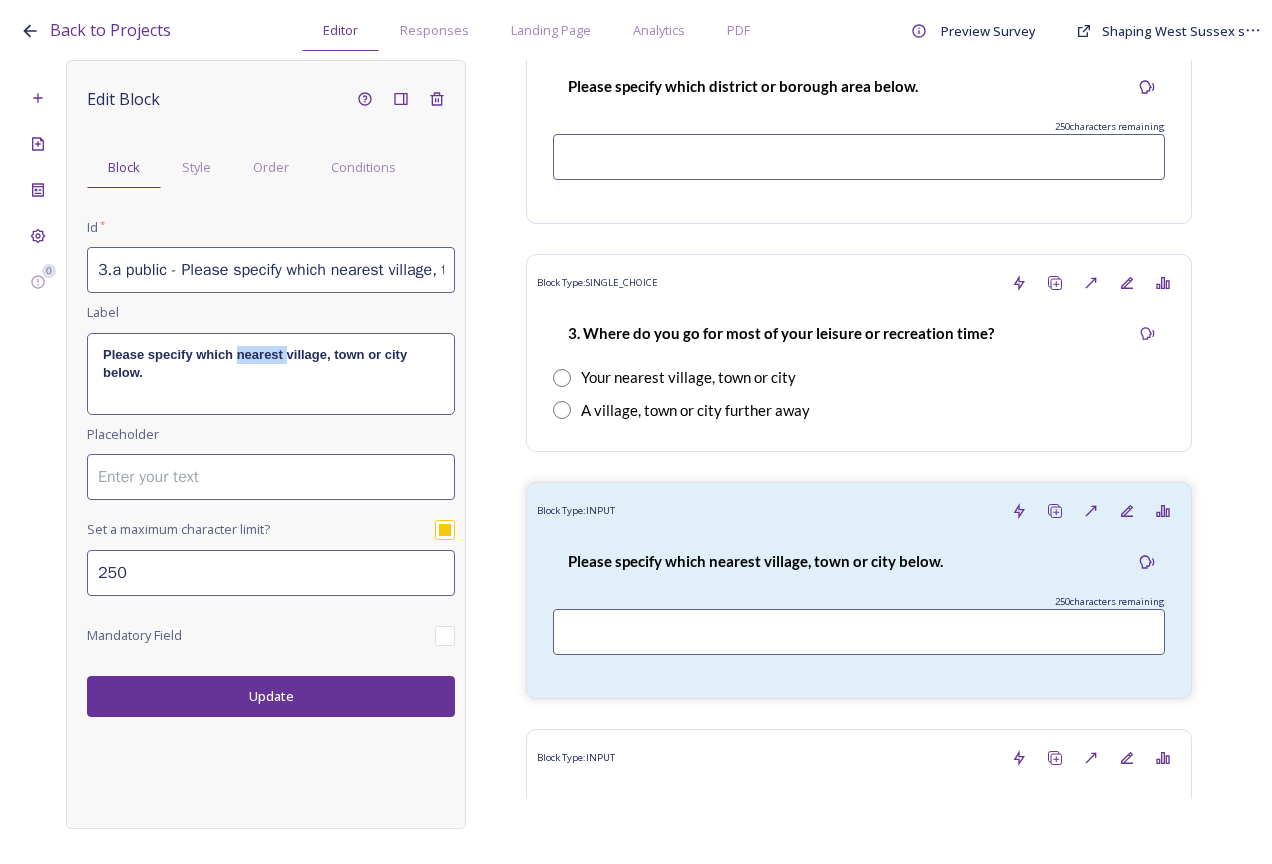 drag, startPoint x: 286, startPoint y: 355, endPoint x: 238, endPoint y: 353, distance: 48.04165 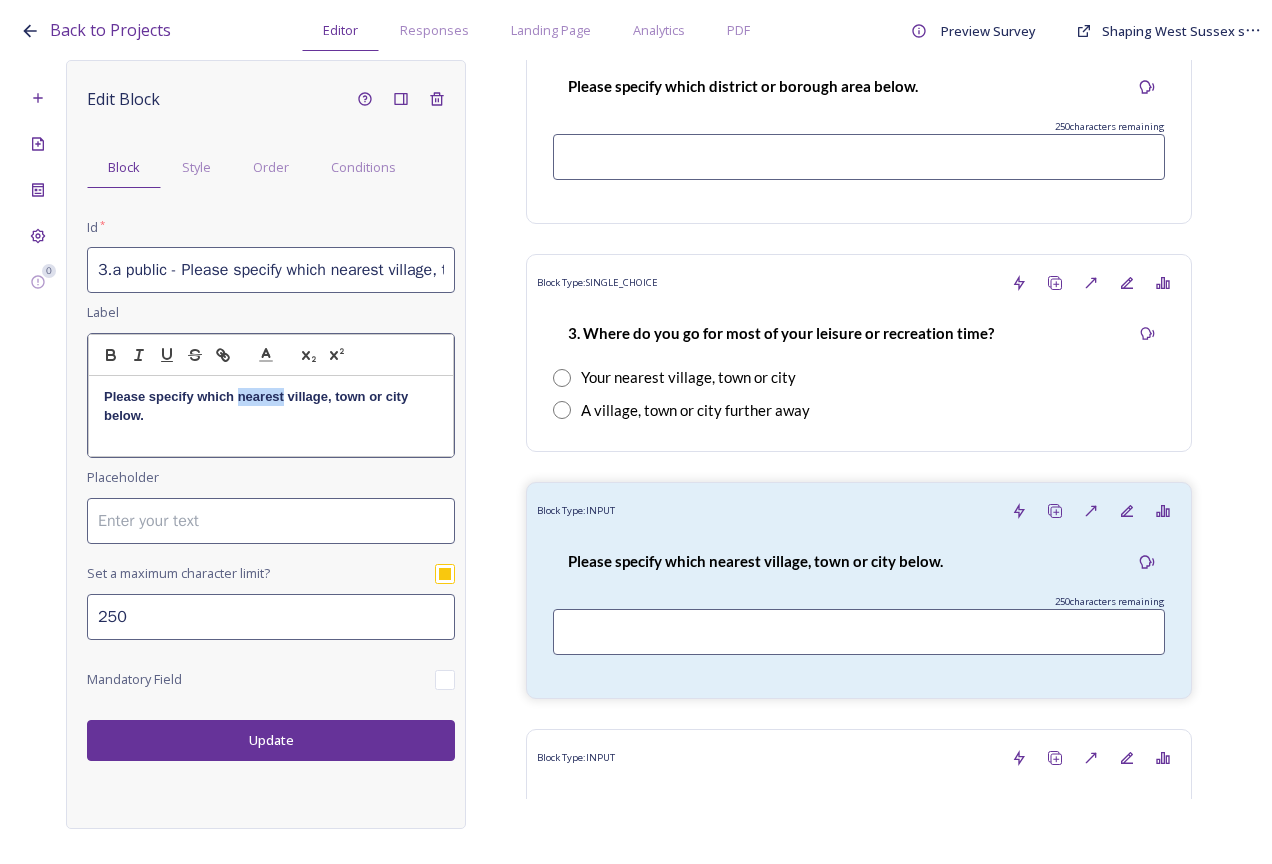 drag, startPoint x: 285, startPoint y: 403, endPoint x: 240, endPoint y: 404, distance: 45.01111 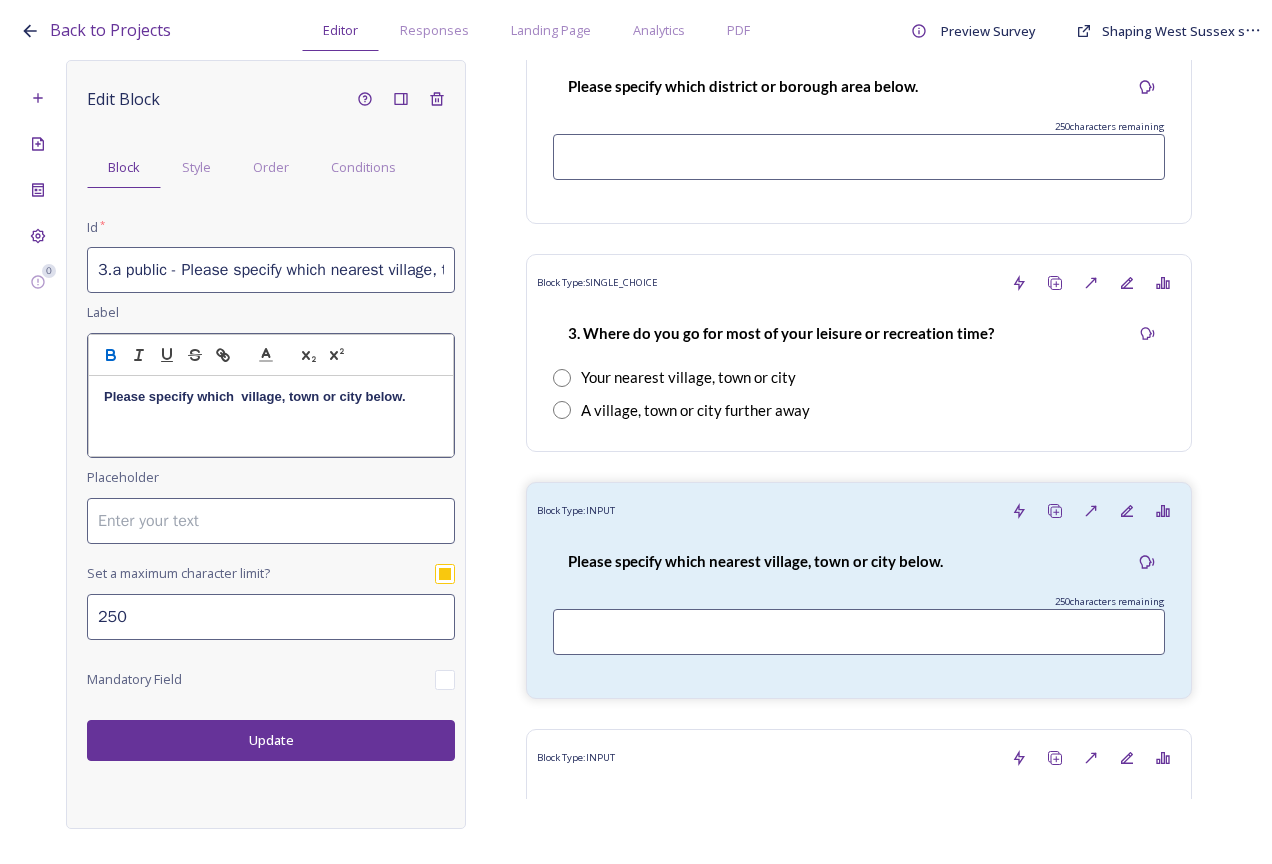 type 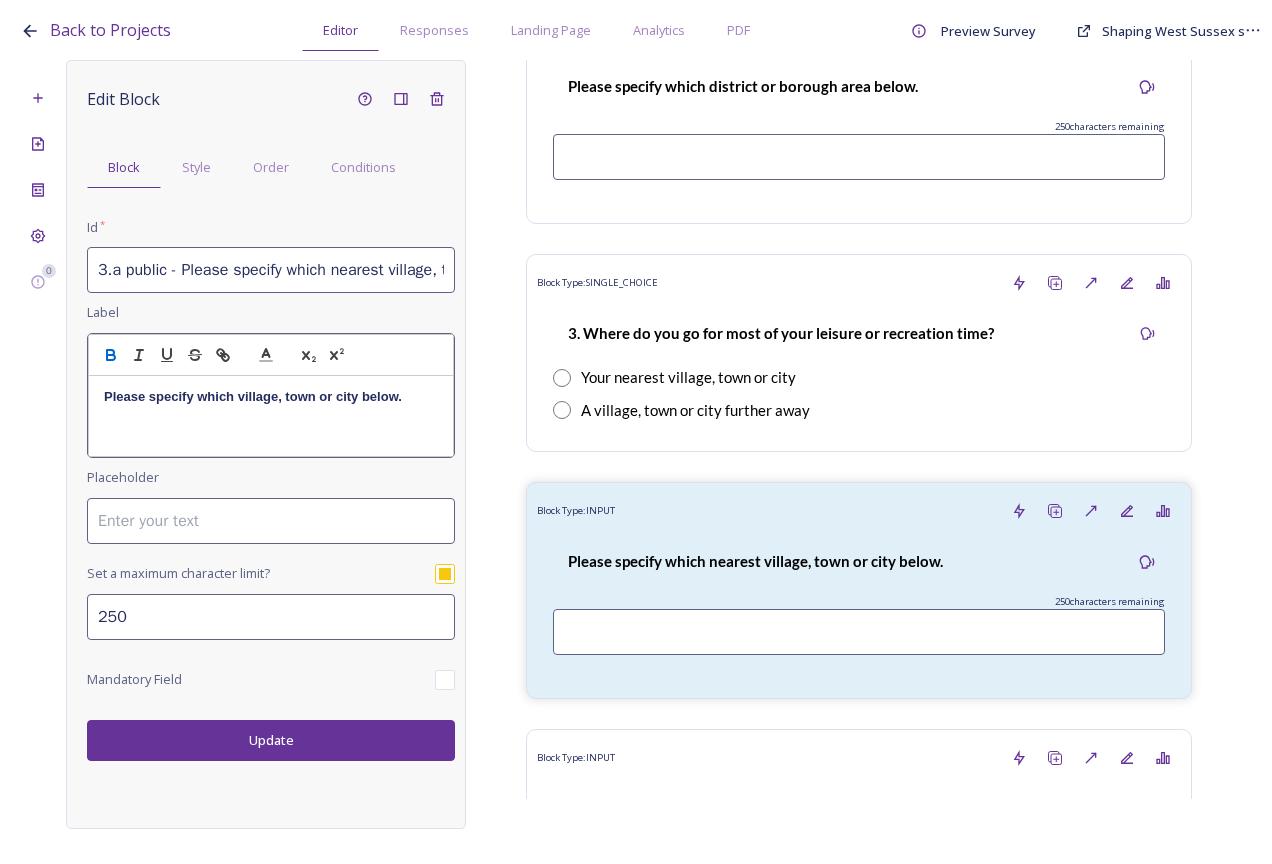 click on "Edit Block Block Style Order Conditions Id * 3.a public - Please specify which nearest village, town or city Label                                                         Please specify which village, town or city below. Placeholder Set a maximum character limit? 250 Mandatory Field Update" at bounding box center (266, 444) 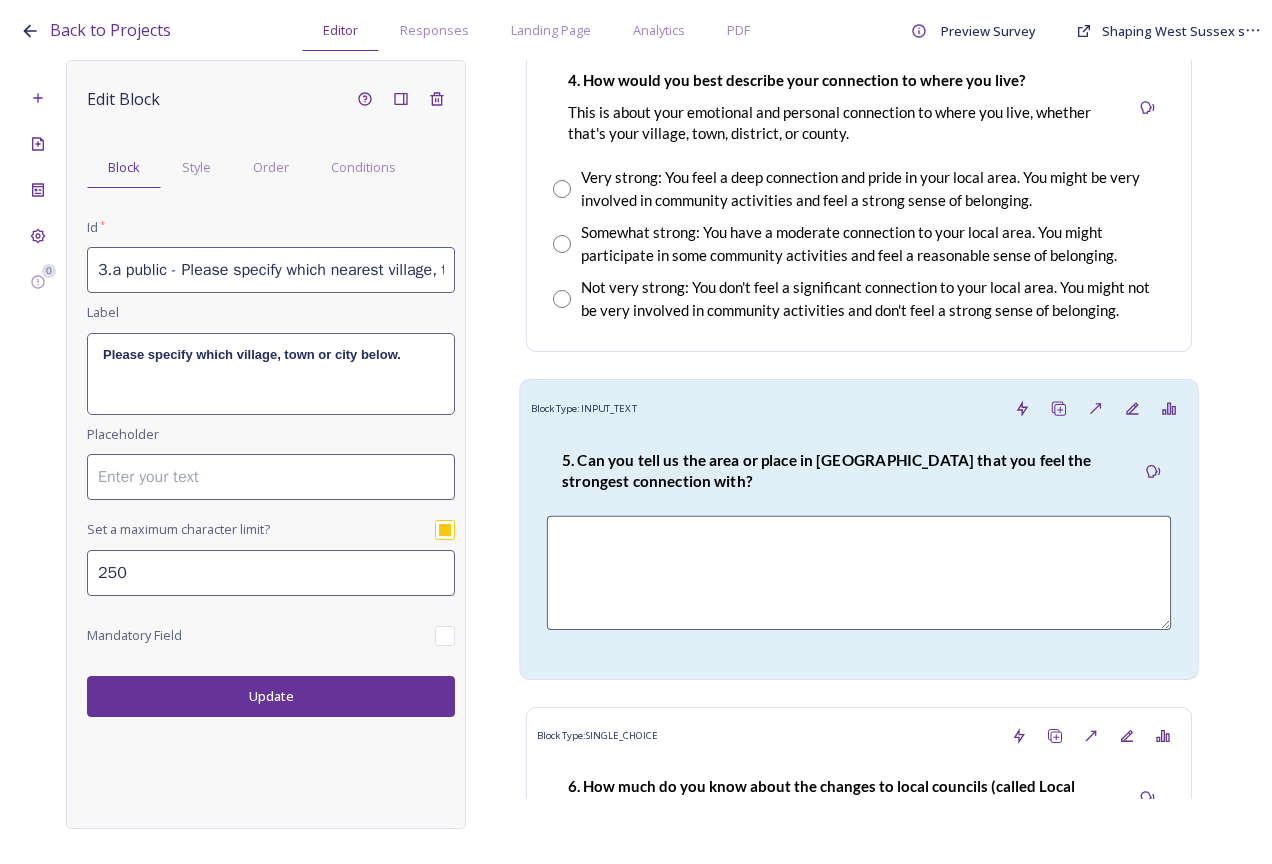 scroll, scrollTop: 2594, scrollLeft: 0, axis: vertical 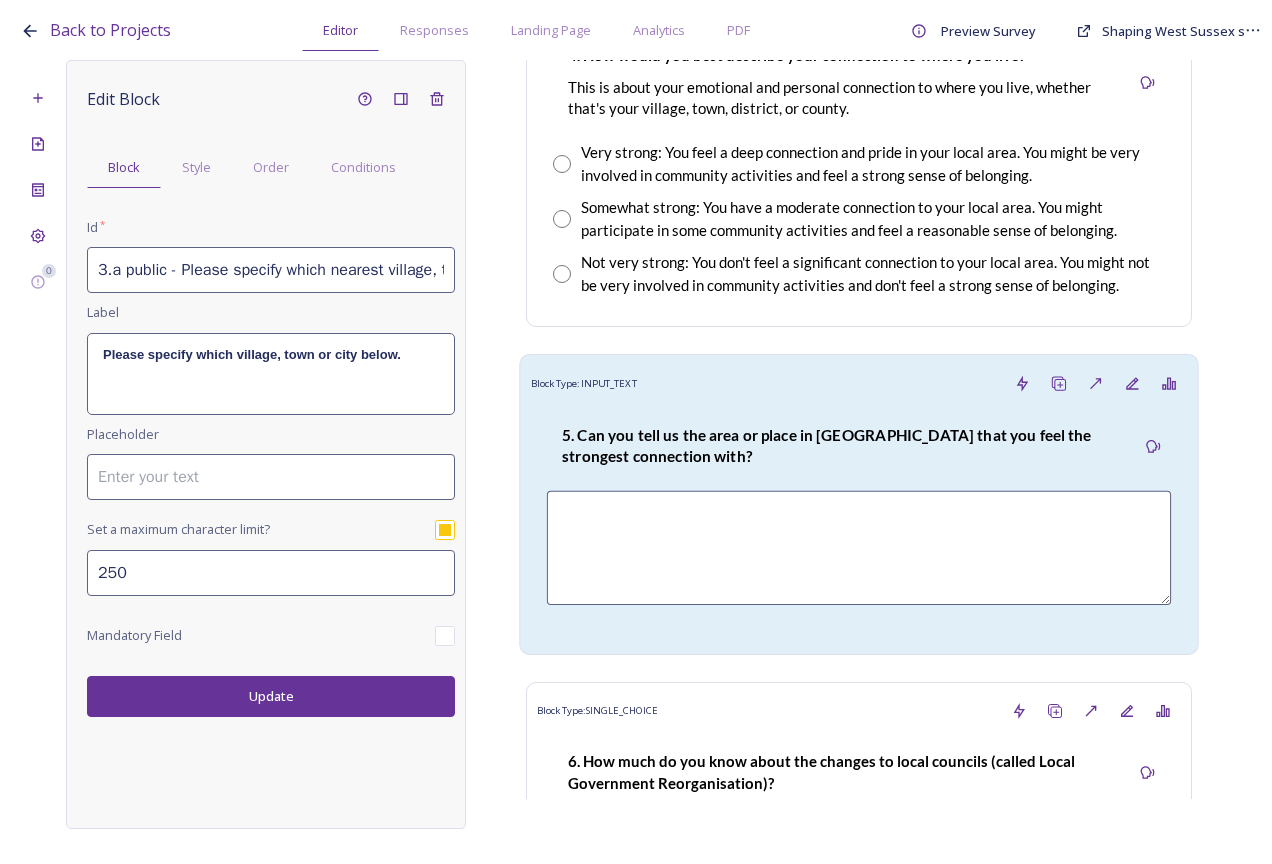 click on "5. Can you tell us the area or place in [GEOGRAPHIC_DATA] that you feel the strongest connection with?" at bounding box center [840, 446] 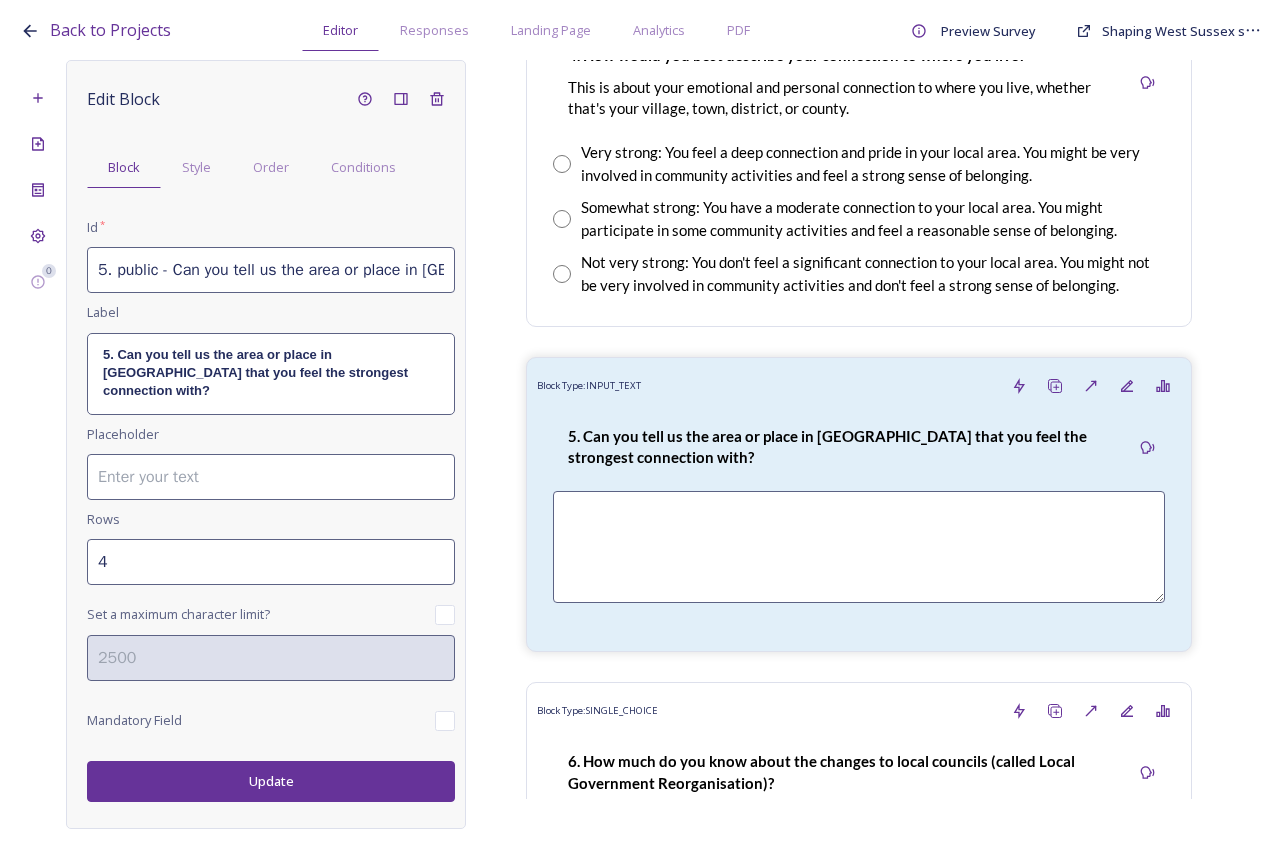 click at bounding box center (445, 615) 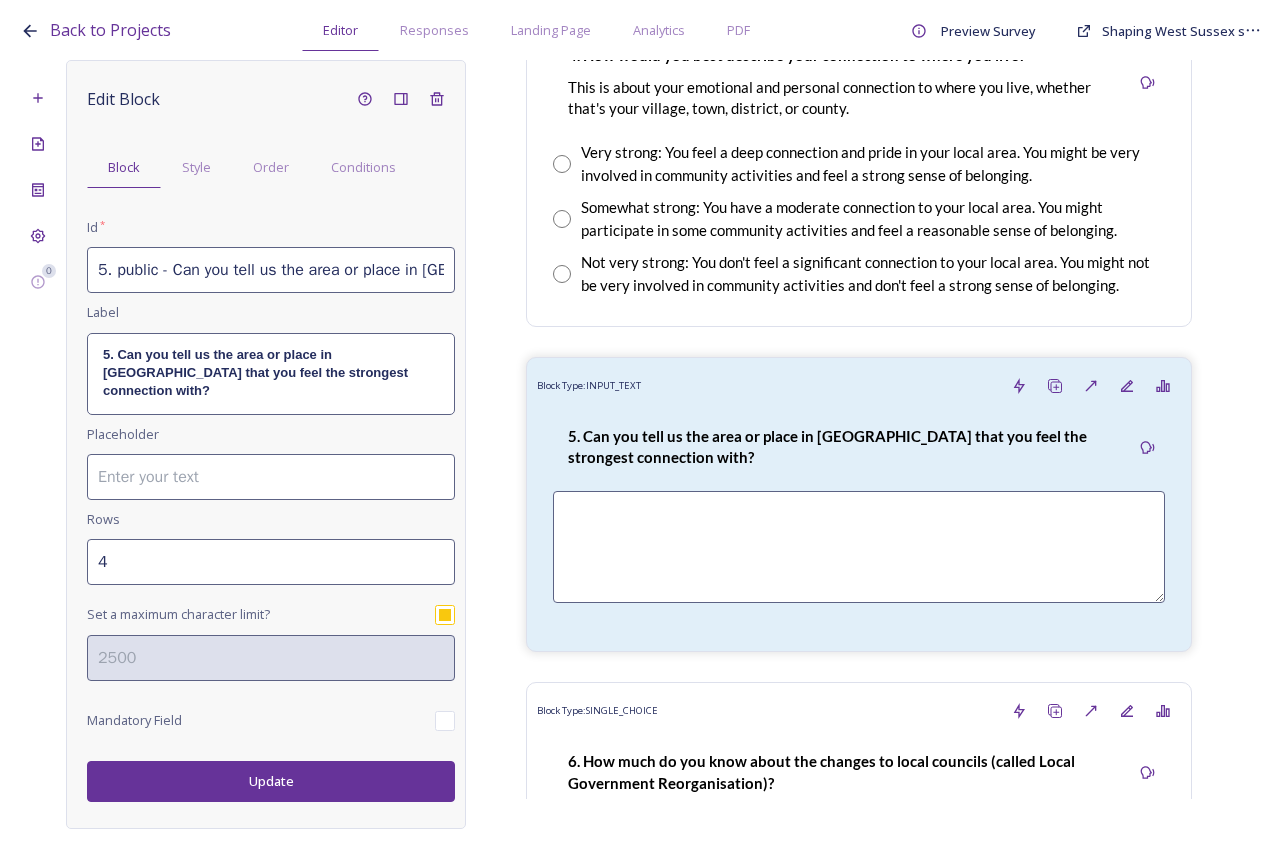 checkbox on "true" 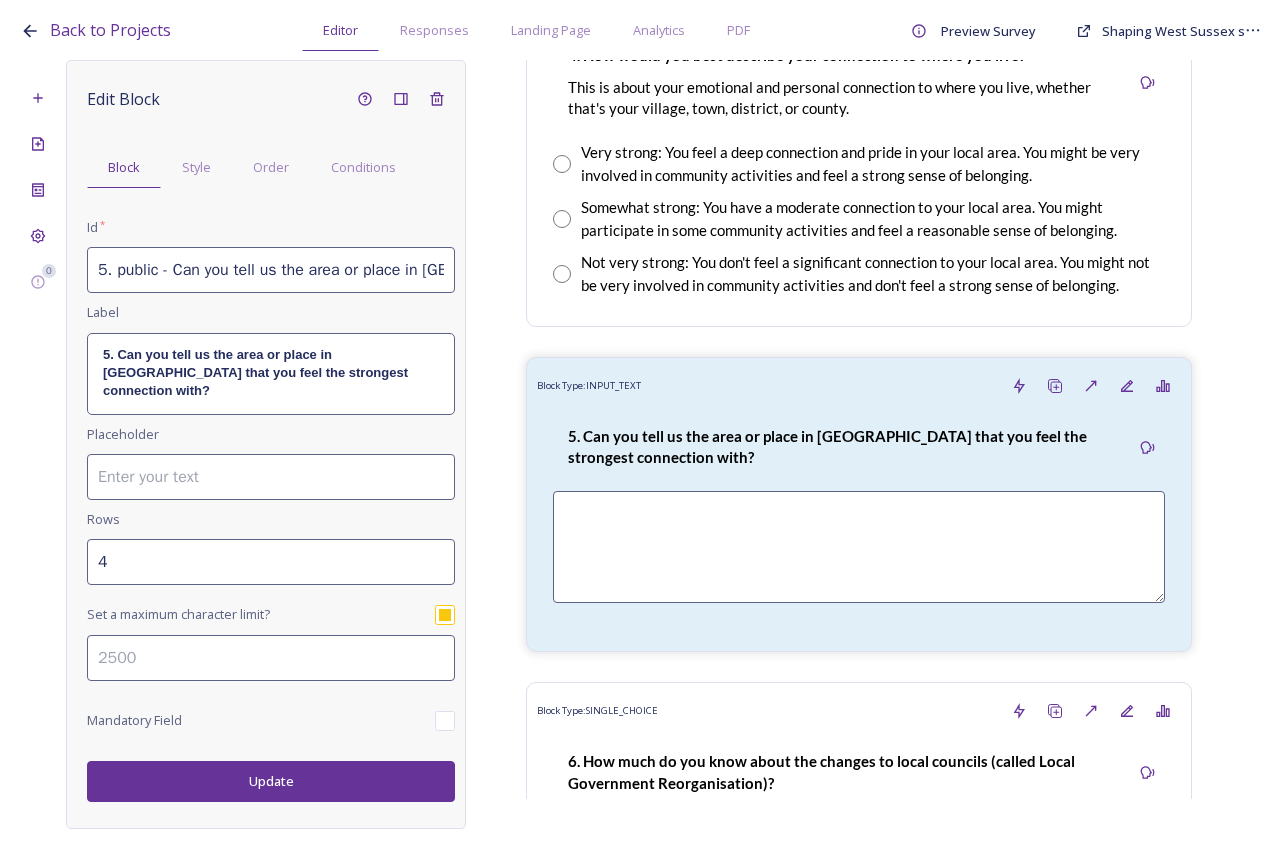 click on "Update" at bounding box center [271, 781] 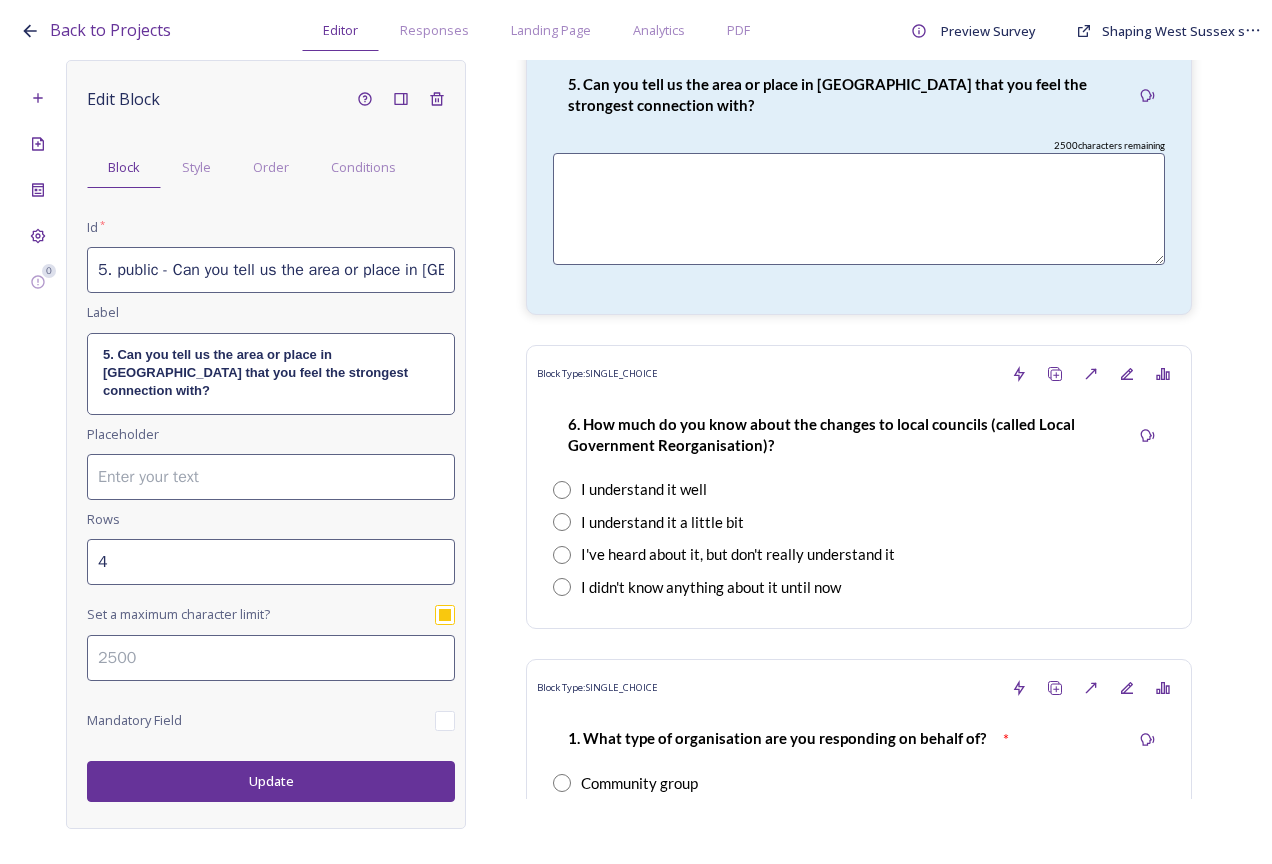 scroll, scrollTop: 2994, scrollLeft: 0, axis: vertical 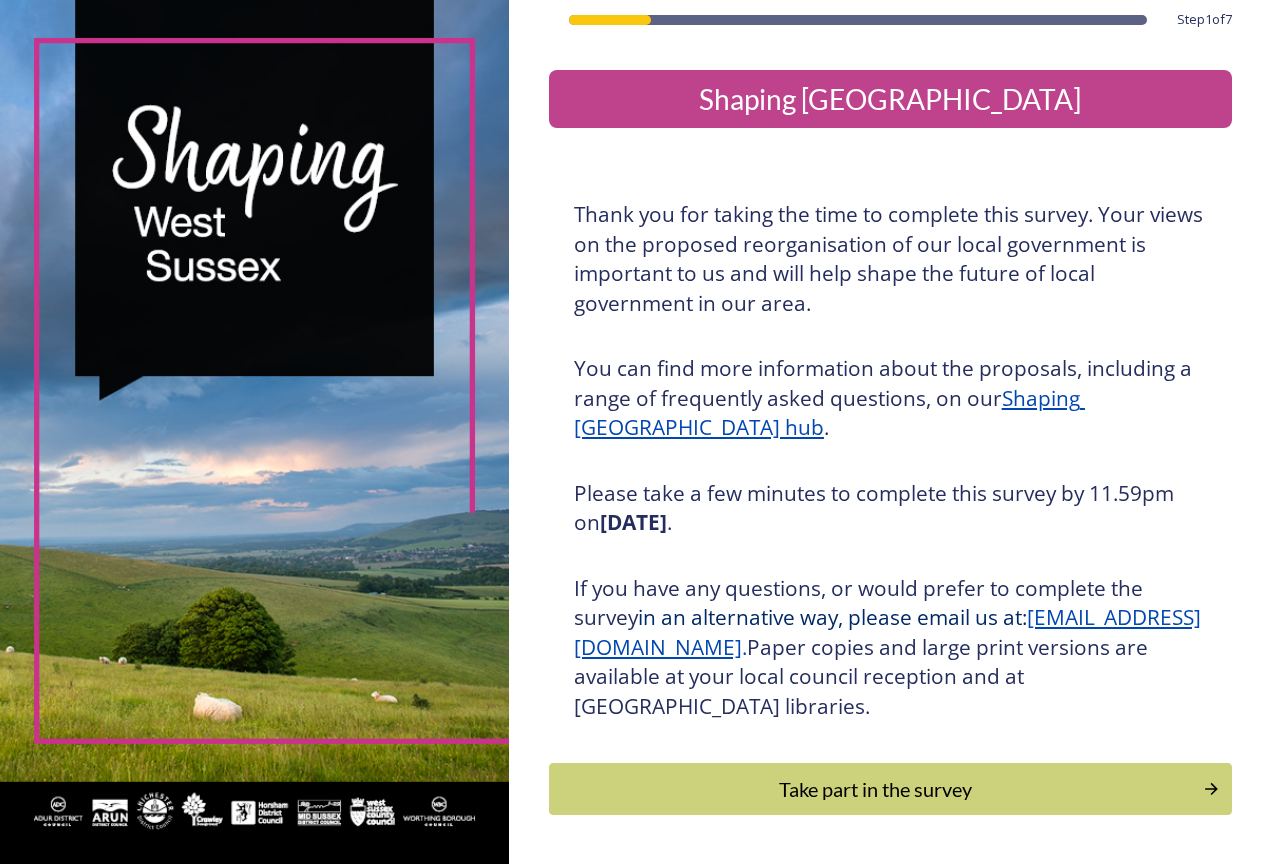 click on "Shaping [GEOGRAPHIC_DATA] hub" at bounding box center (829, 413) 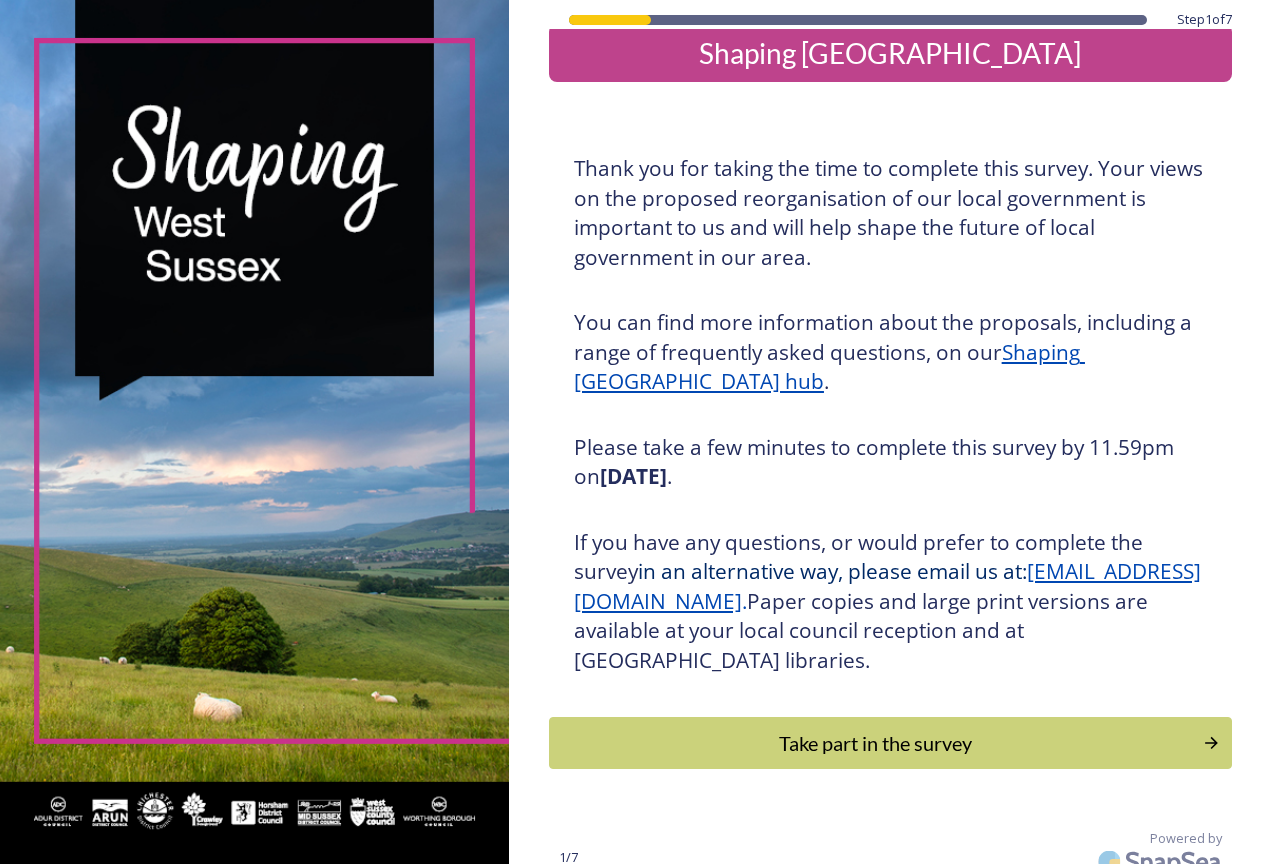 scroll, scrollTop: 67, scrollLeft: 0, axis: vertical 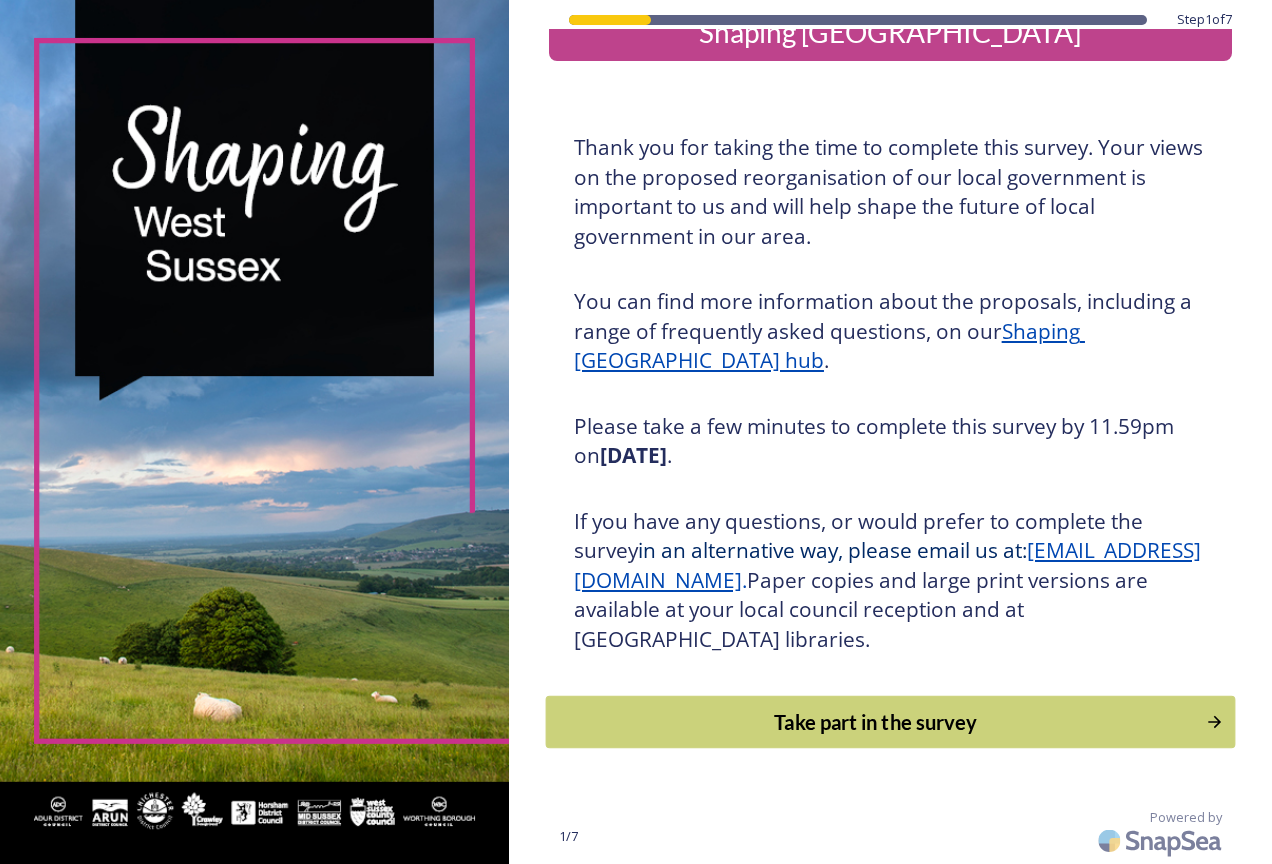 click on "Take part in the survey" at bounding box center (875, 722) 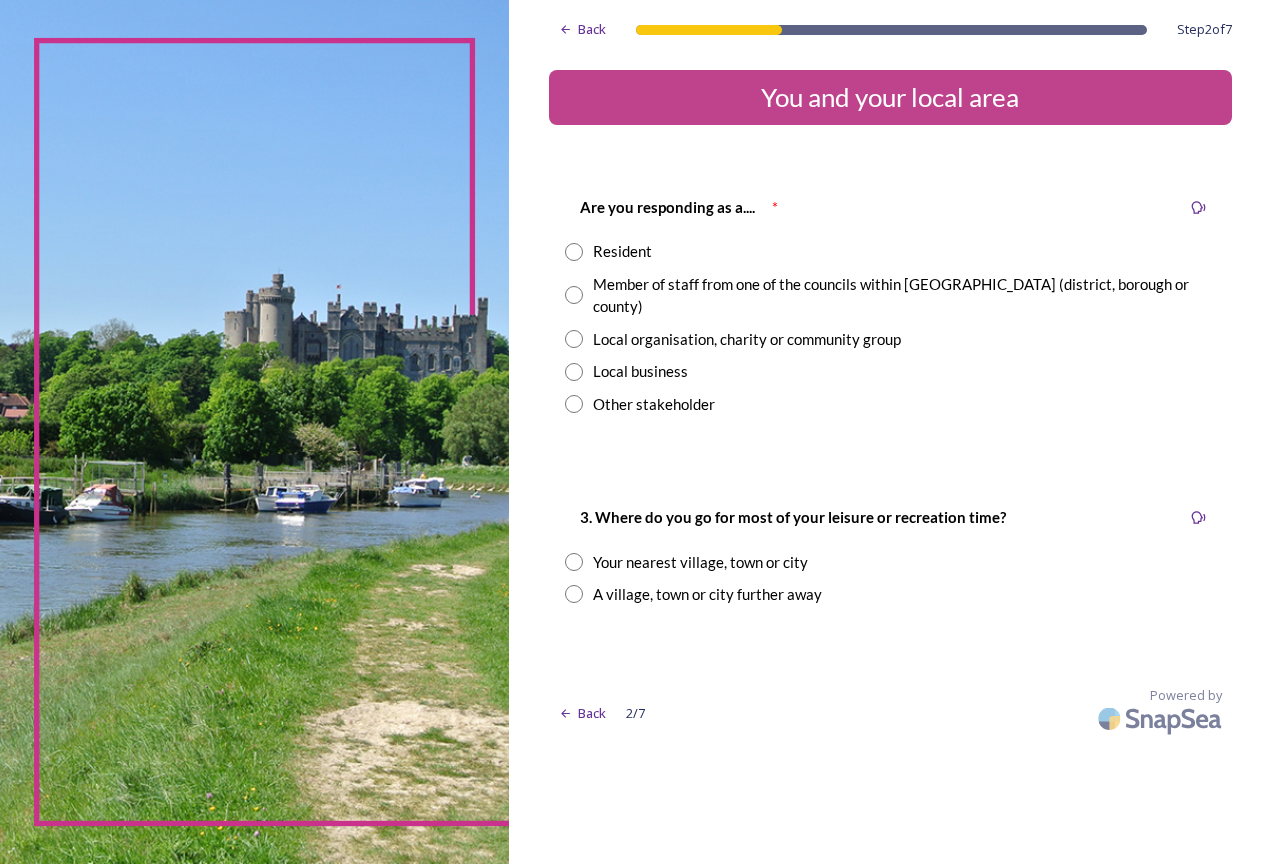 scroll, scrollTop: 0, scrollLeft: 0, axis: both 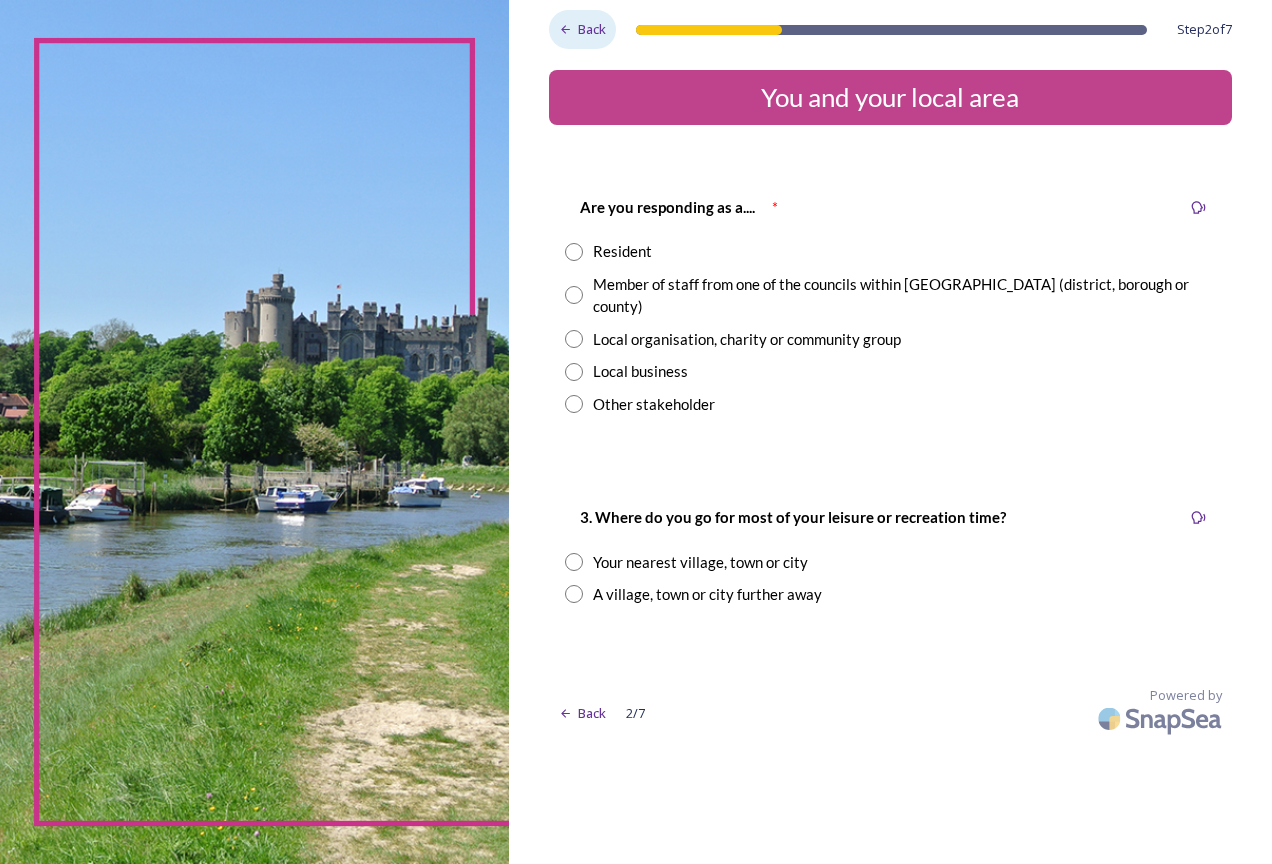 click on "Back" at bounding box center (592, 29) 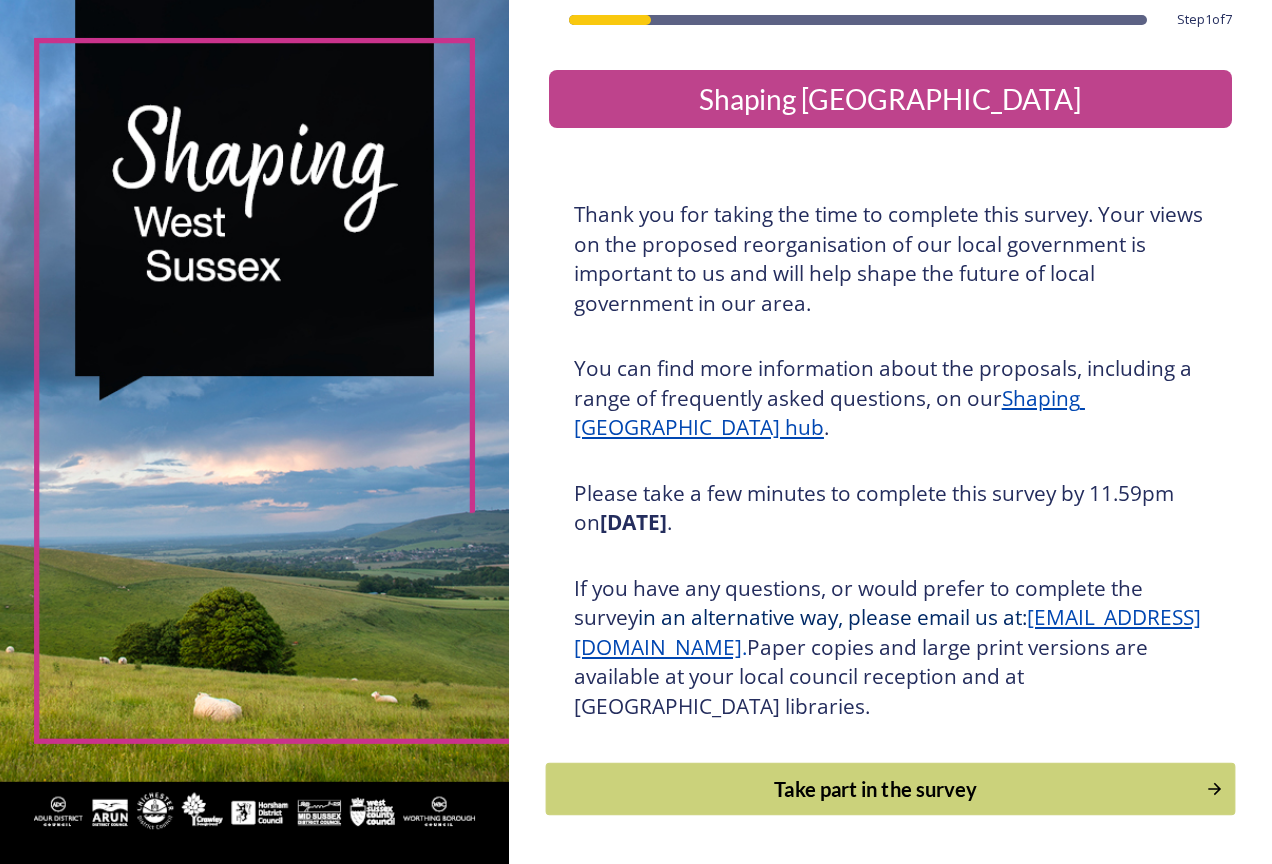 click on "Take part in the survey" at bounding box center (875, 789) 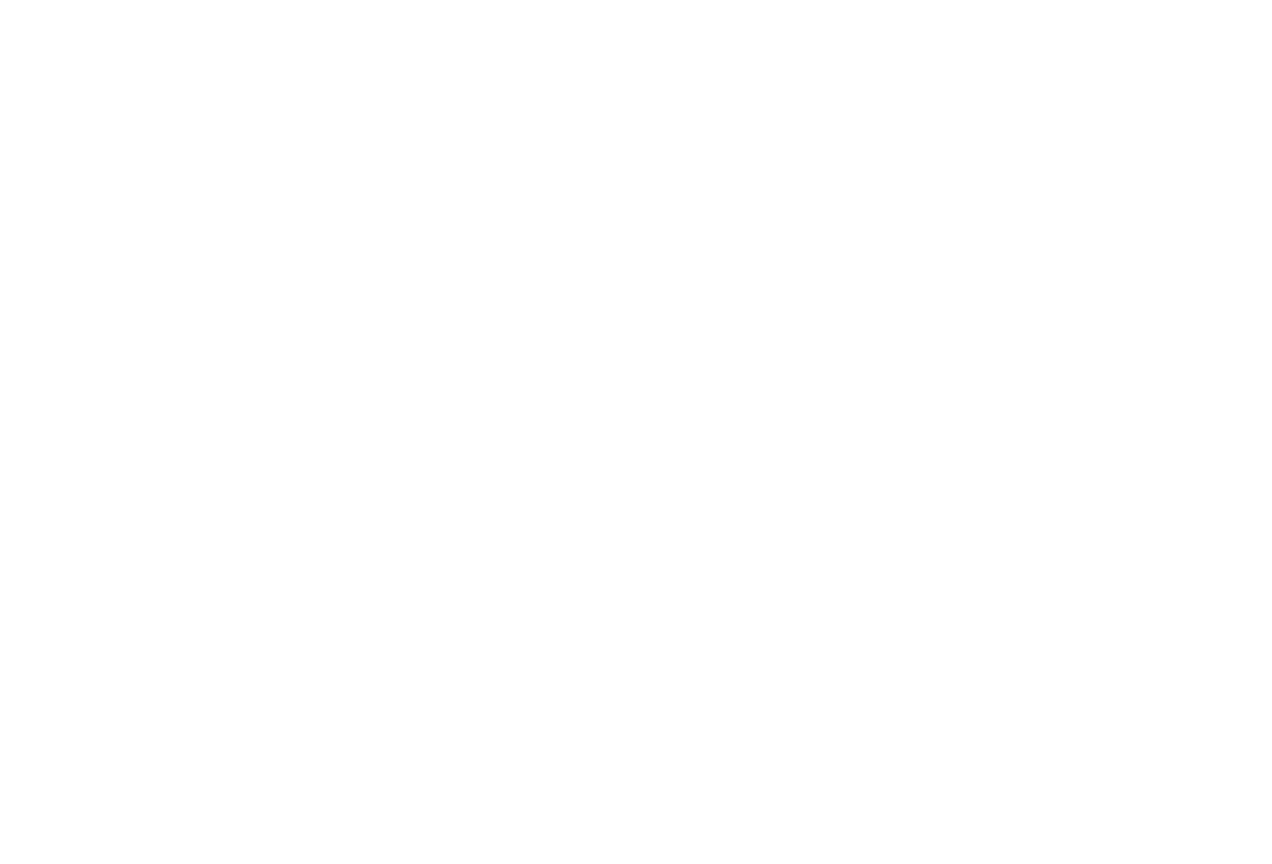 scroll, scrollTop: 0, scrollLeft: 0, axis: both 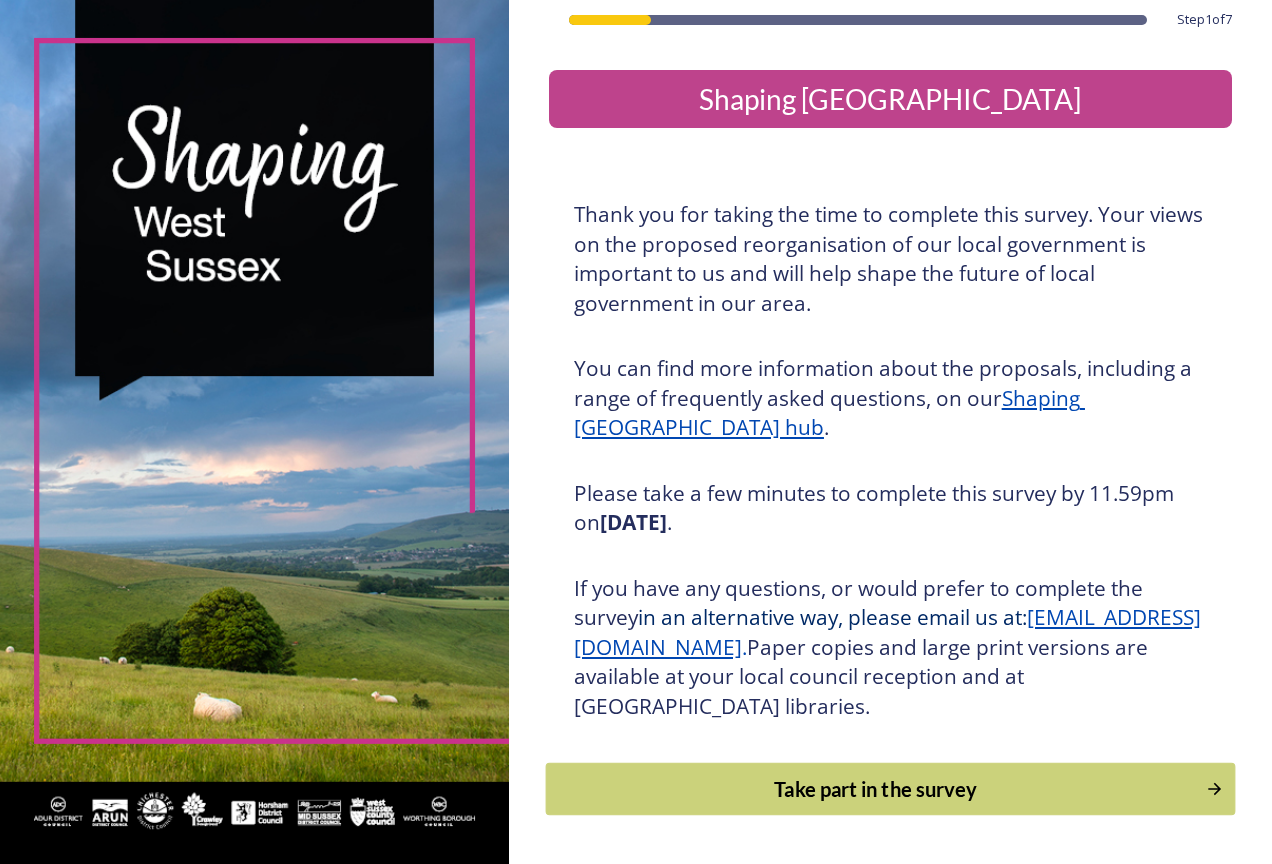 click on "Take part in the survey" at bounding box center [875, 789] 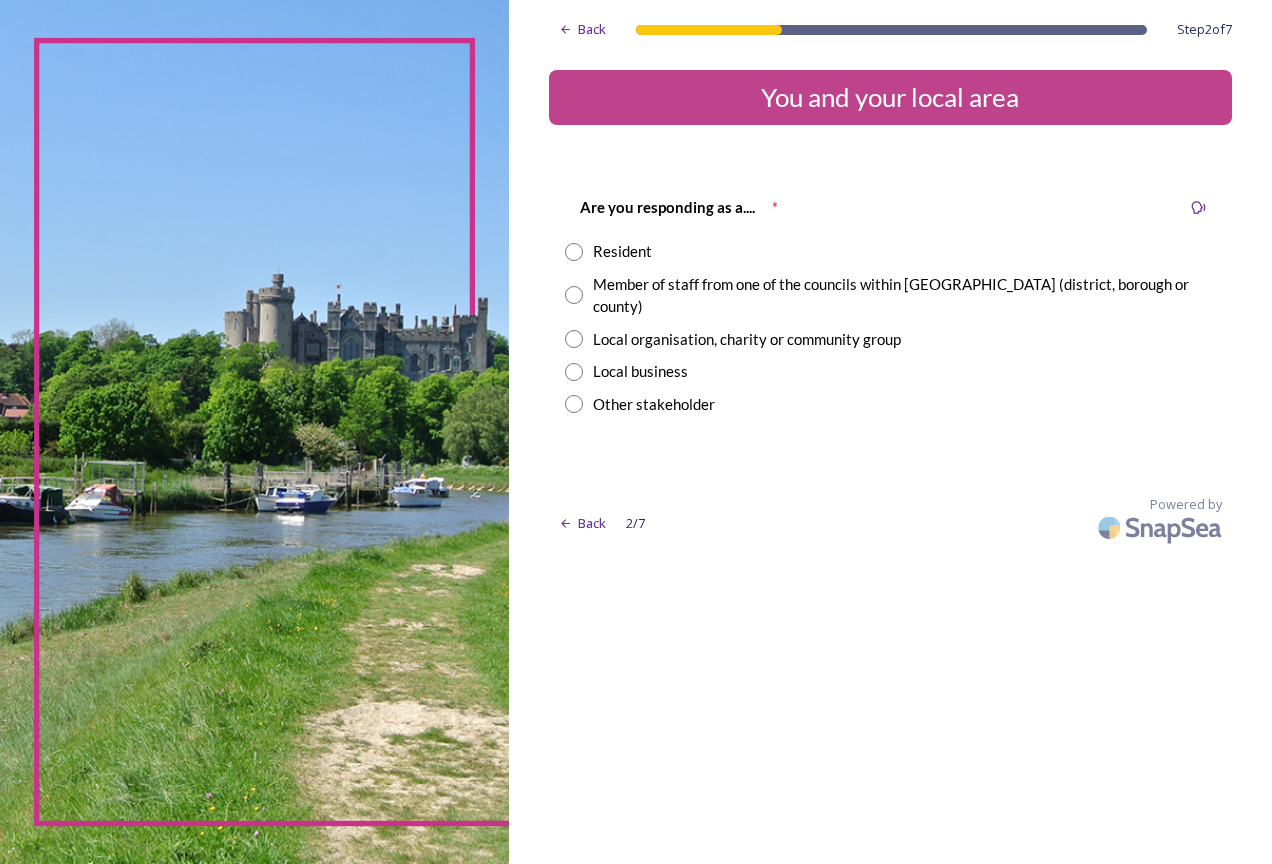 click at bounding box center [574, 252] 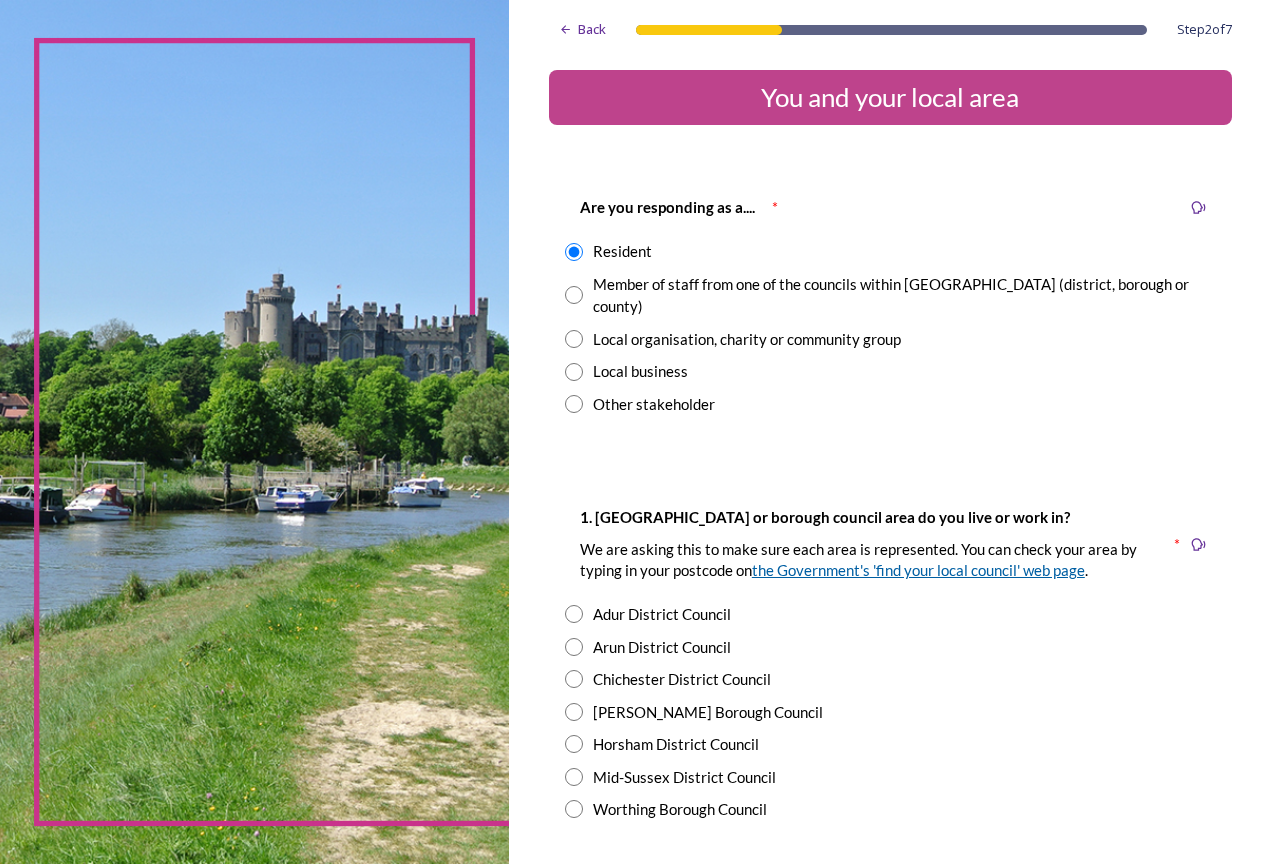 click on "the Government's 'find your local council' web page" at bounding box center [918, 570] 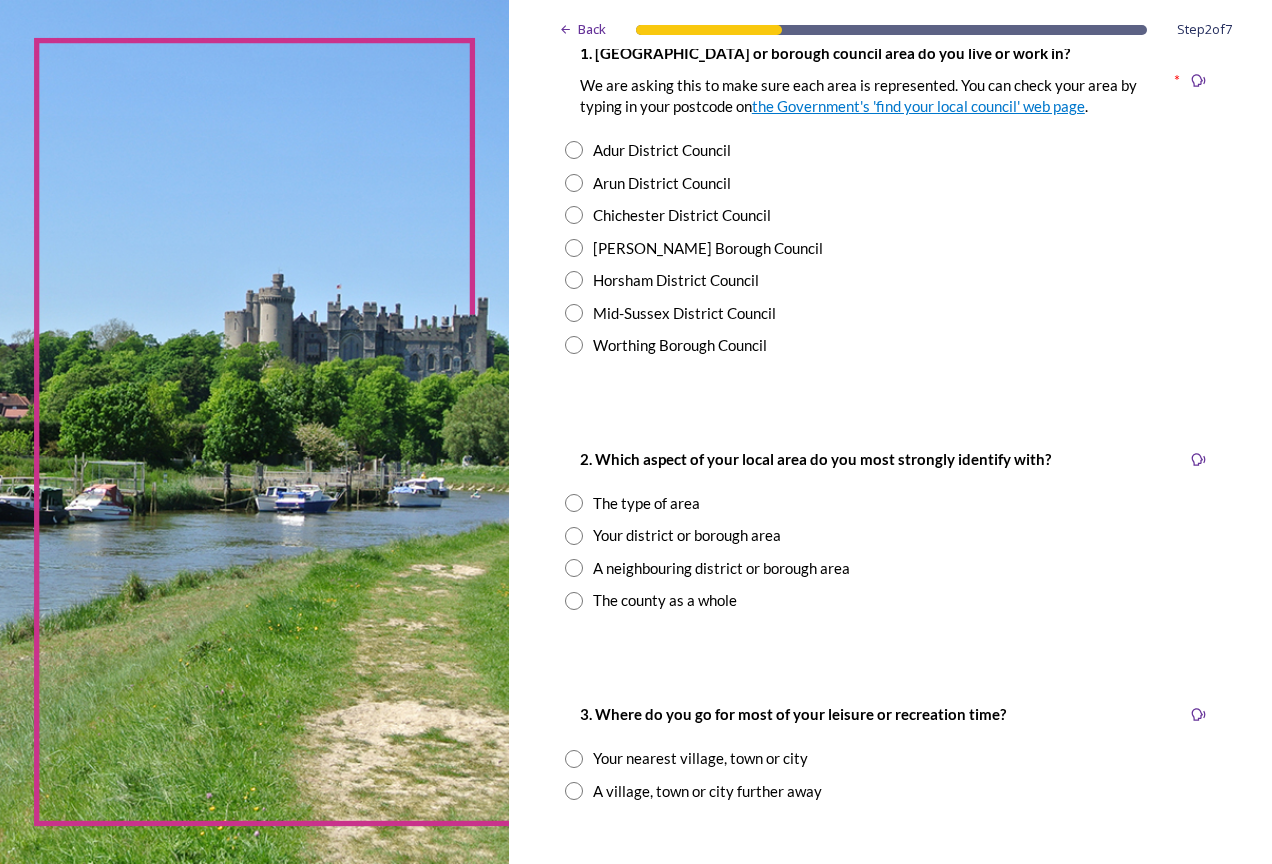 scroll, scrollTop: 500, scrollLeft: 0, axis: vertical 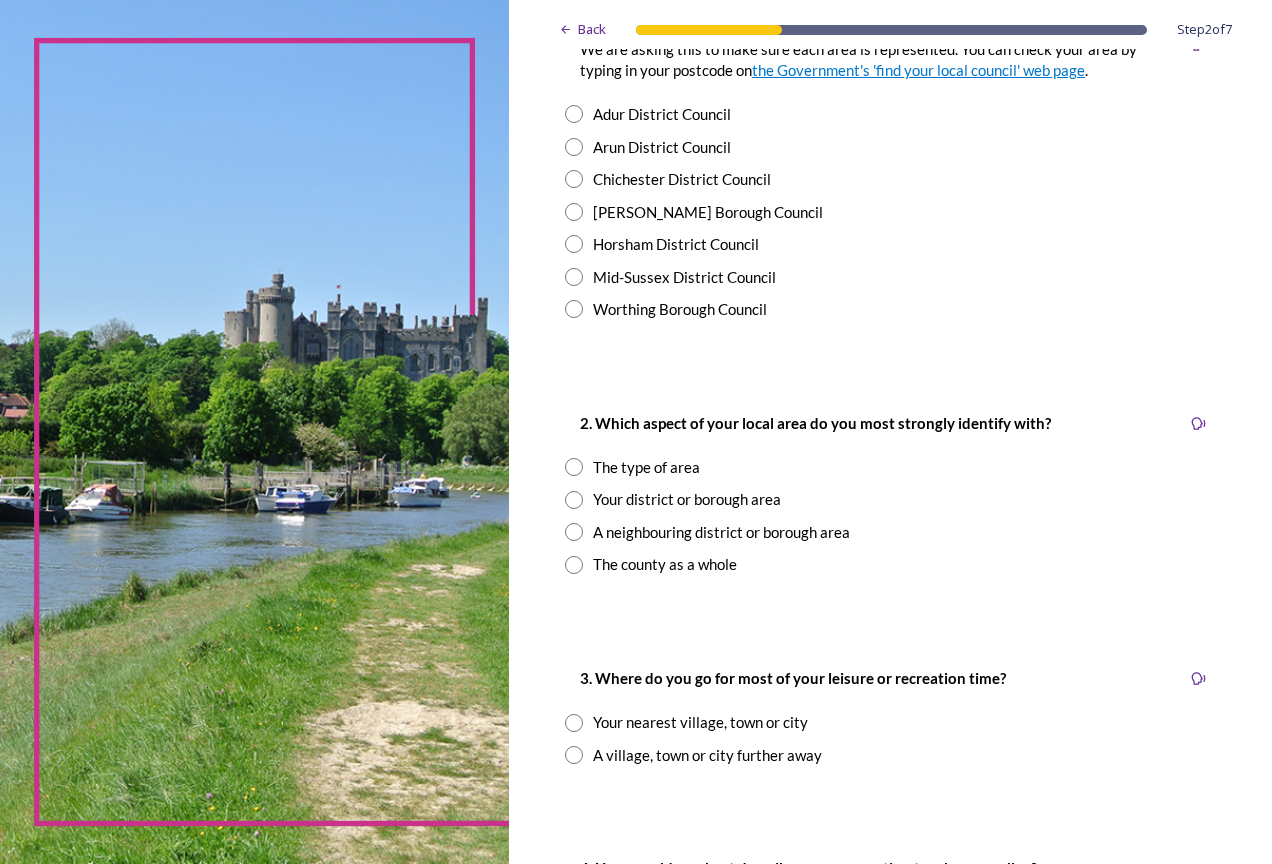 click at bounding box center (574, 467) 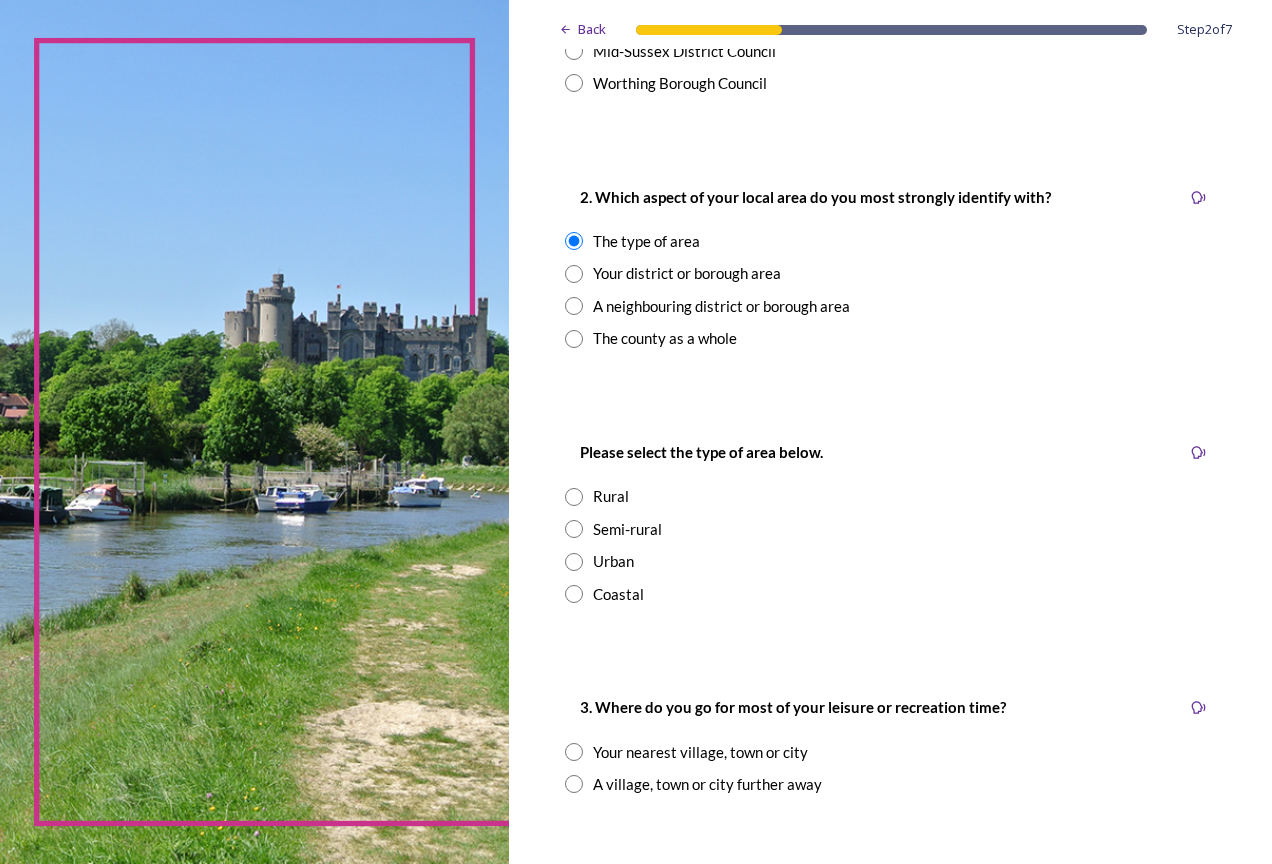 scroll, scrollTop: 800, scrollLeft: 0, axis: vertical 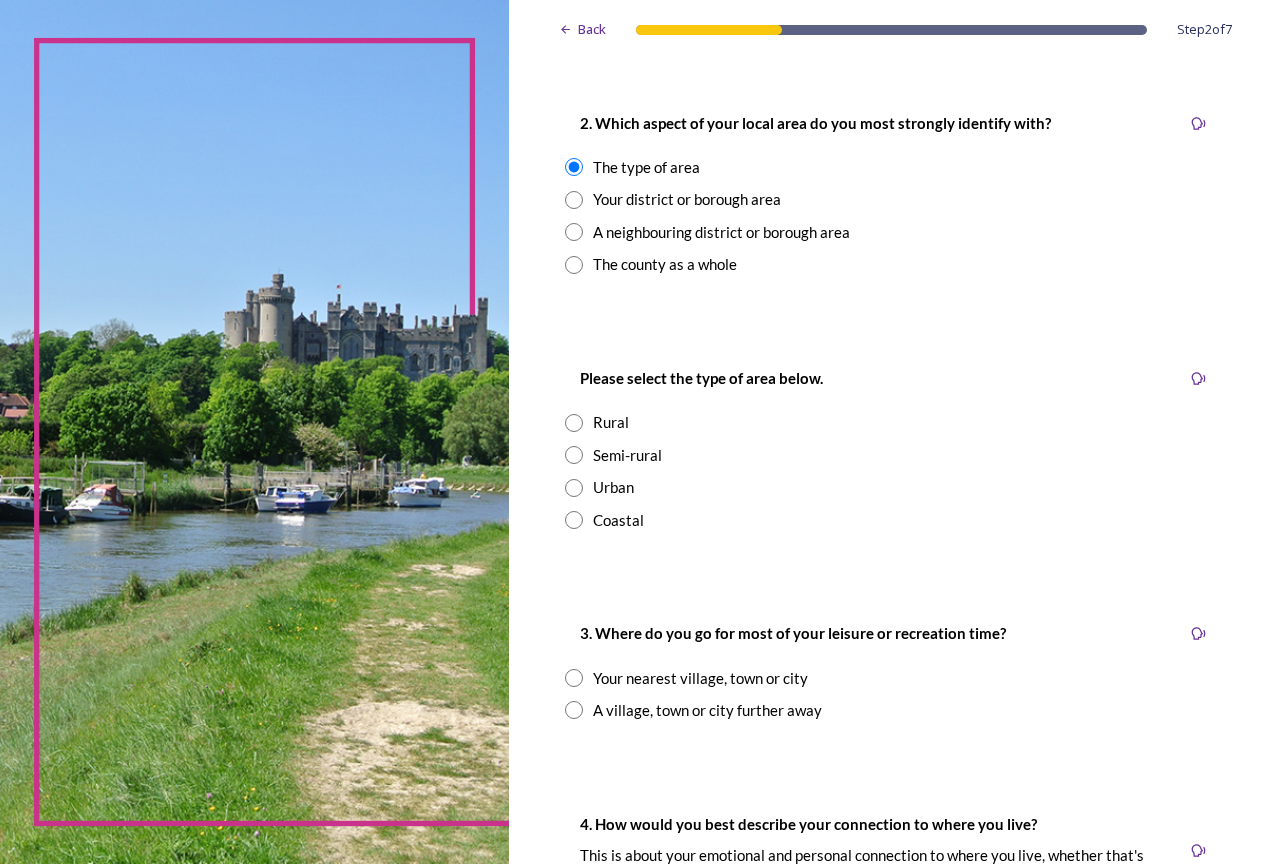 click at bounding box center (574, 200) 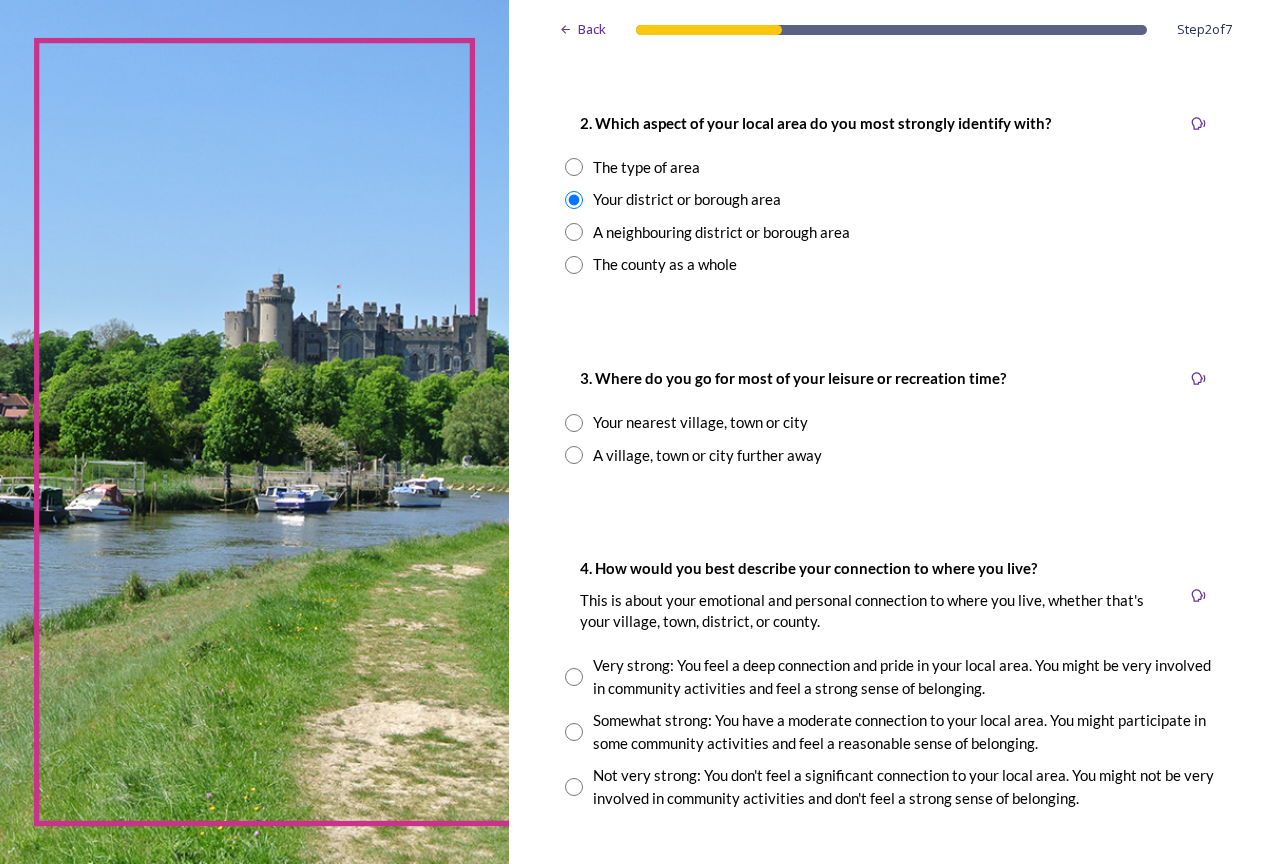 click at bounding box center (574, 232) 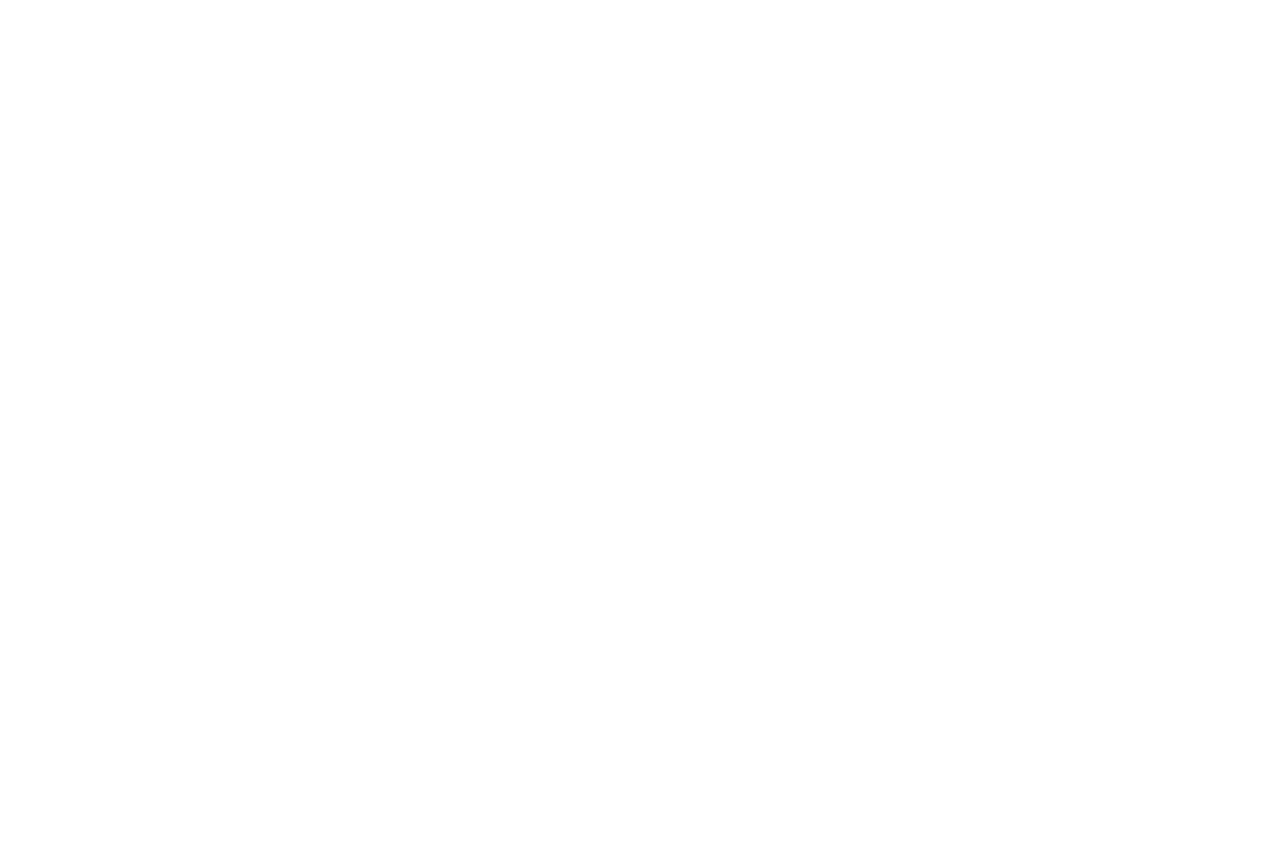 scroll, scrollTop: 0, scrollLeft: 0, axis: both 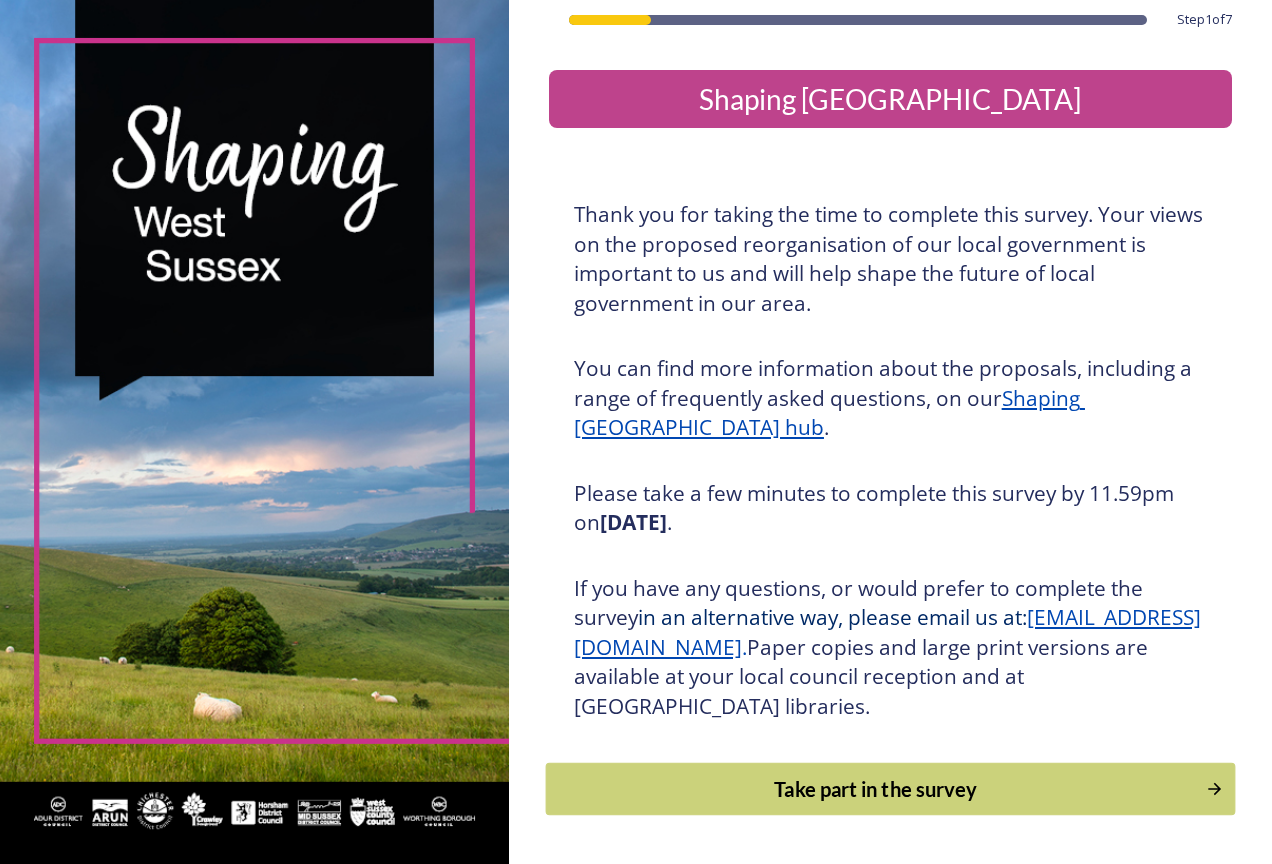 click on "Take part in the survey" at bounding box center (875, 789) 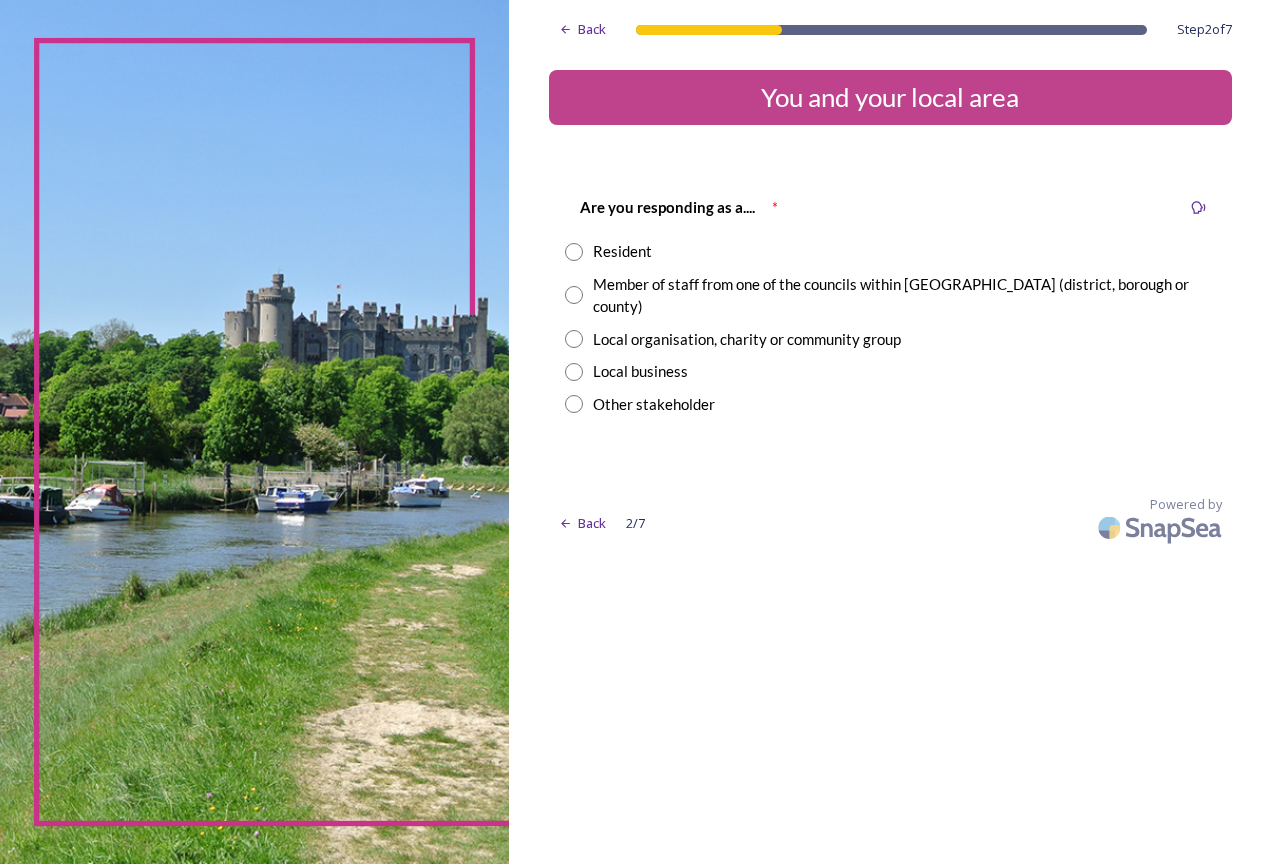 click at bounding box center (574, 252) 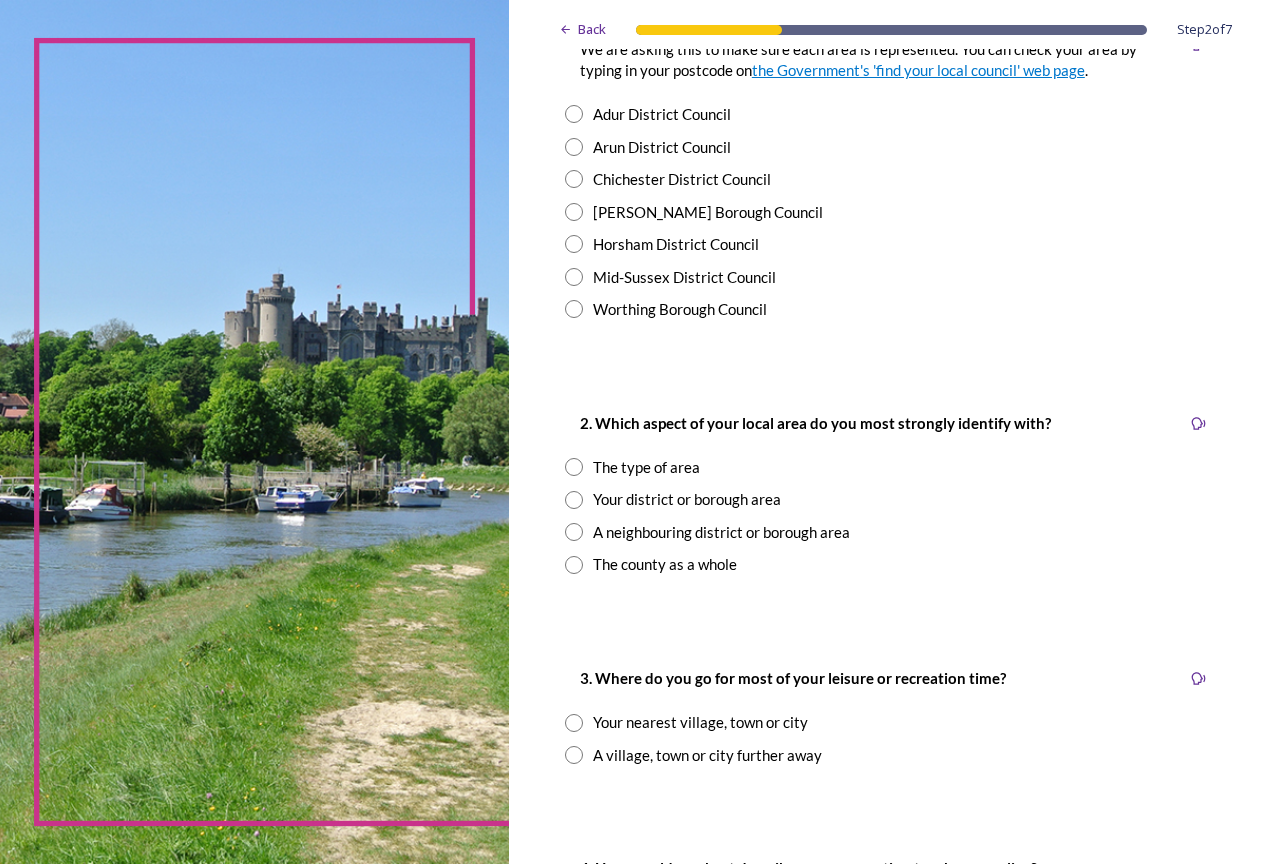 scroll, scrollTop: 600, scrollLeft: 0, axis: vertical 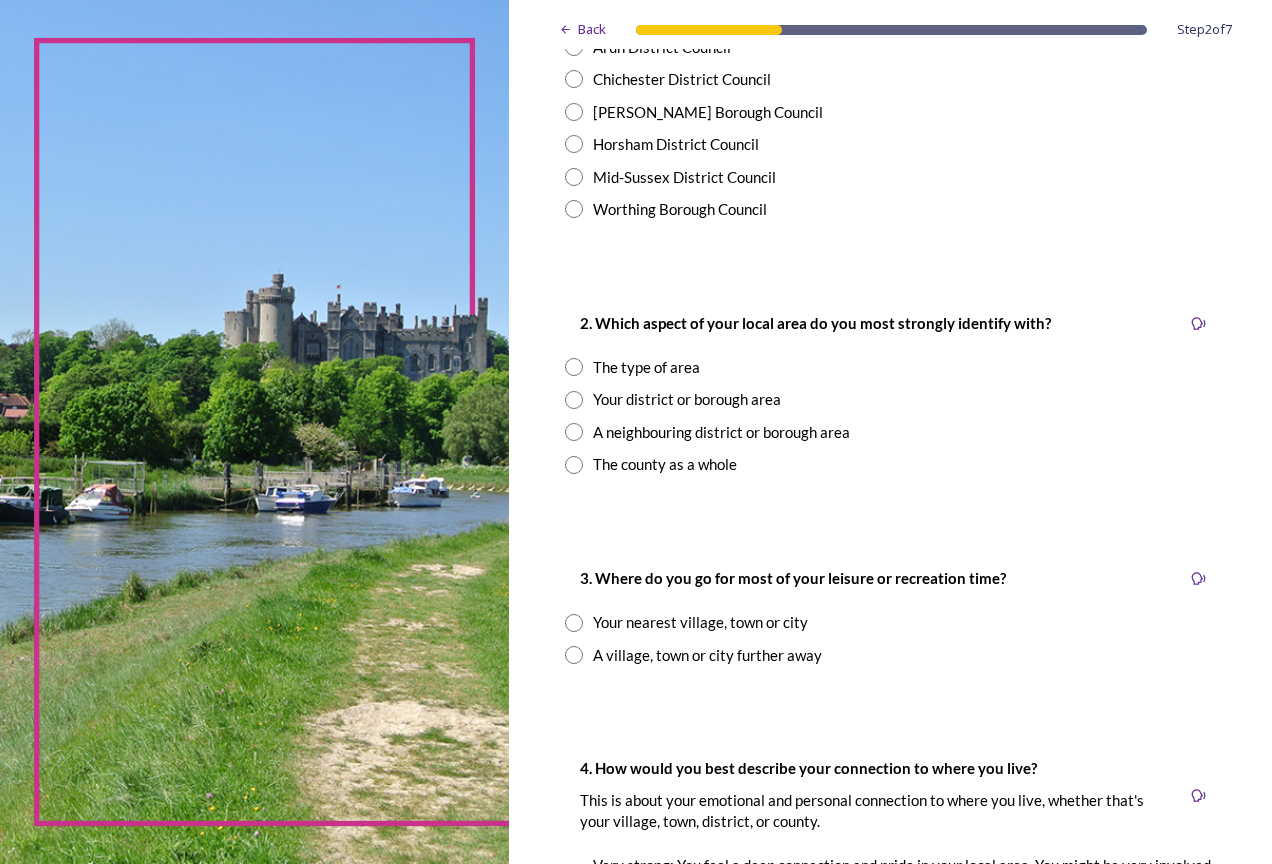 click at bounding box center (574, 367) 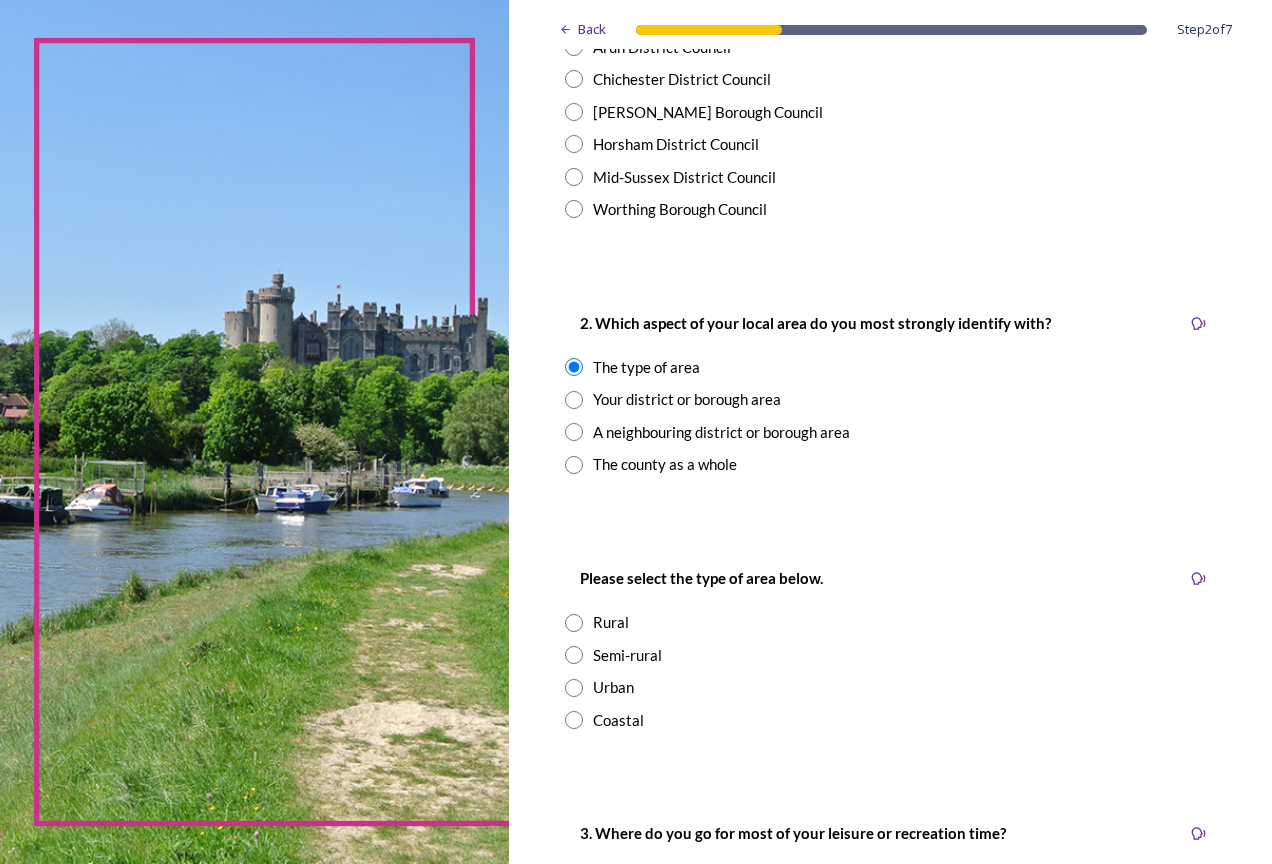 click at bounding box center [574, 367] 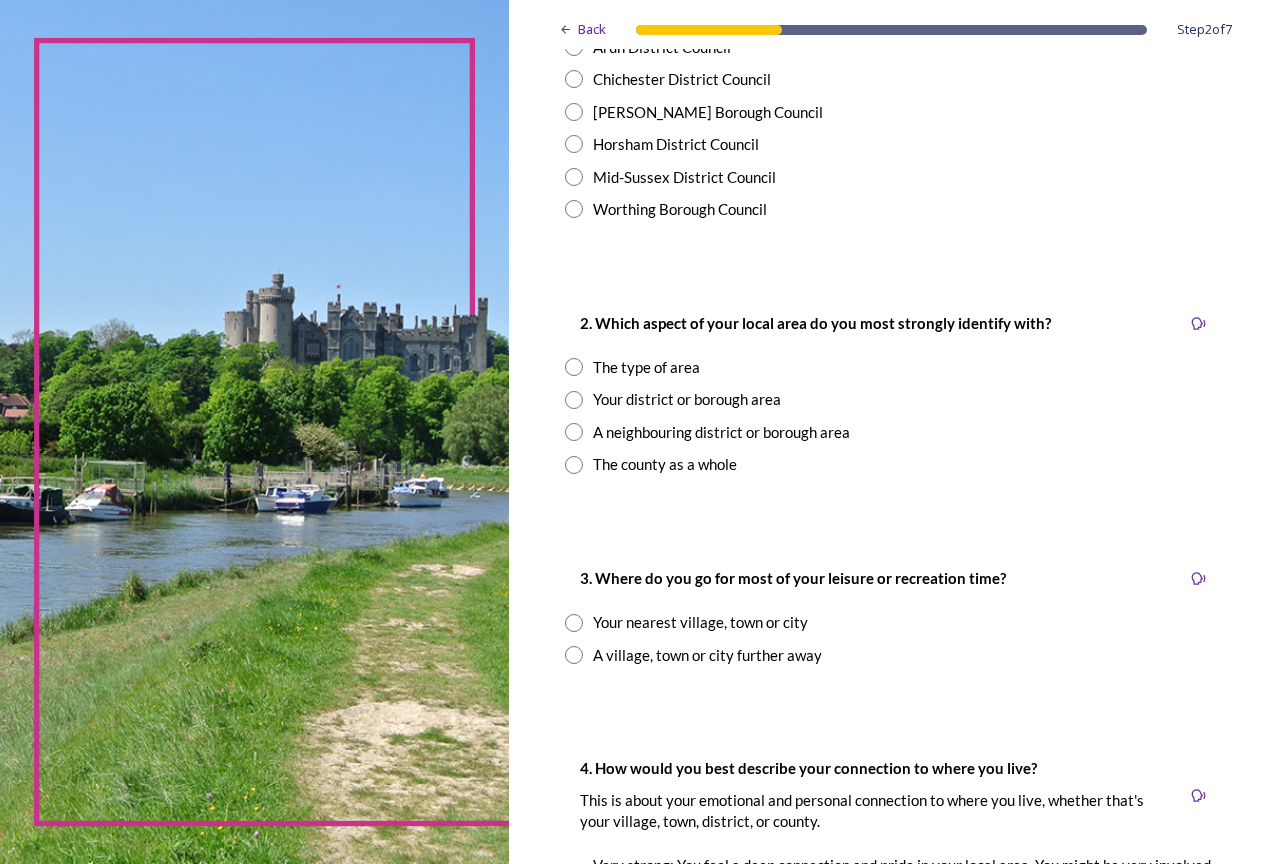 click at bounding box center [574, 400] 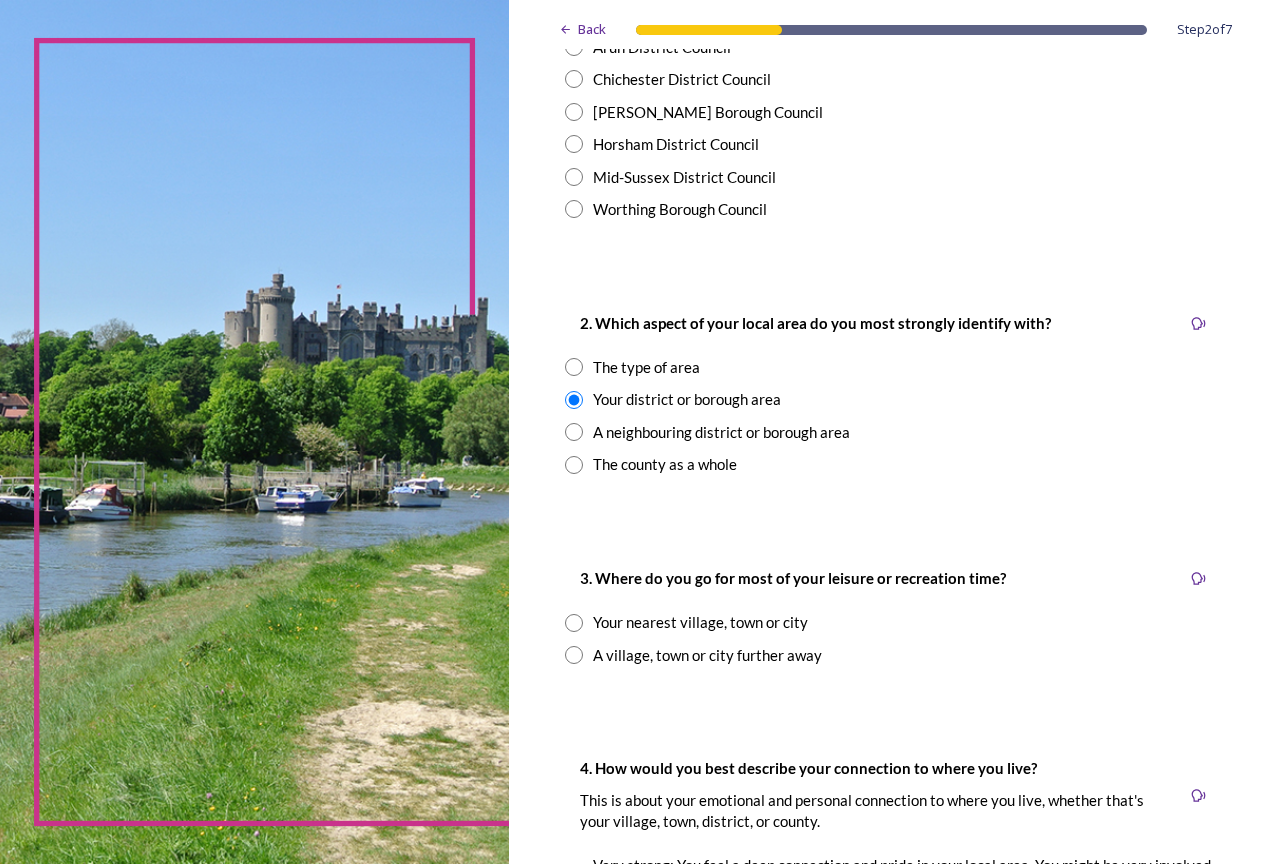 click at bounding box center (574, 432) 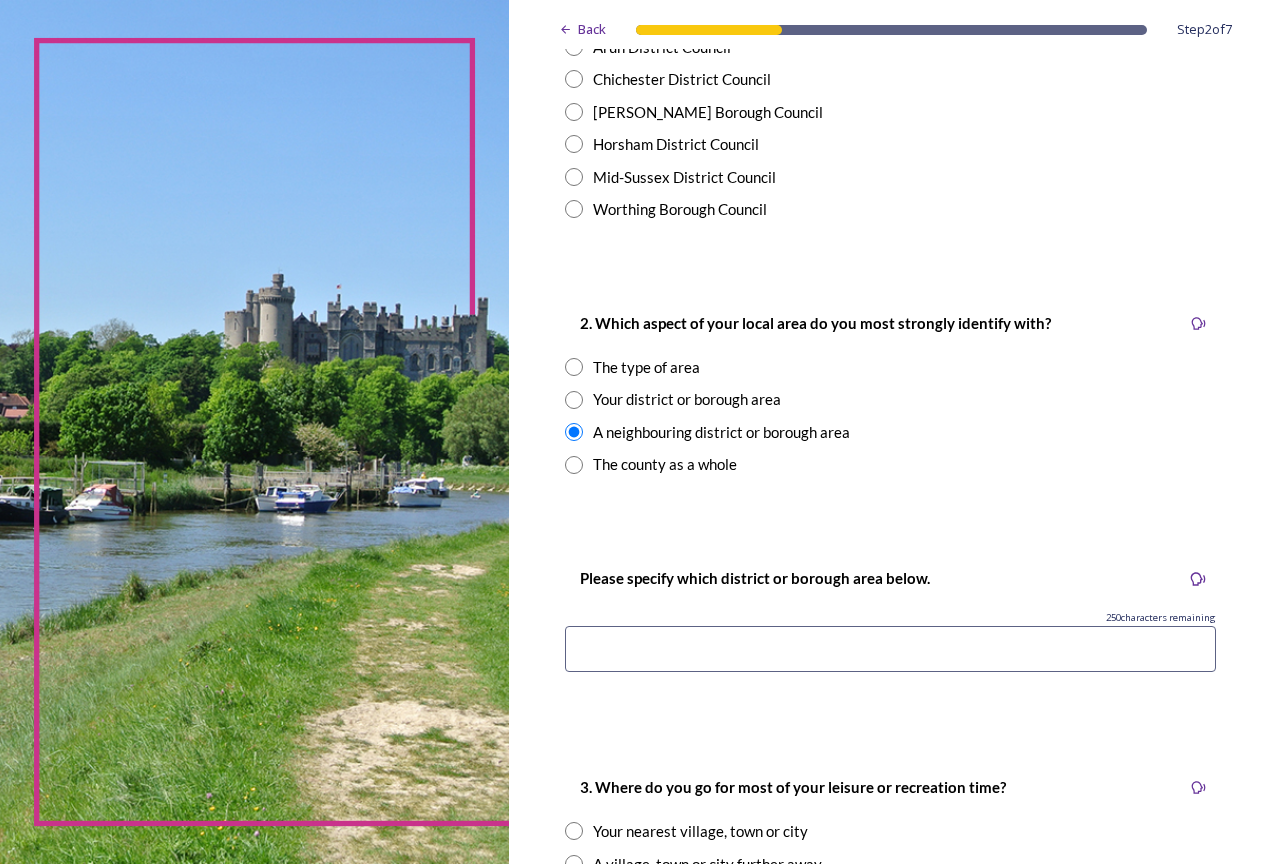 click at bounding box center [574, 432] 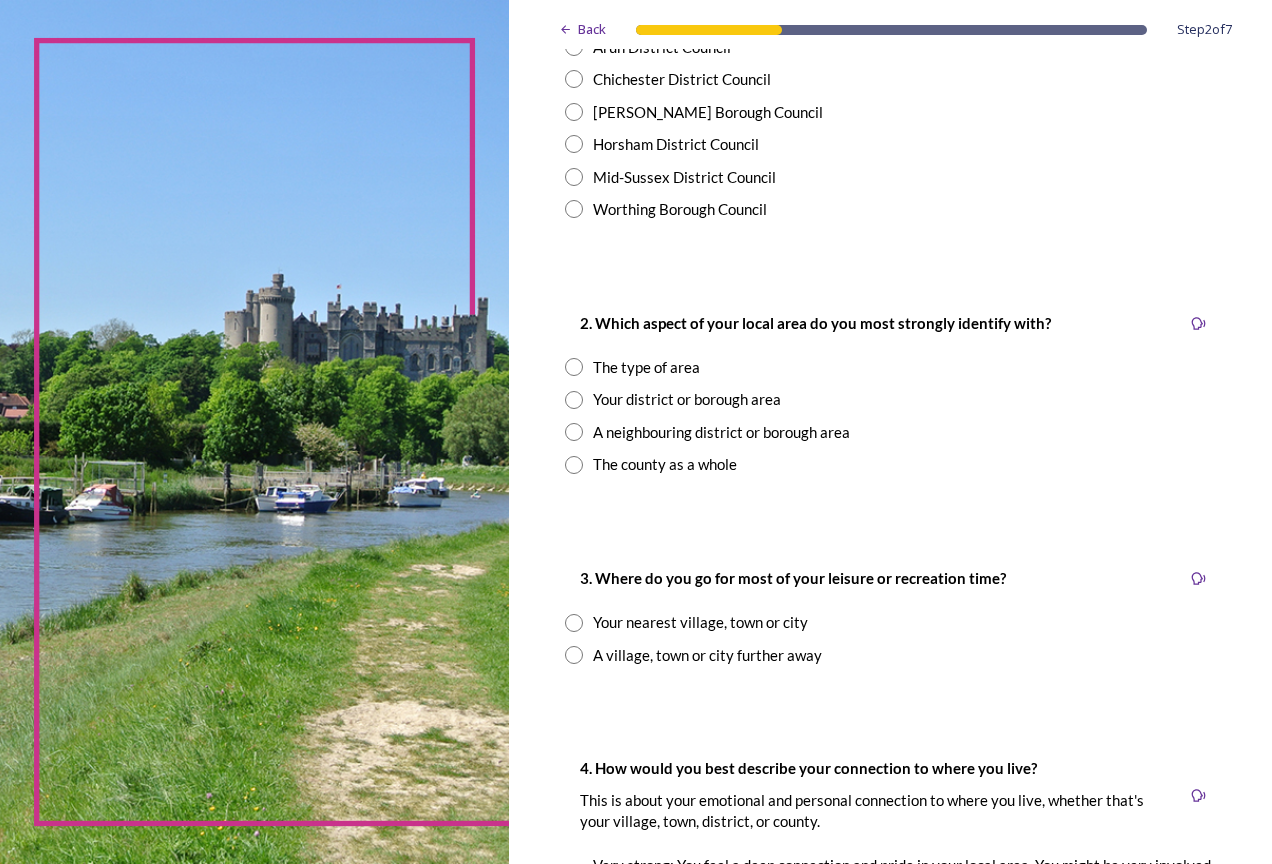 click at bounding box center [574, 465] 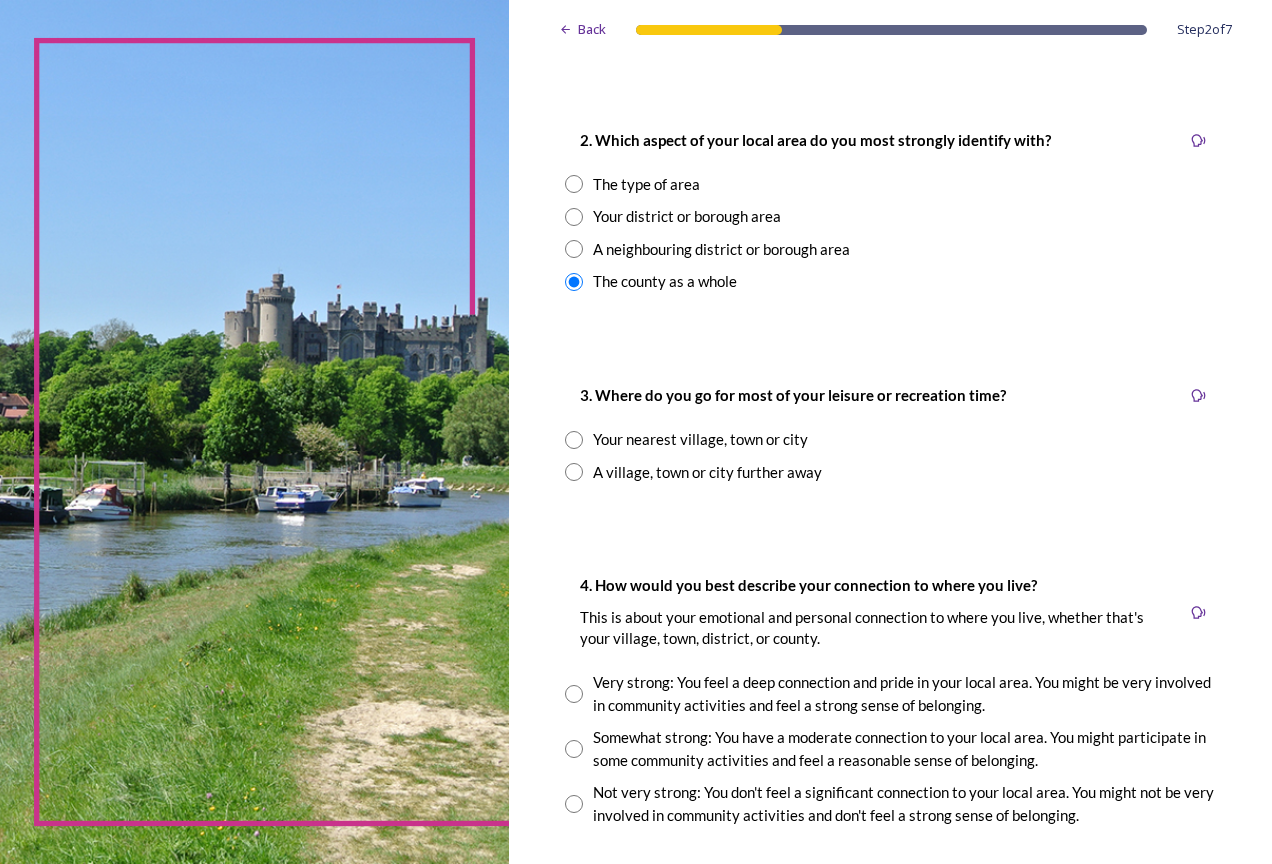 scroll, scrollTop: 800, scrollLeft: 0, axis: vertical 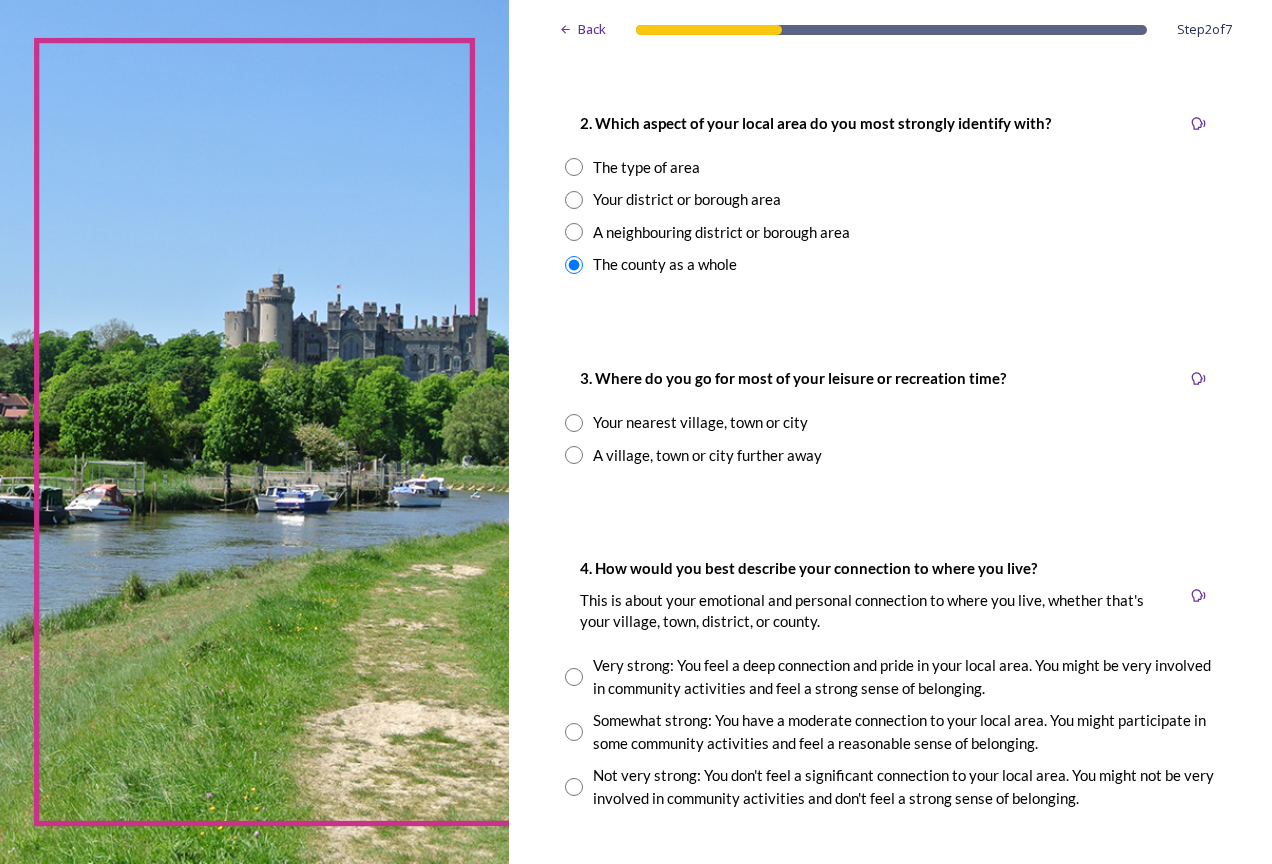 click at bounding box center [574, 423] 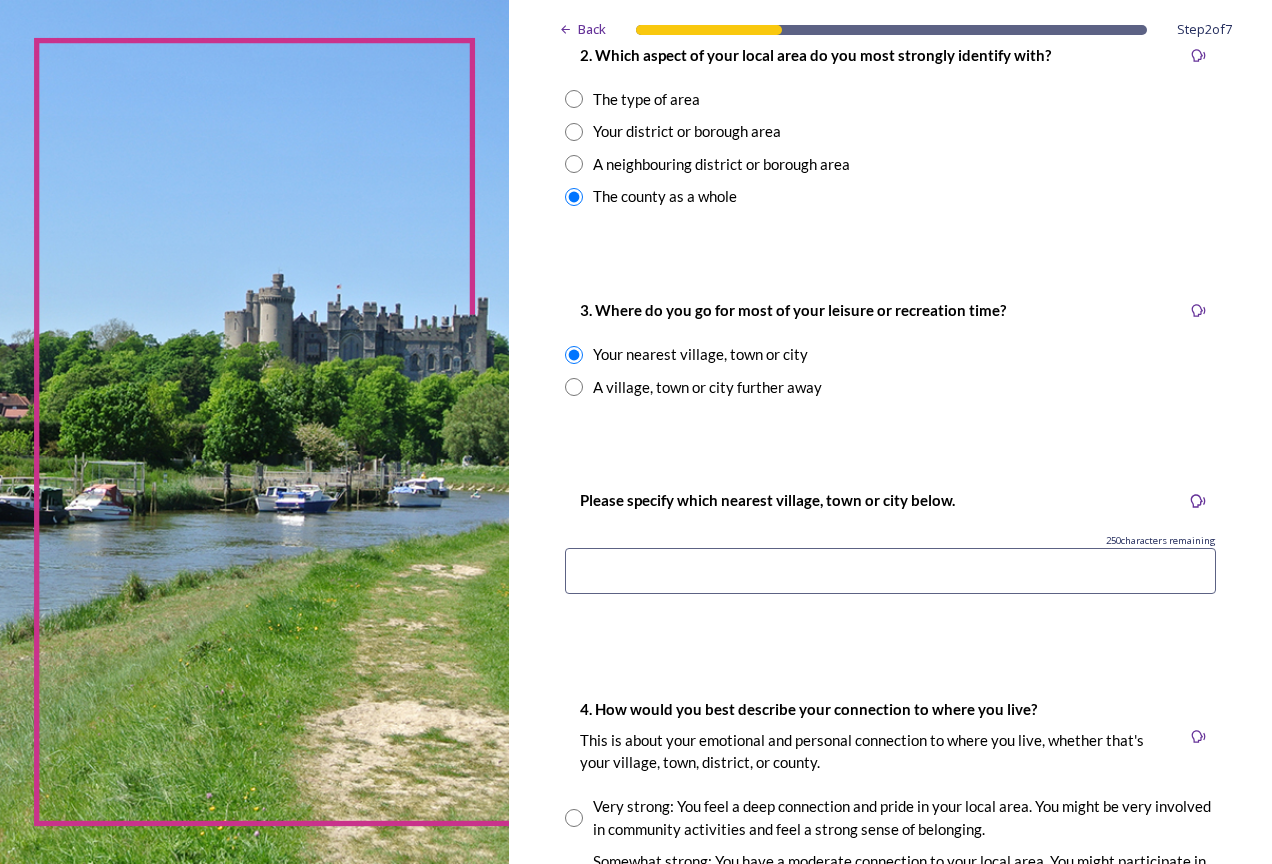 scroll, scrollTop: 1000, scrollLeft: 0, axis: vertical 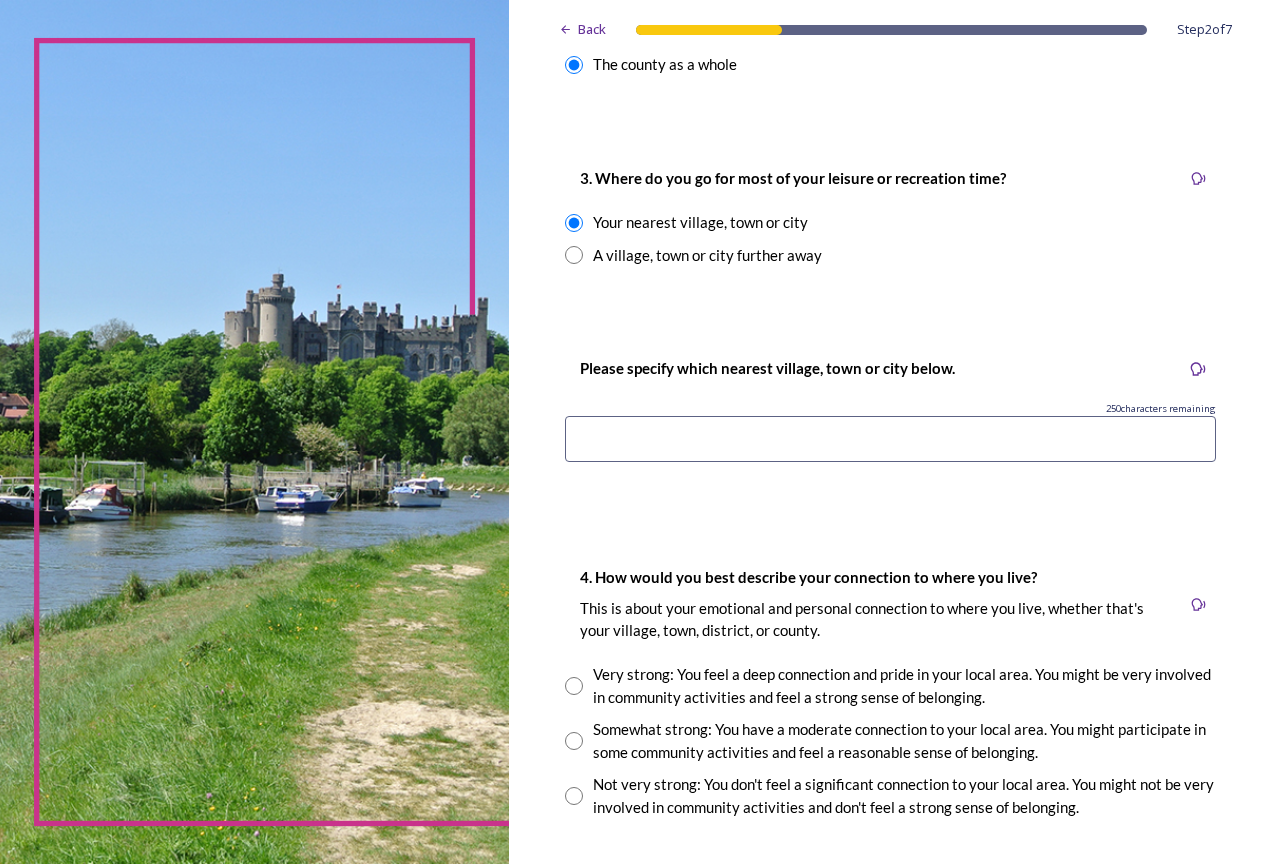 click at bounding box center (574, 255) 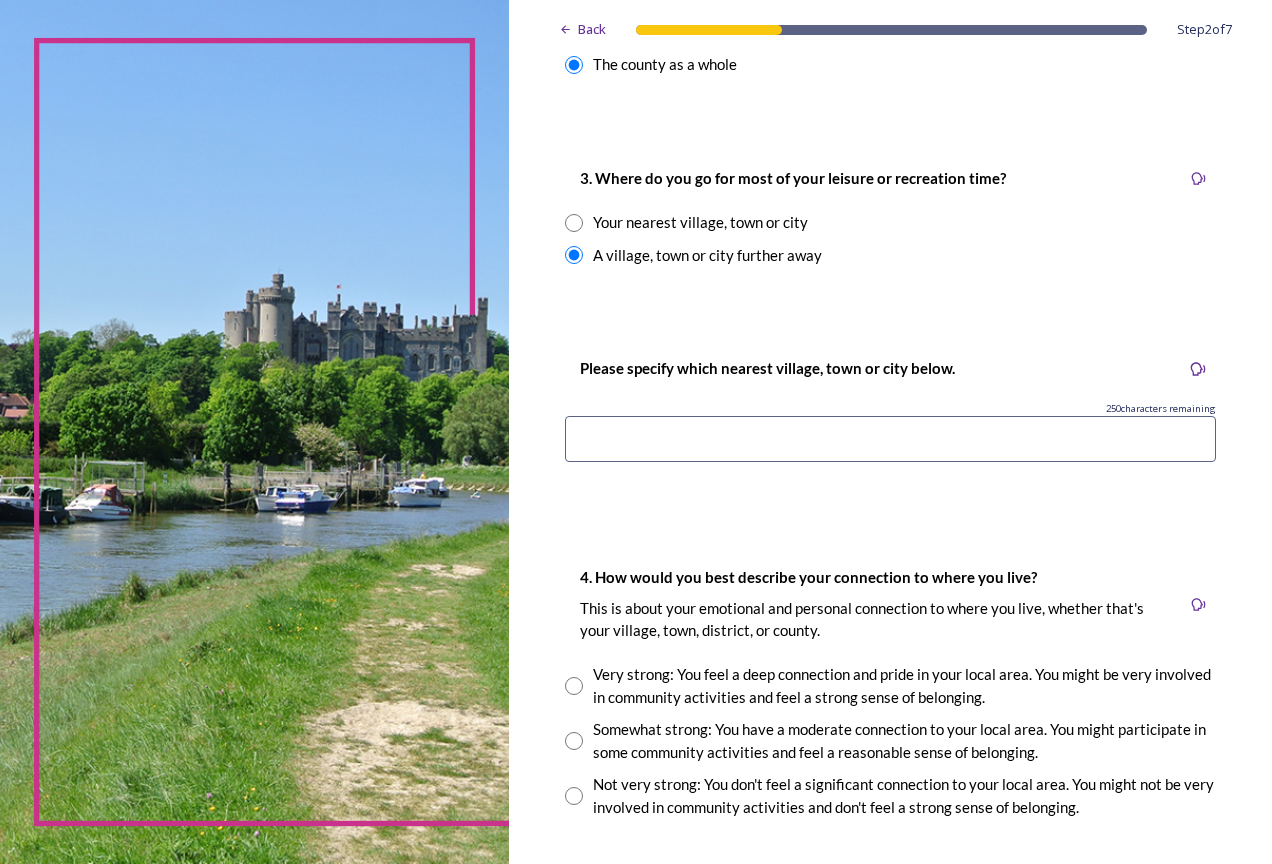 click at bounding box center (574, 223) 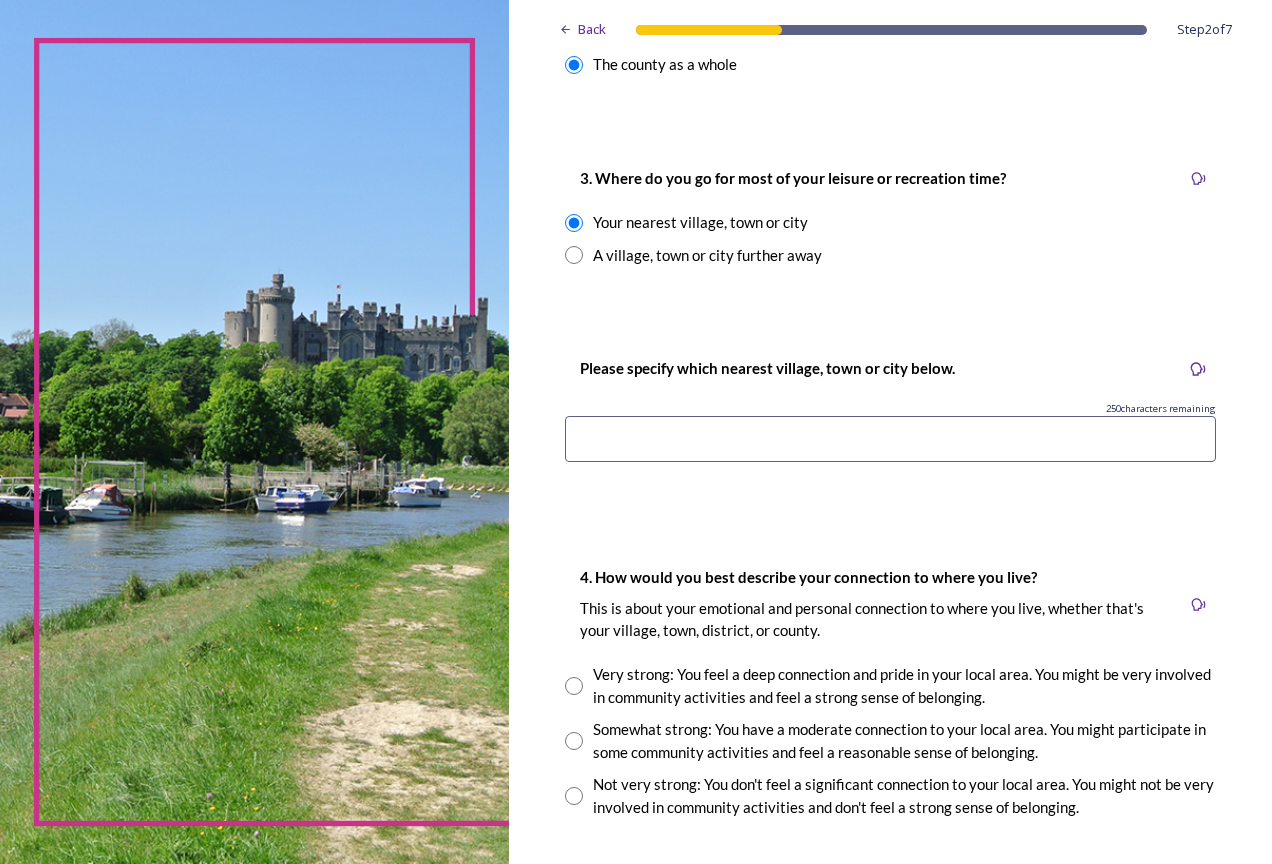 click at bounding box center [574, 255] 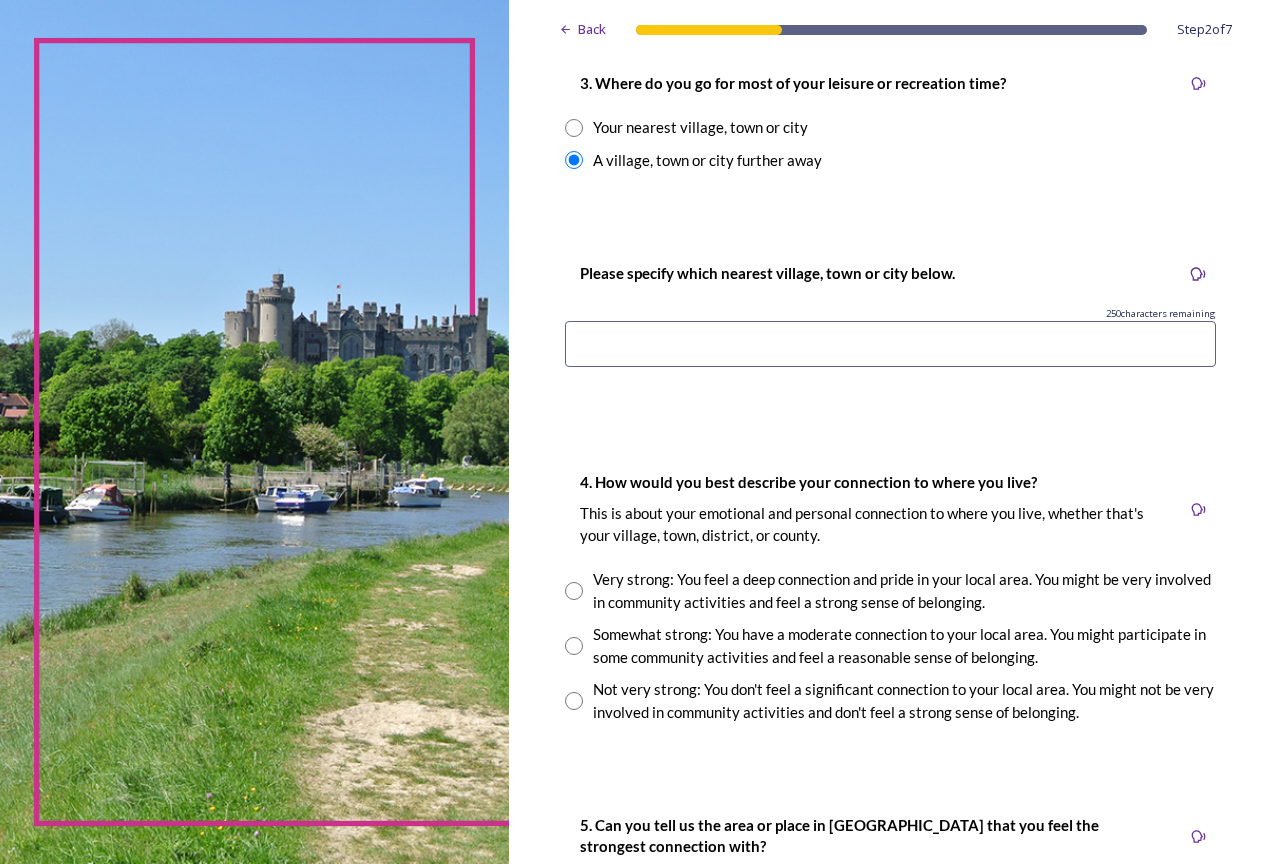 scroll, scrollTop: 1000, scrollLeft: 0, axis: vertical 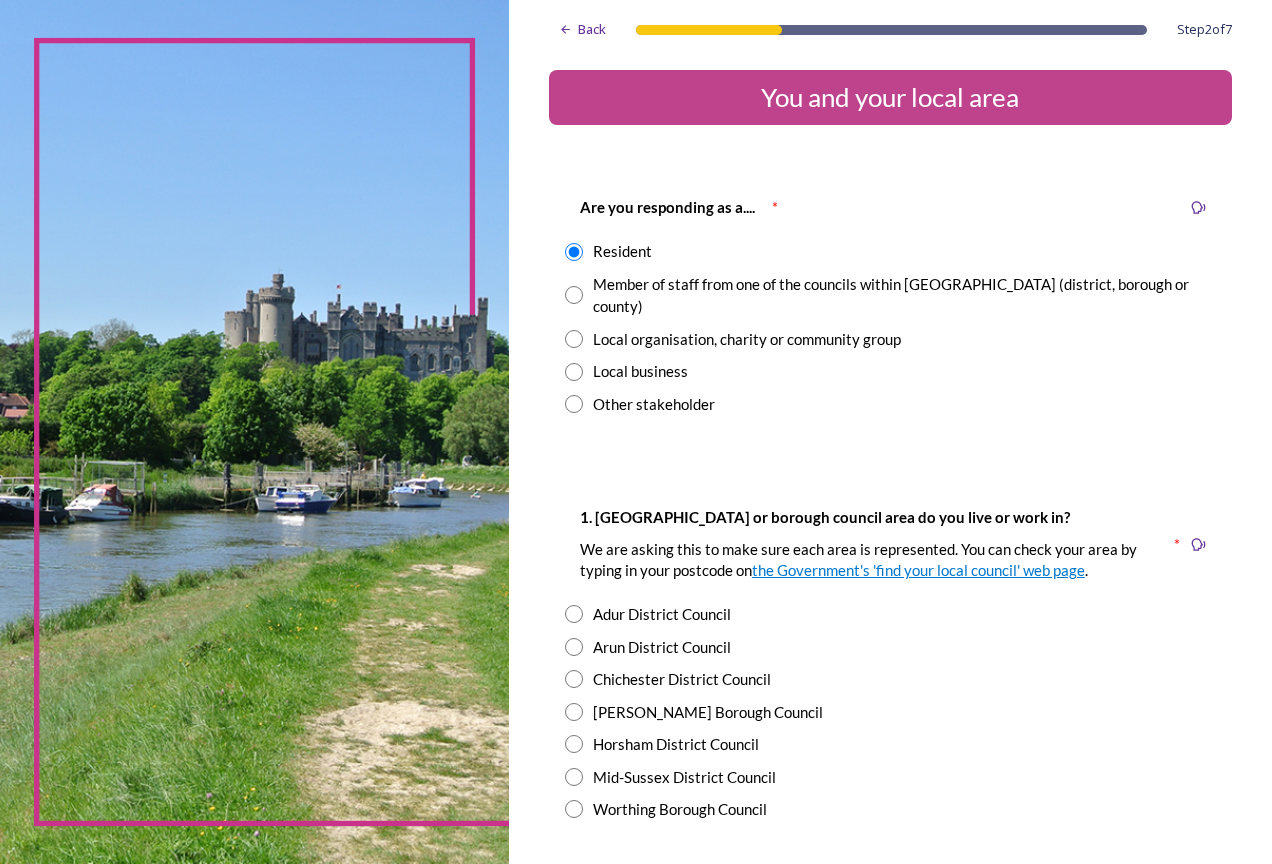 click at bounding box center (574, 614) 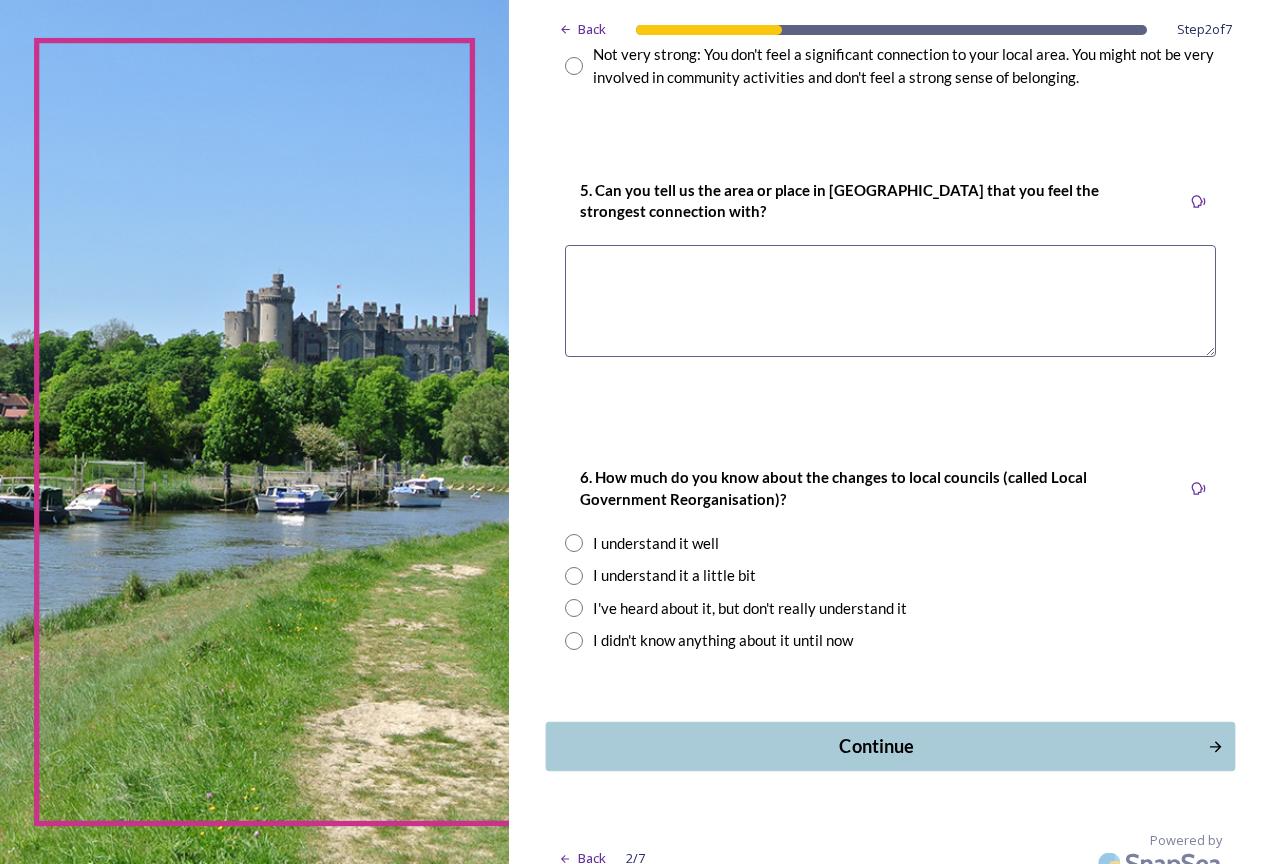 click on "Continue" at bounding box center (876, 746) 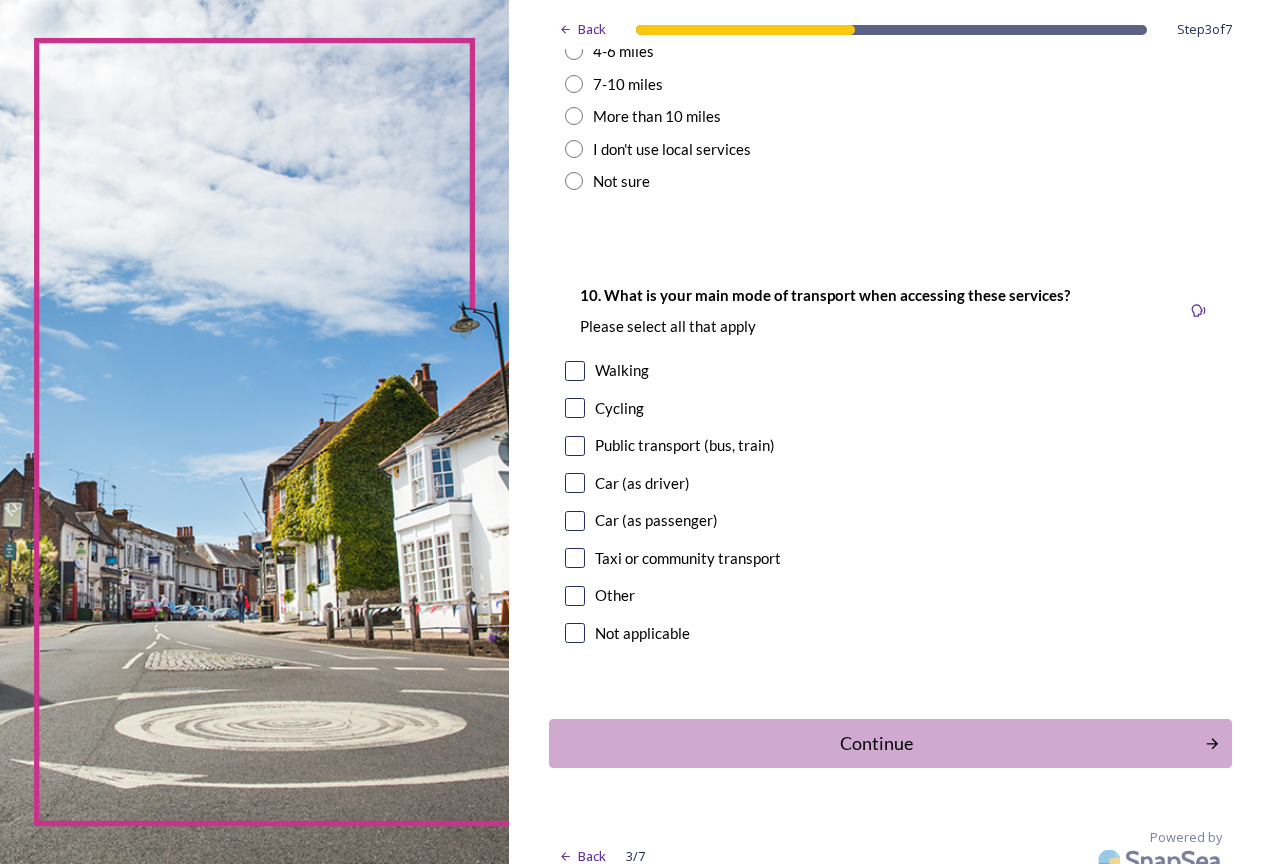 scroll, scrollTop: 1798, scrollLeft: 0, axis: vertical 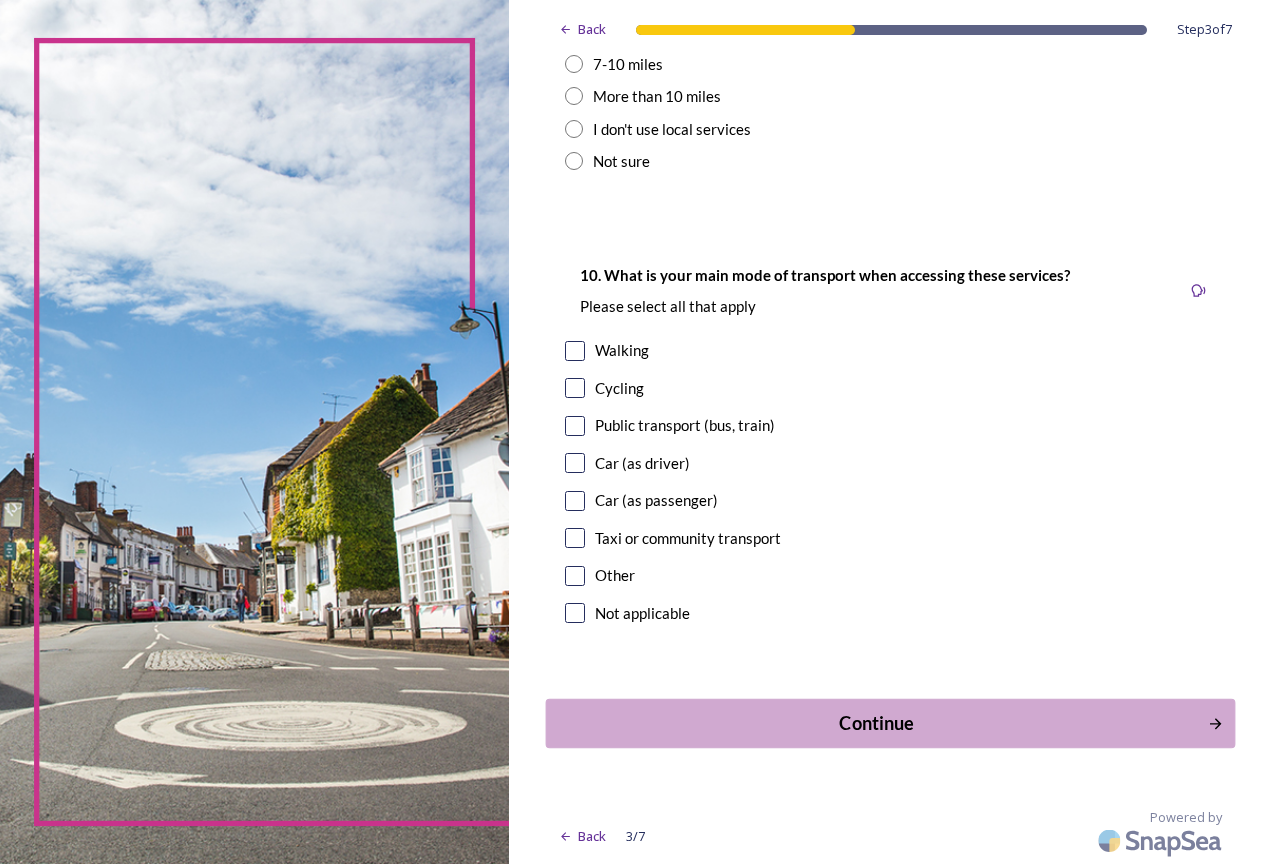 click on "Continue" at bounding box center (876, 723) 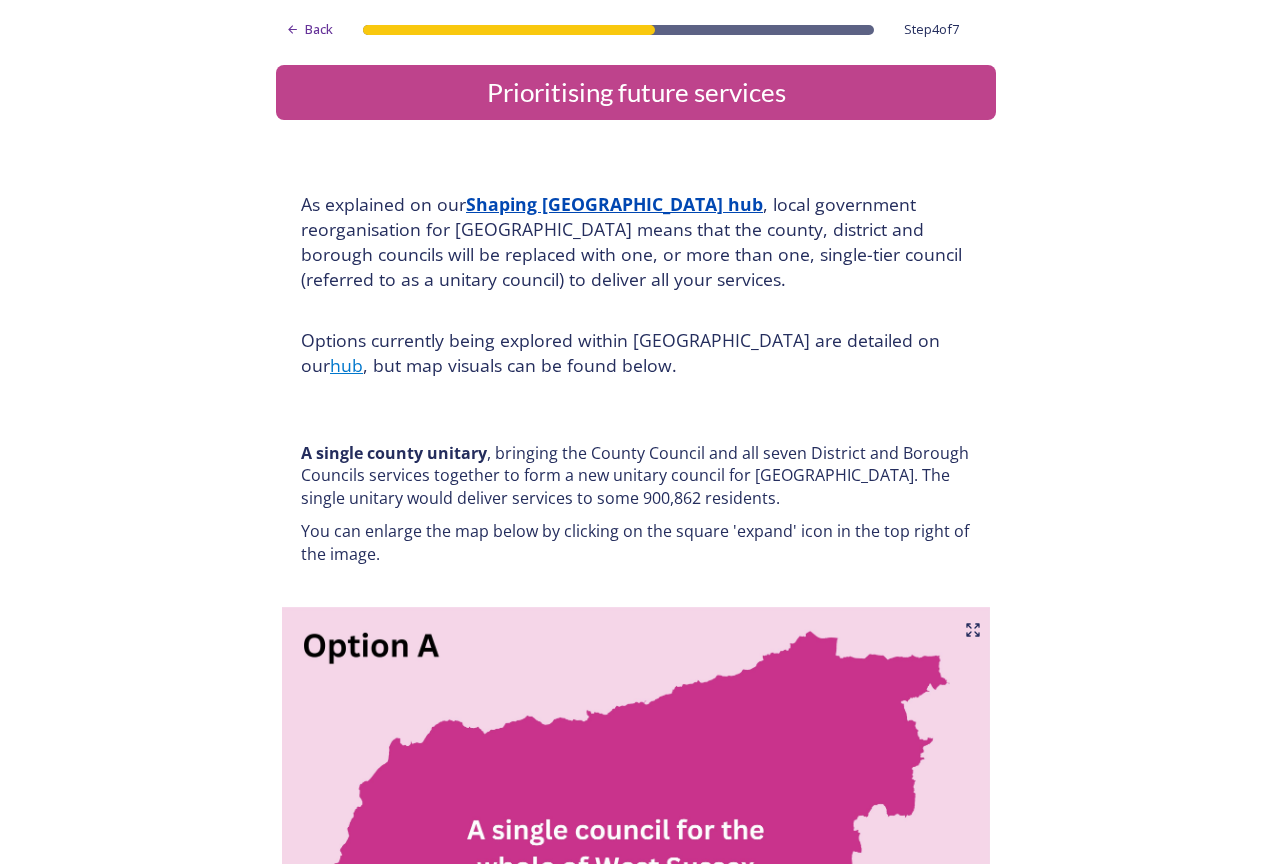 scroll, scrollTop: 0, scrollLeft: 0, axis: both 